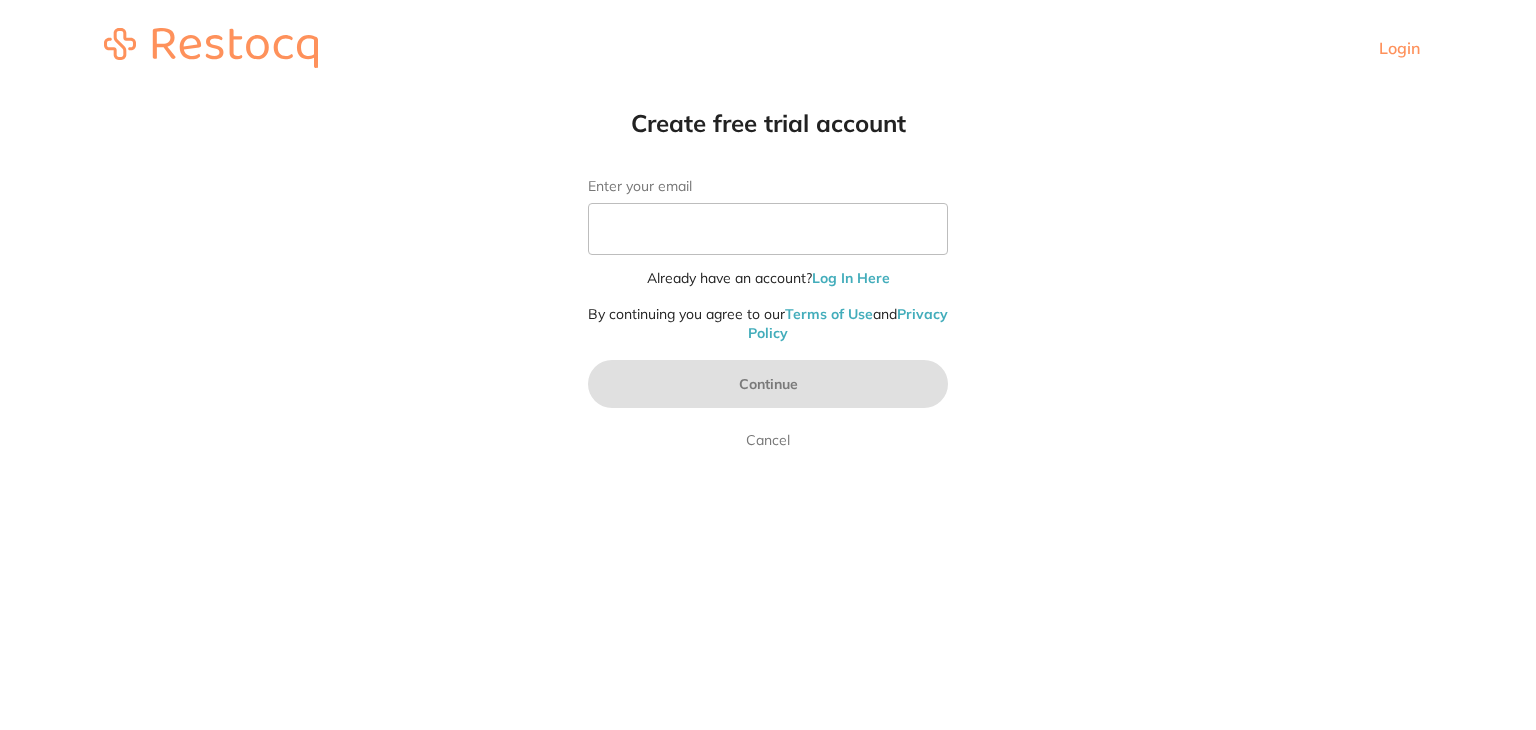 scroll, scrollTop: 0, scrollLeft: 0, axis: both 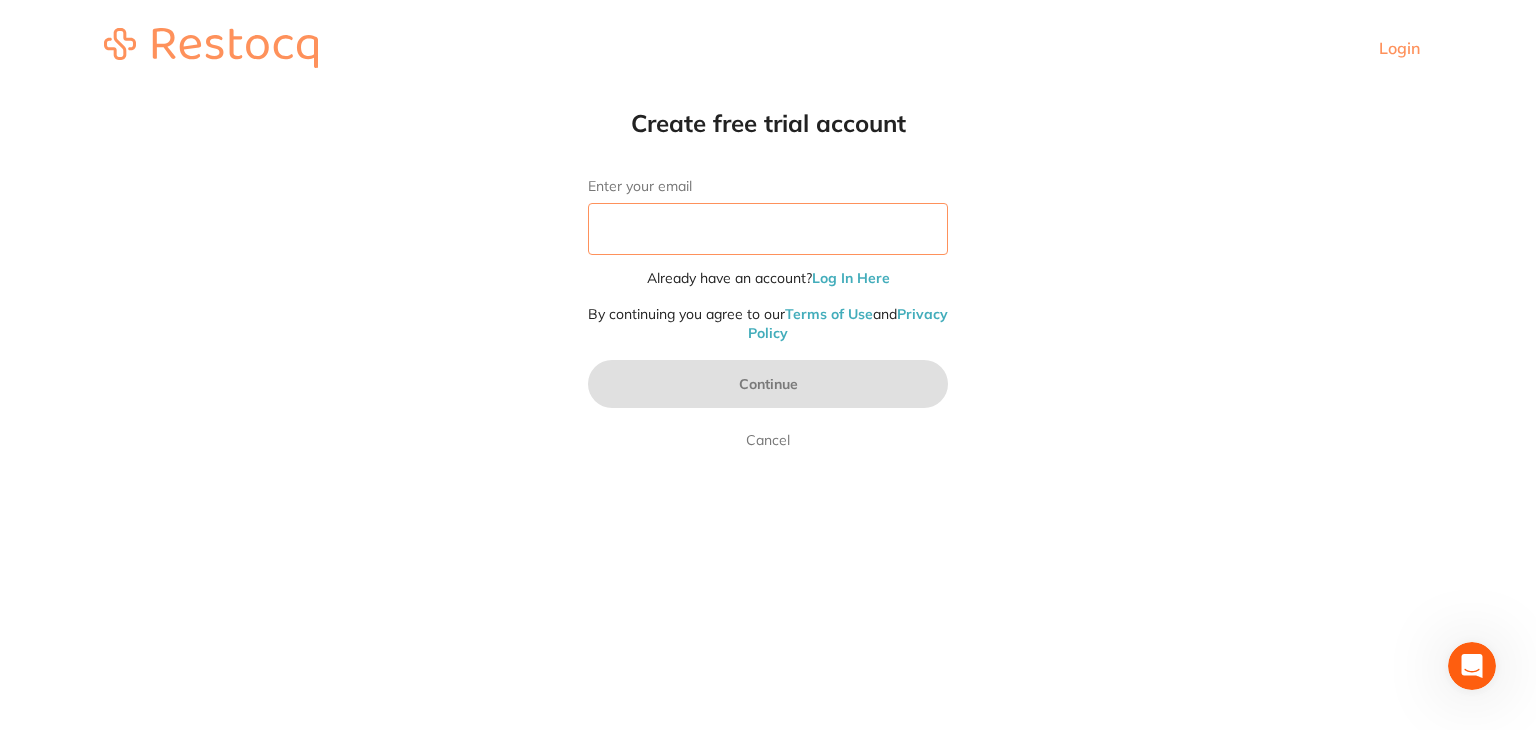 click on "Enter your email" at bounding box center [768, 229] 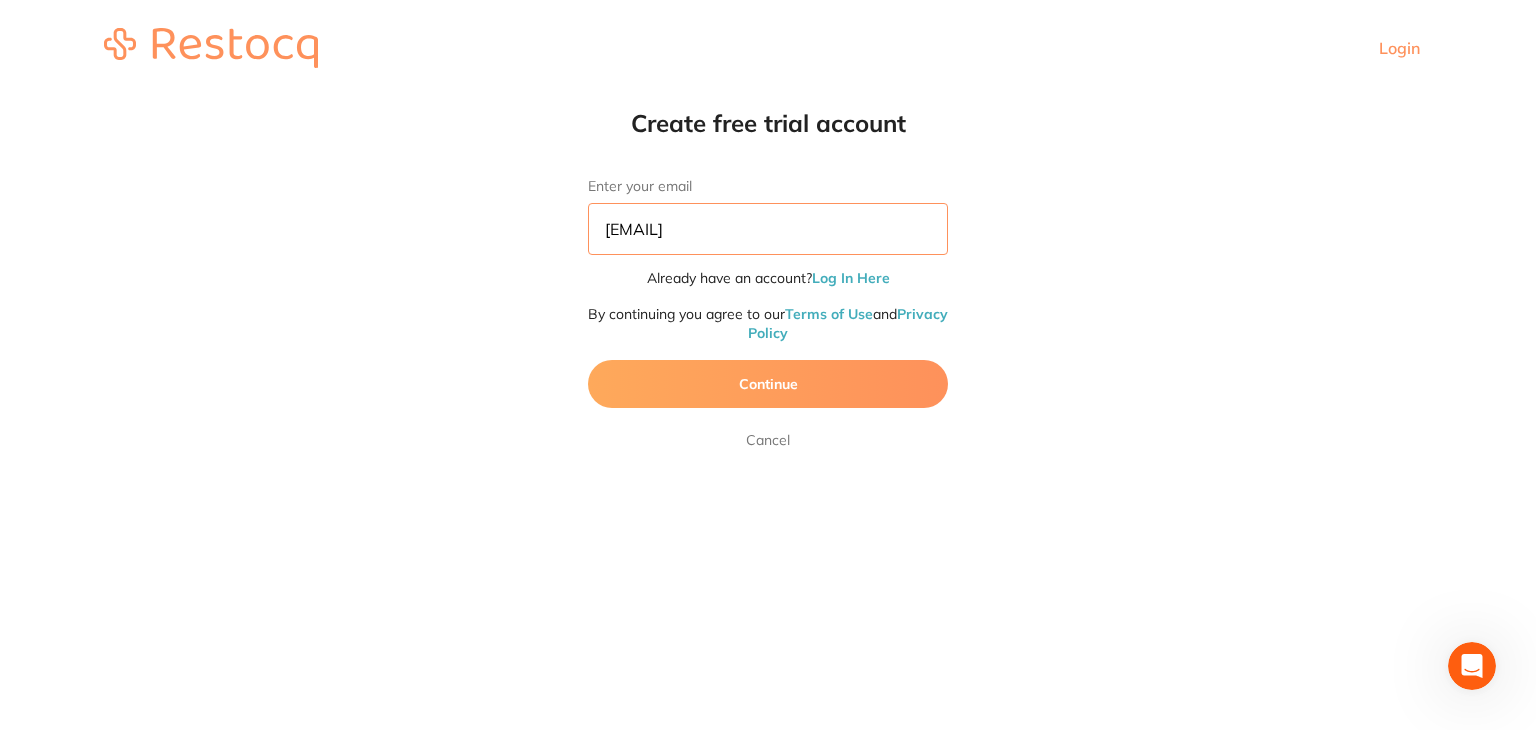 click on "[EMAIL]" at bounding box center [768, 229] 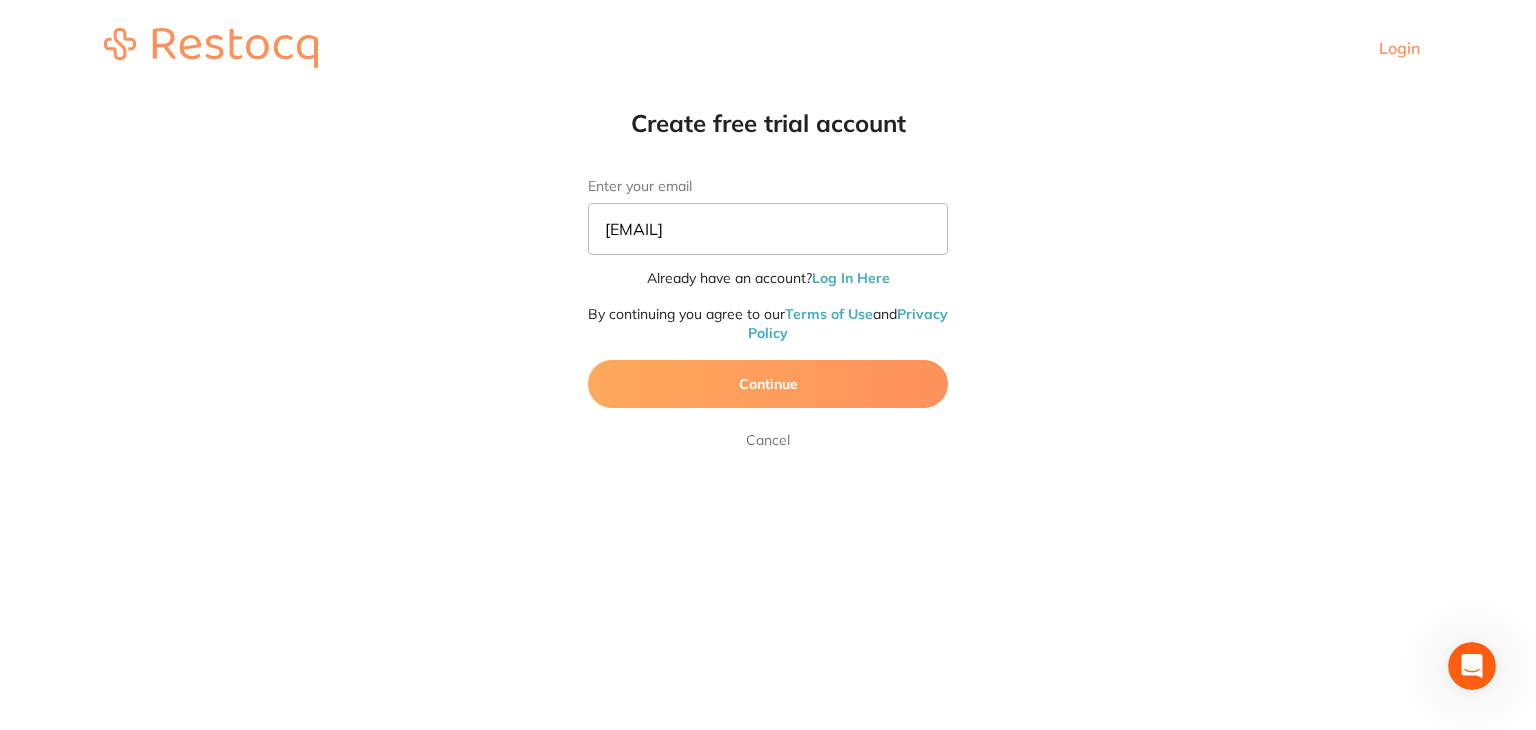 click on "Continue" at bounding box center [768, 384] 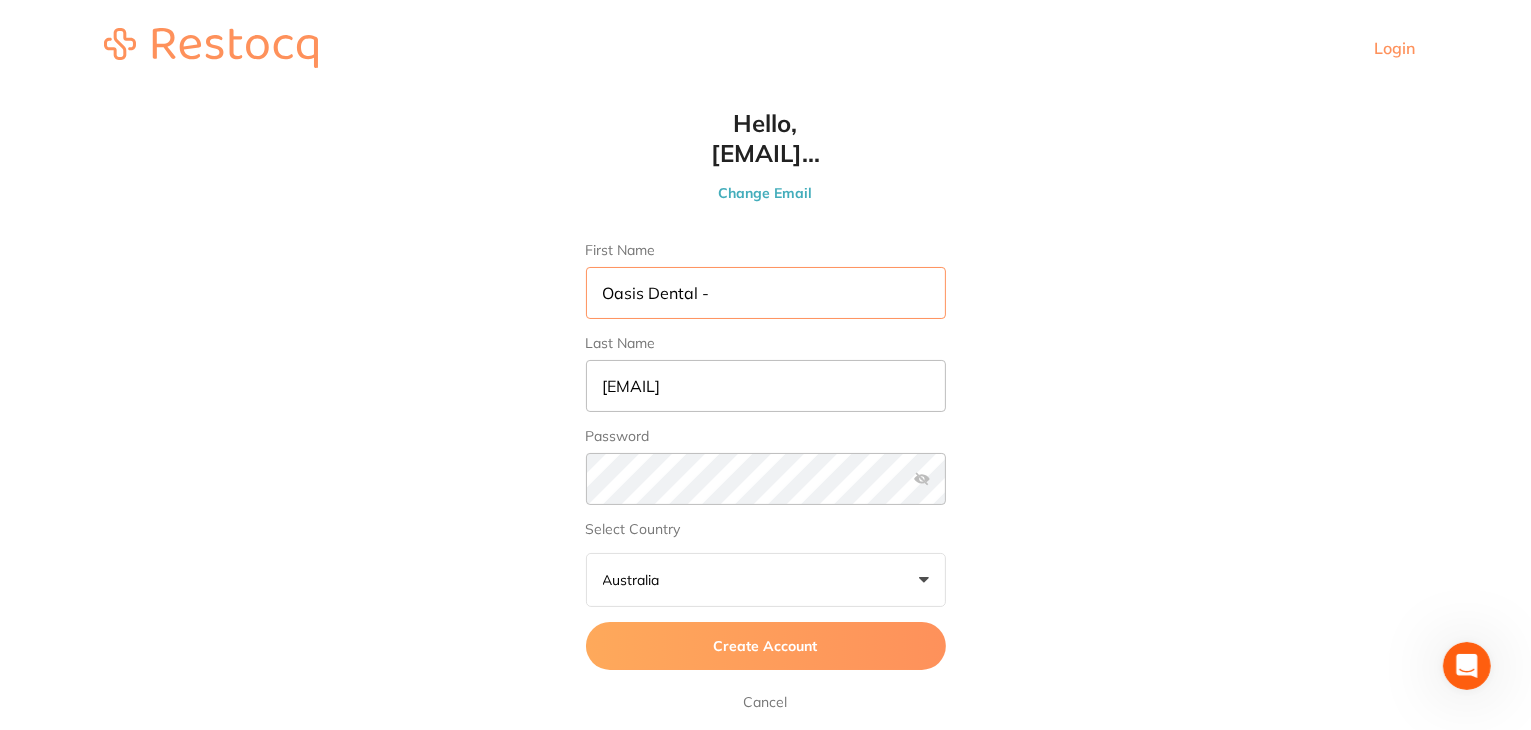 type on "Oasis Dental -" 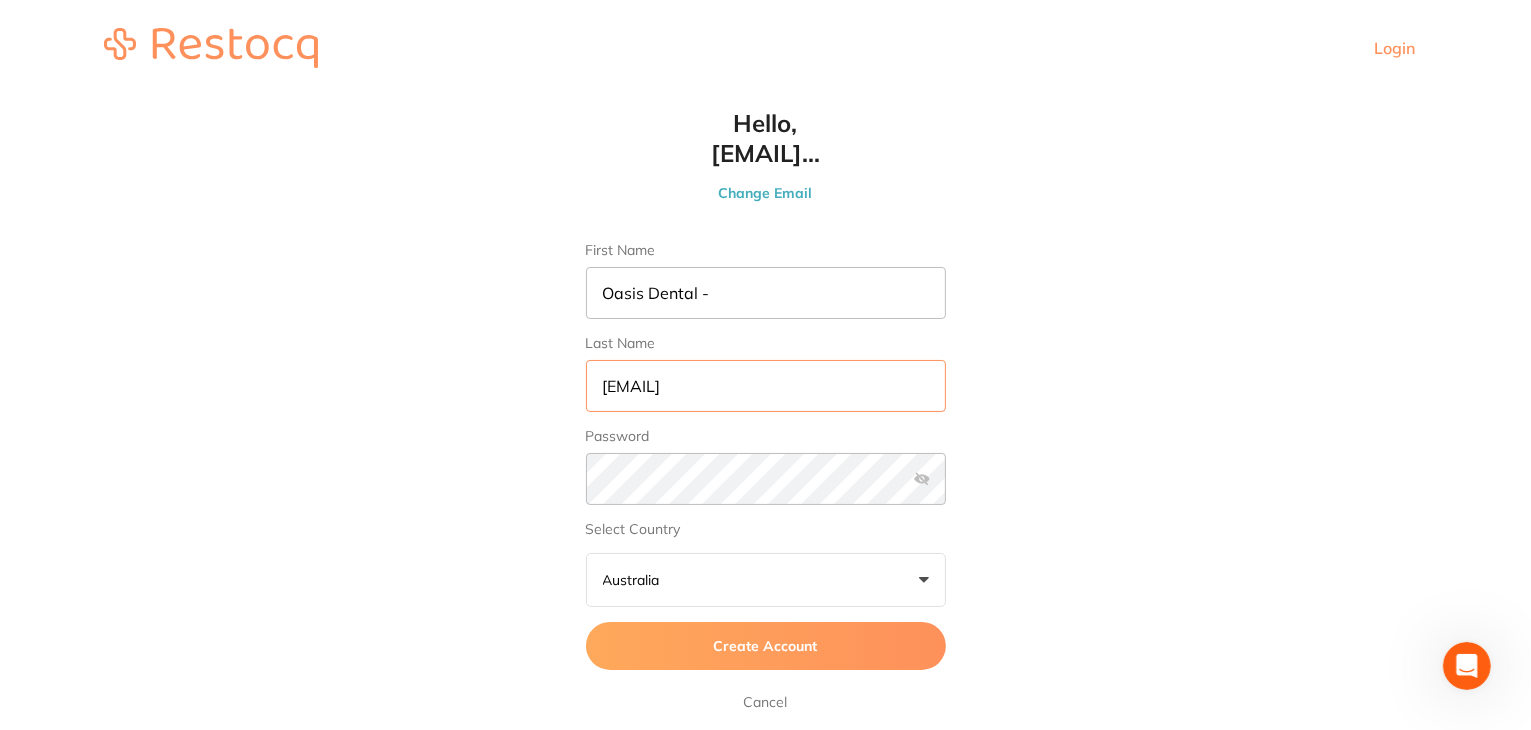 scroll, scrollTop: 0, scrollLeft: 0, axis: both 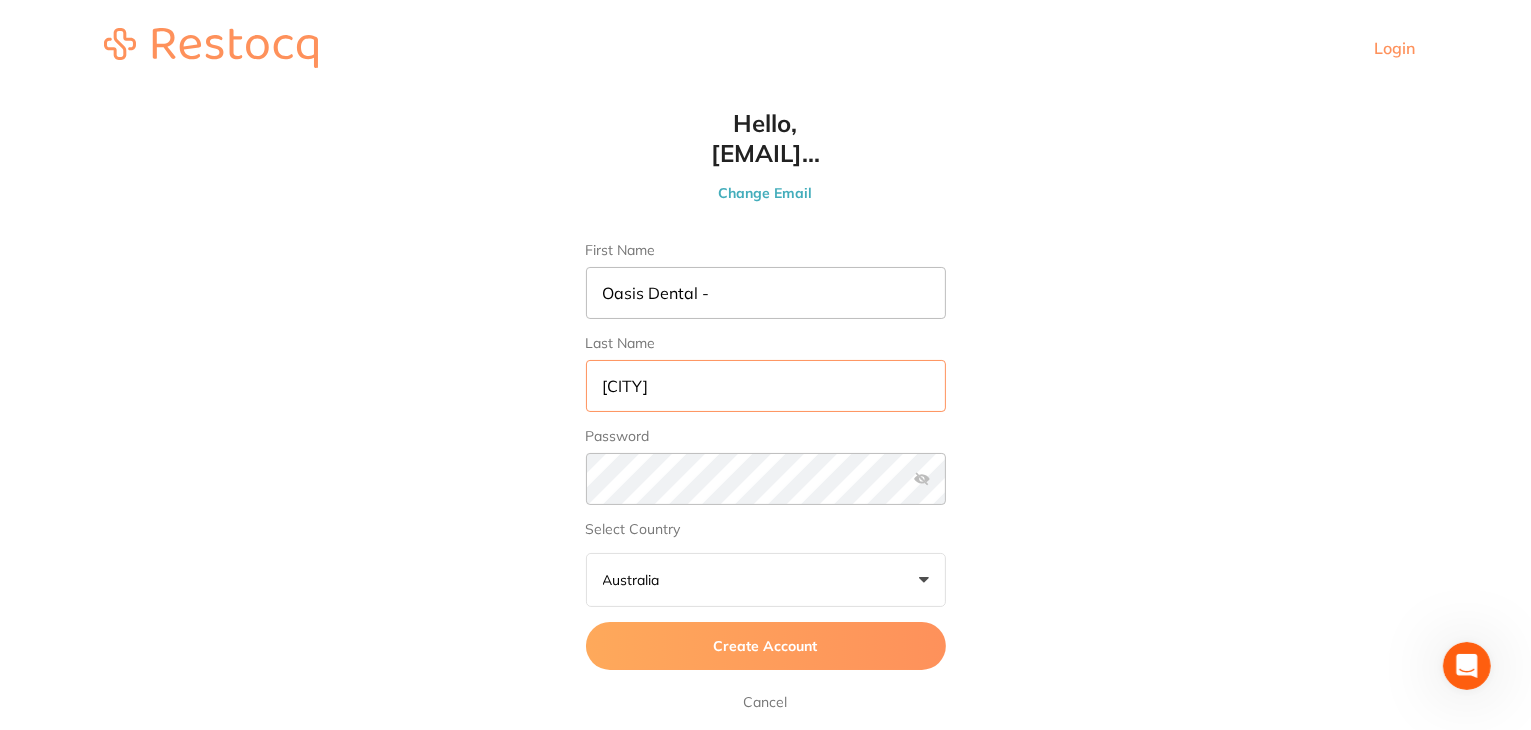 type on "Brighton" 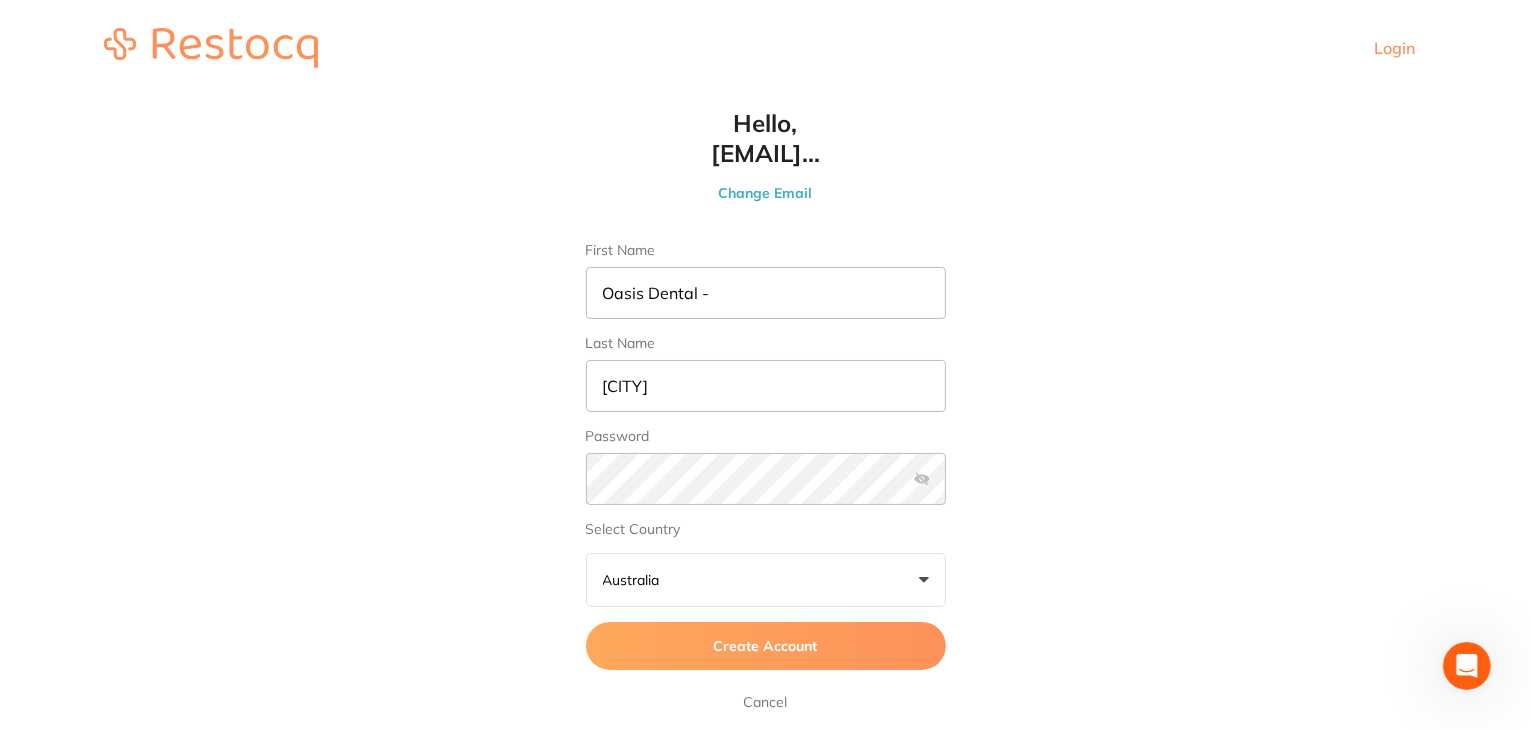 scroll, scrollTop: 0, scrollLeft: 0, axis: both 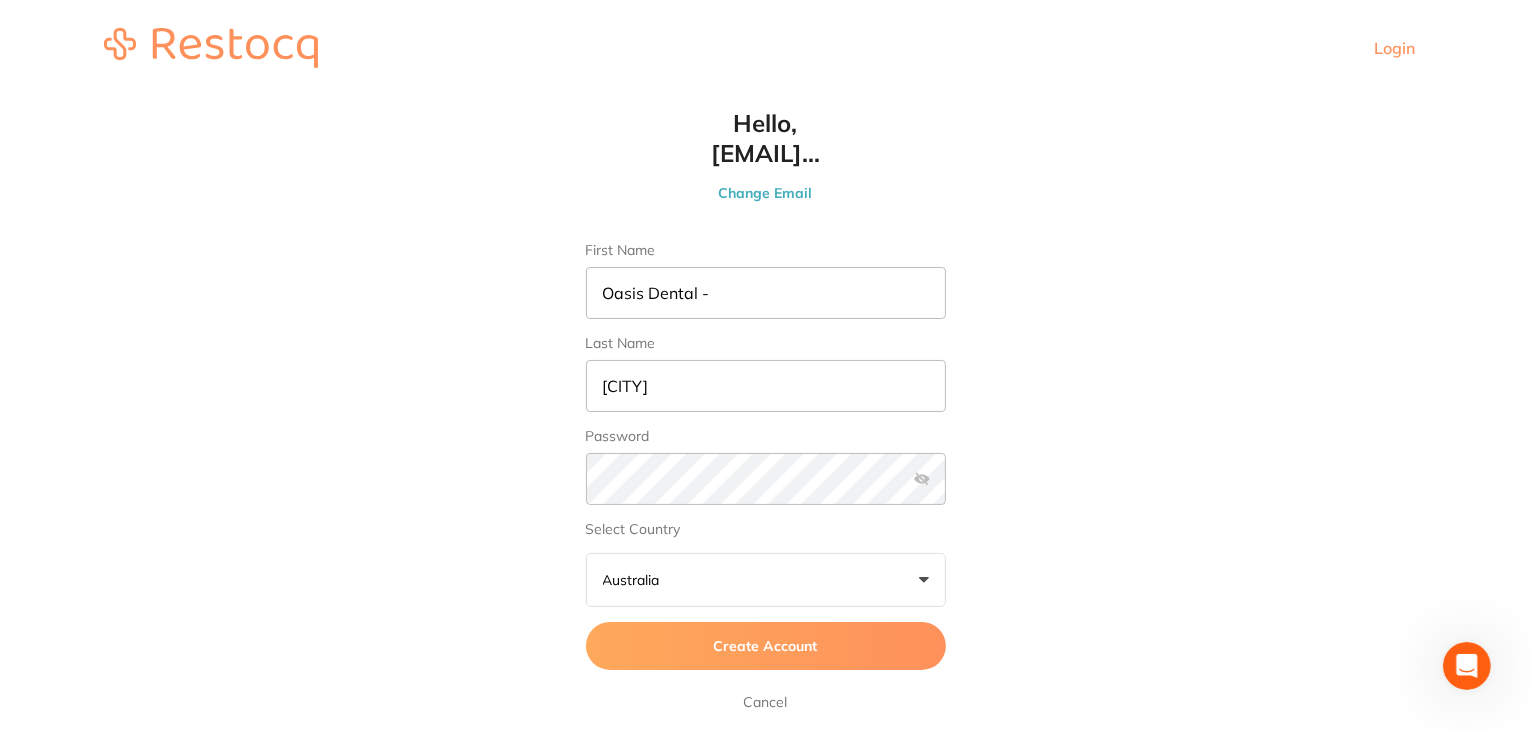 click at bounding box center [922, 479] 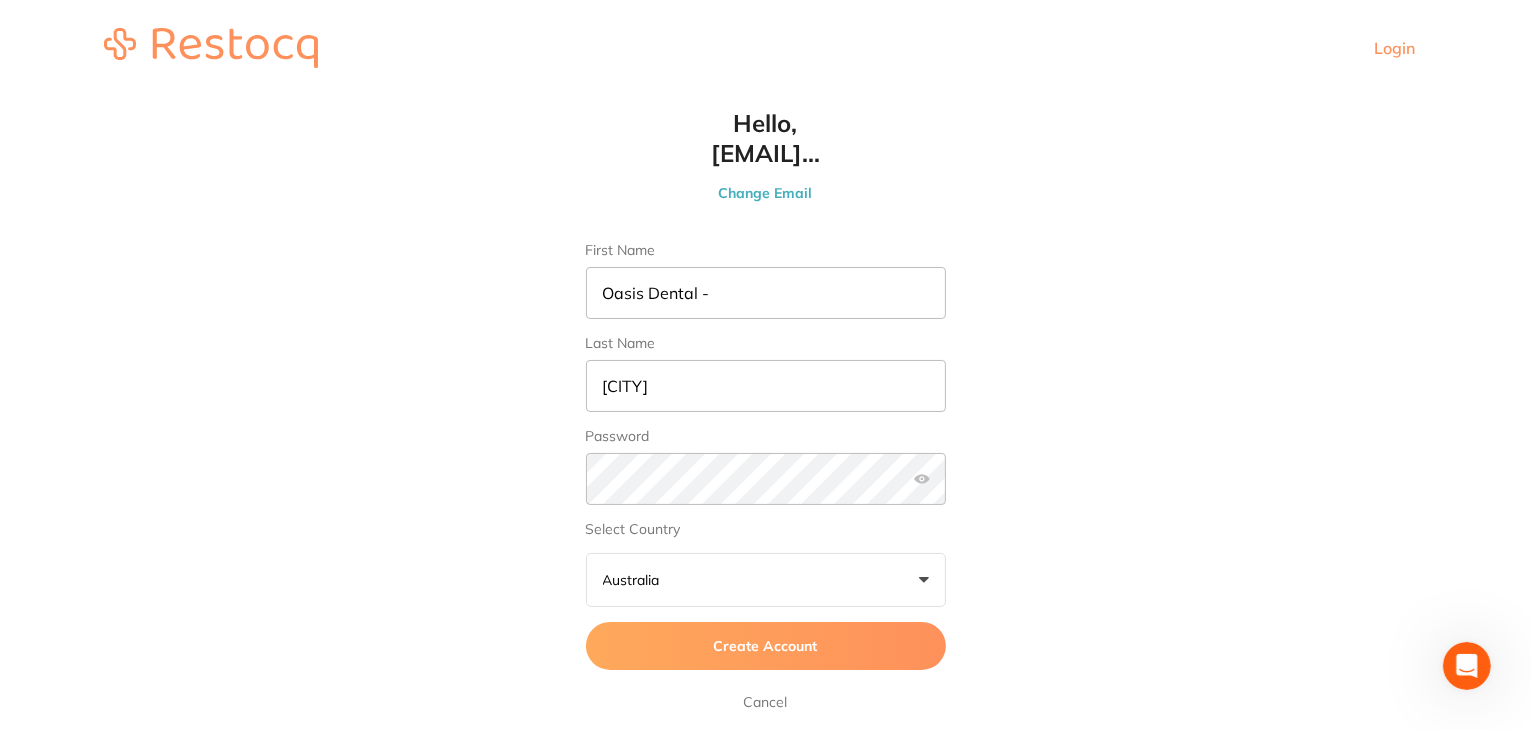 click on "Login Create free trial account Enter your email brighton@oasisdentalstudio.com.au Already have an account?  Log In Here By continuing you agree to our  Terms of Use  and  Privacy Policy Continue Cancel Hello, brighton@oasisdentalstudio.com... Change Email First Name Oasis Dental - Last Name Brighton Password Select Country Australia +0 United States Australia New Zealand Create Account Cancel" at bounding box center (765, 48) 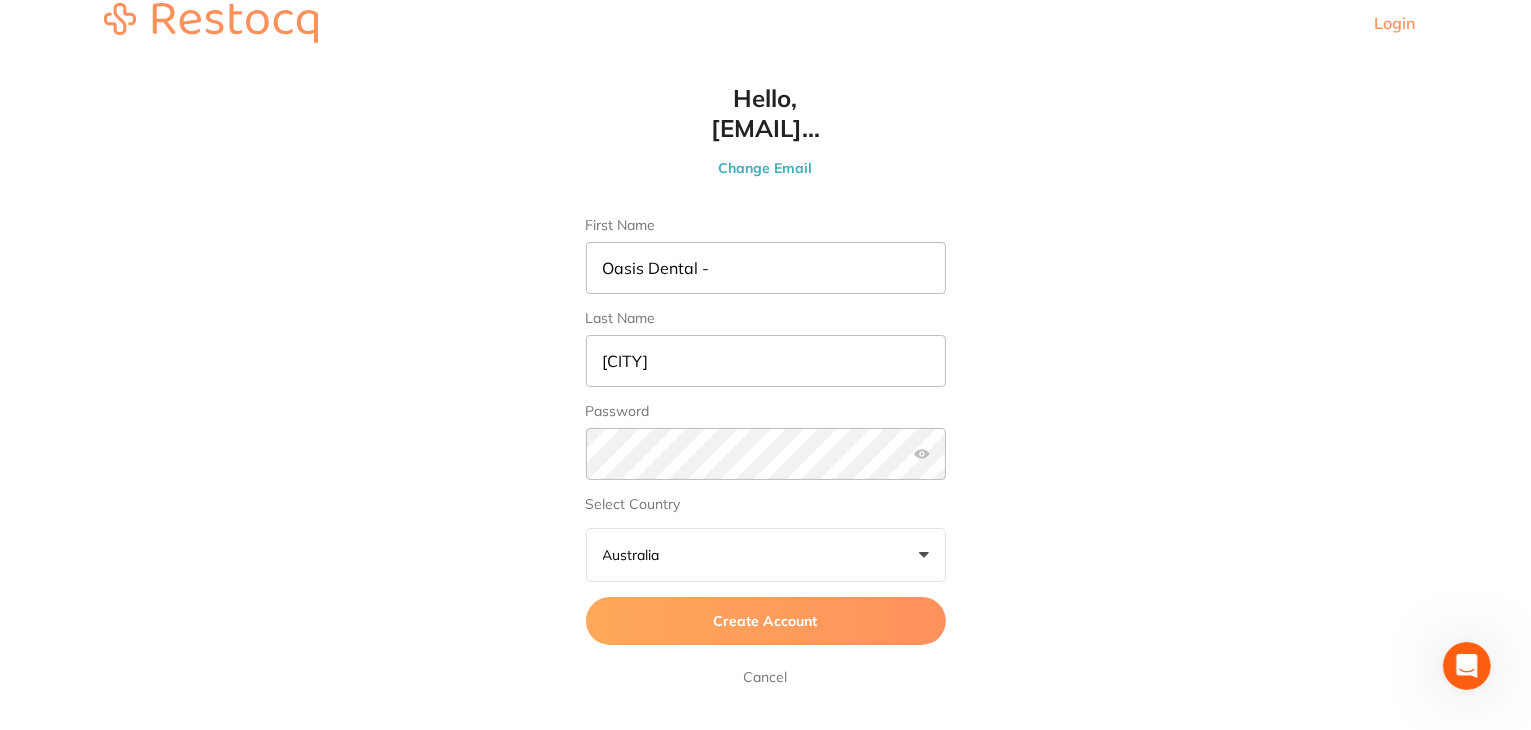 scroll, scrollTop: 48, scrollLeft: 0, axis: vertical 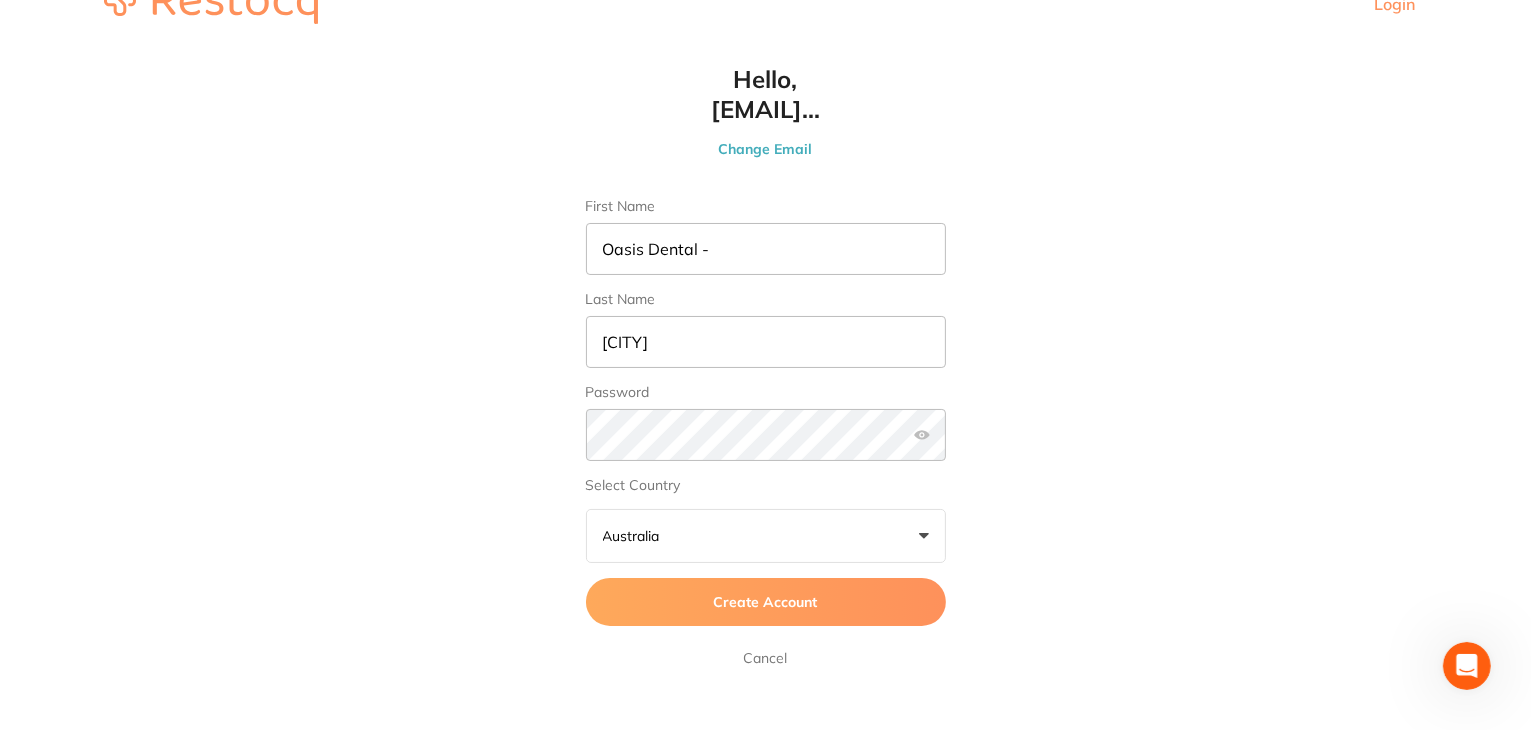 click on "Create Account" at bounding box center (766, 602) 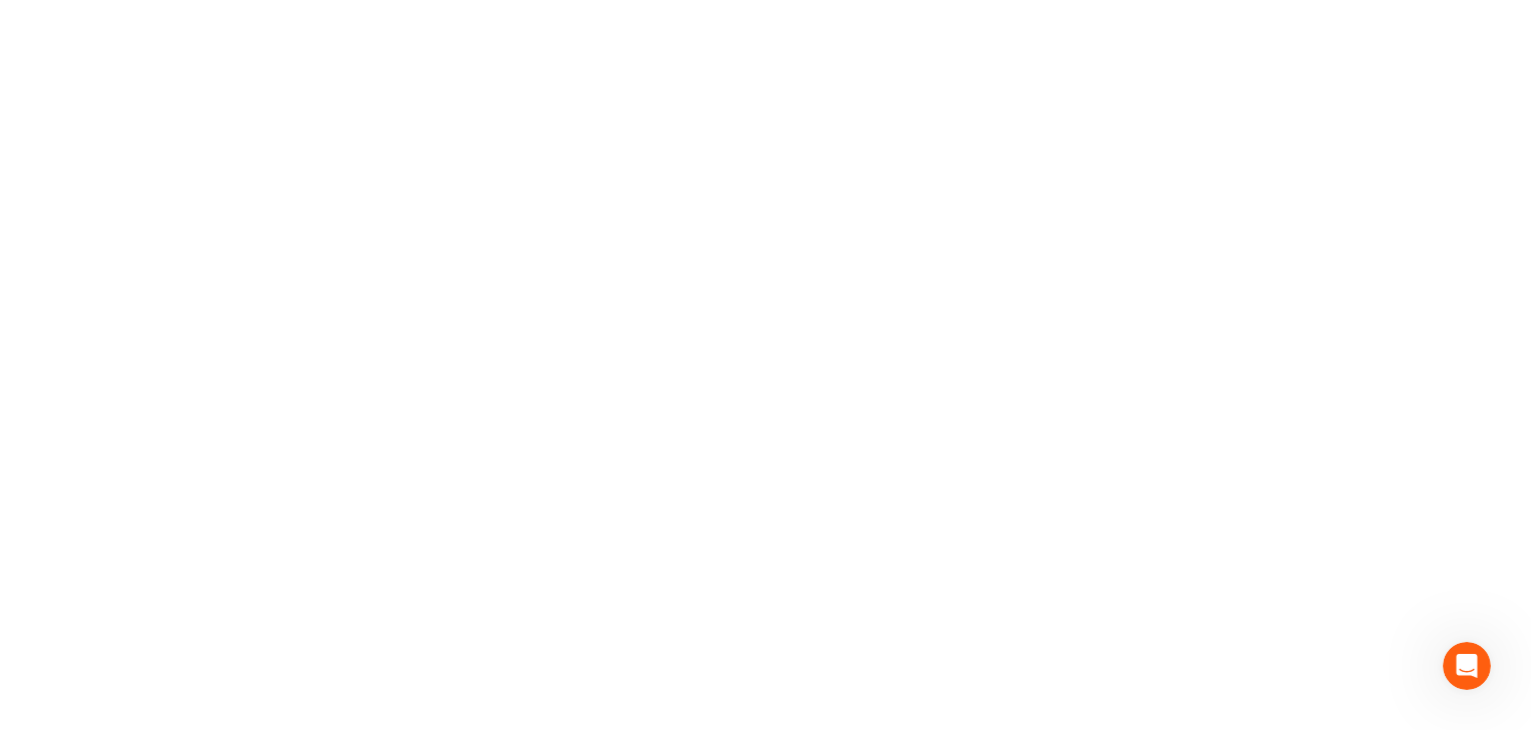 scroll, scrollTop: 0, scrollLeft: 0, axis: both 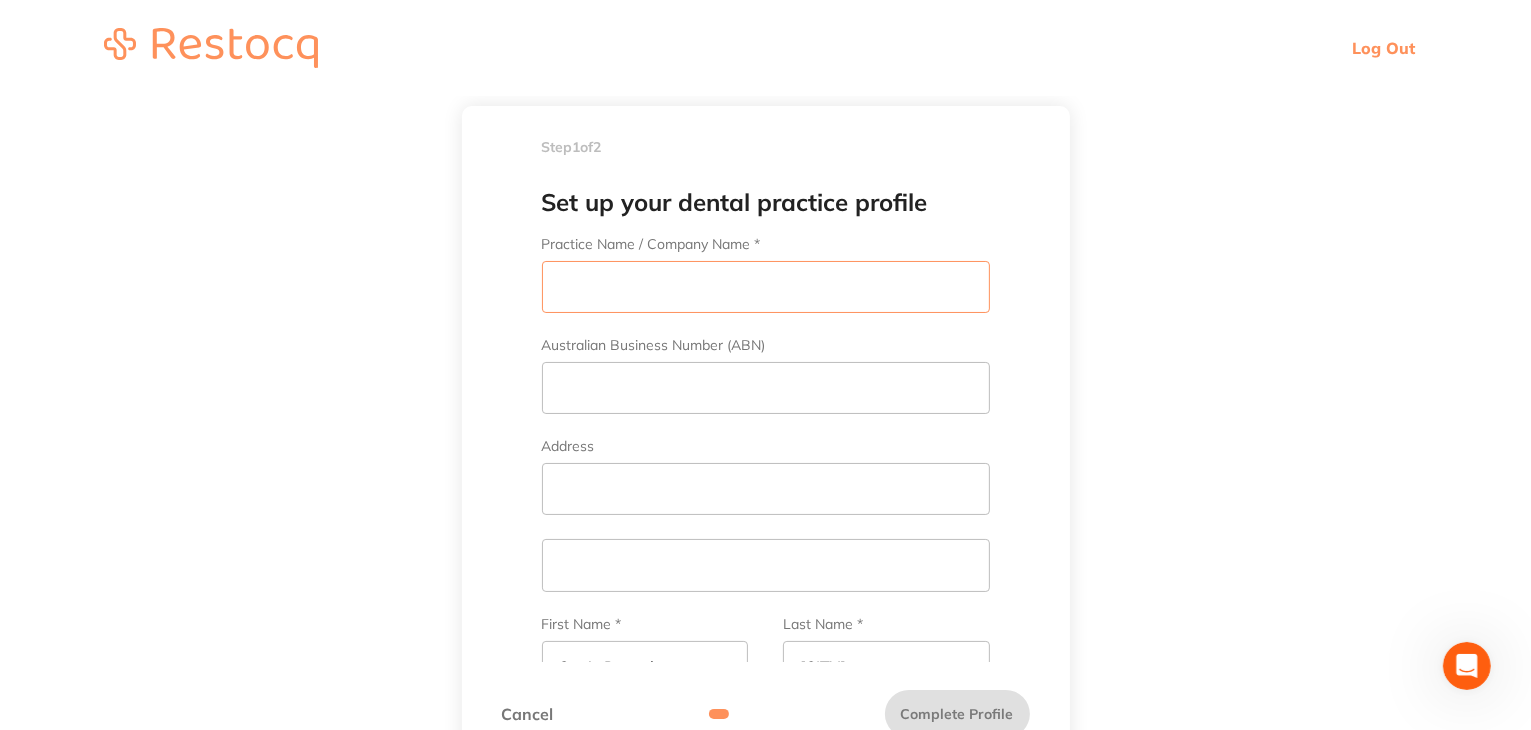 click on "Practice Name / Company Name *" at bounding box center (766, 287) 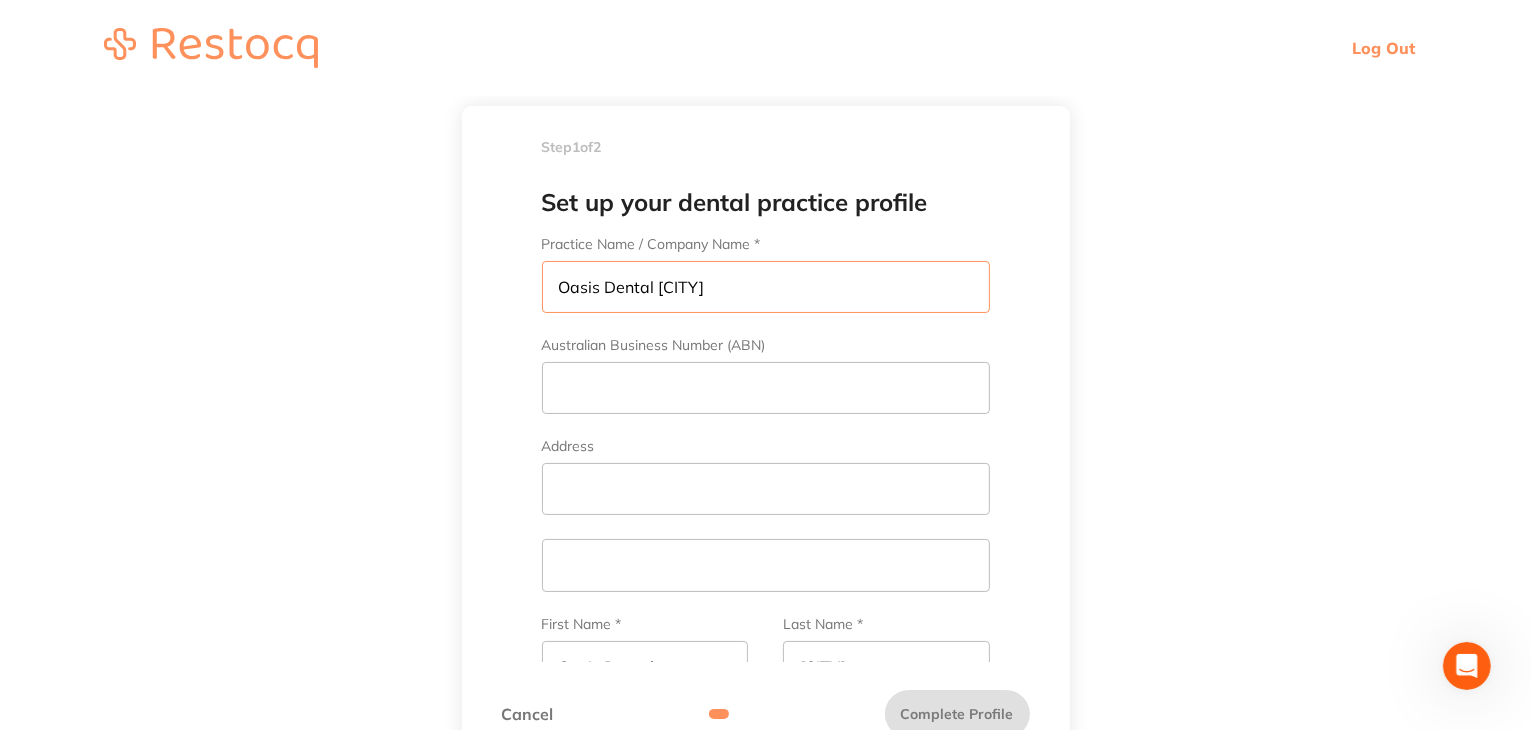 click on "Oasis Dental Broghton" at bounding box center (766, 287) 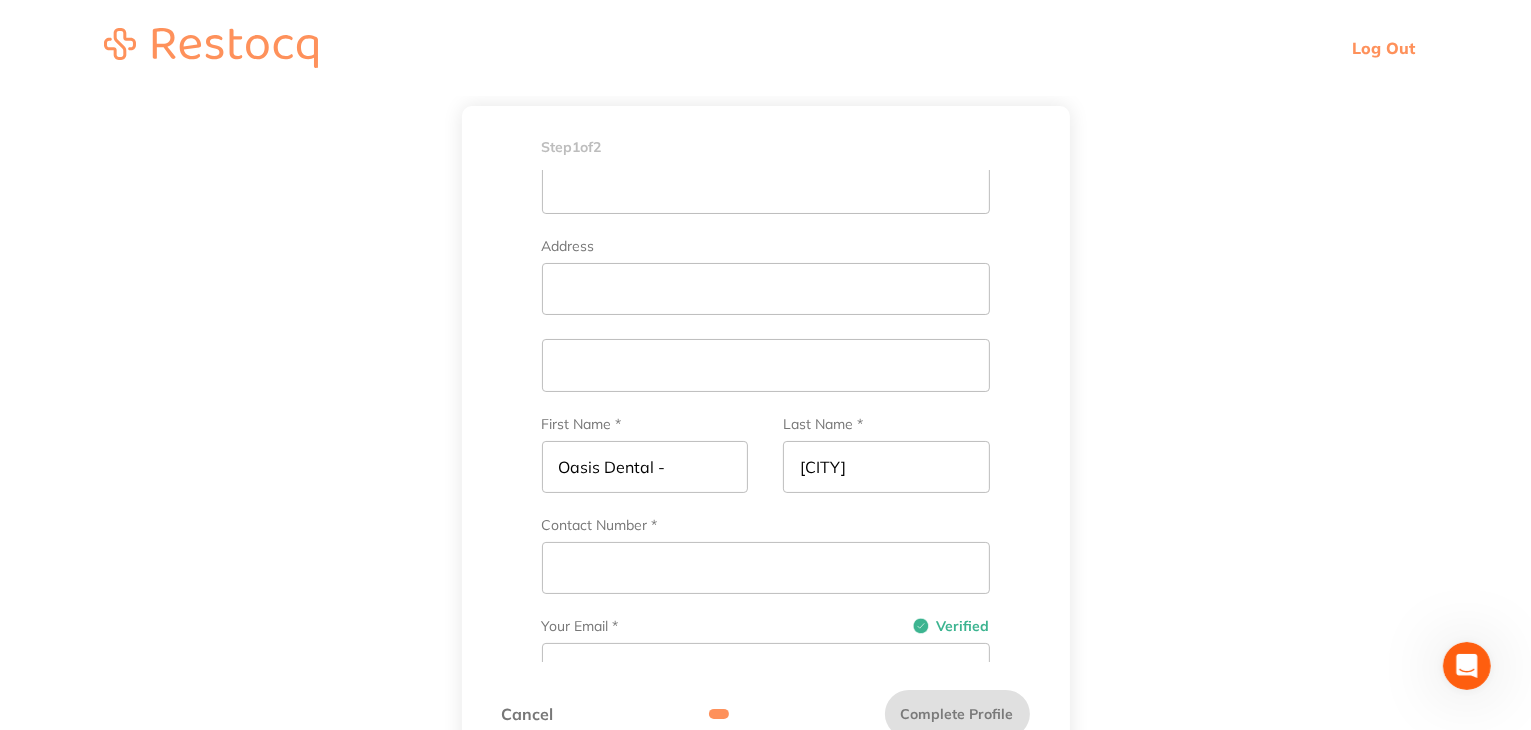 type on "Oasis Dental Brighton" 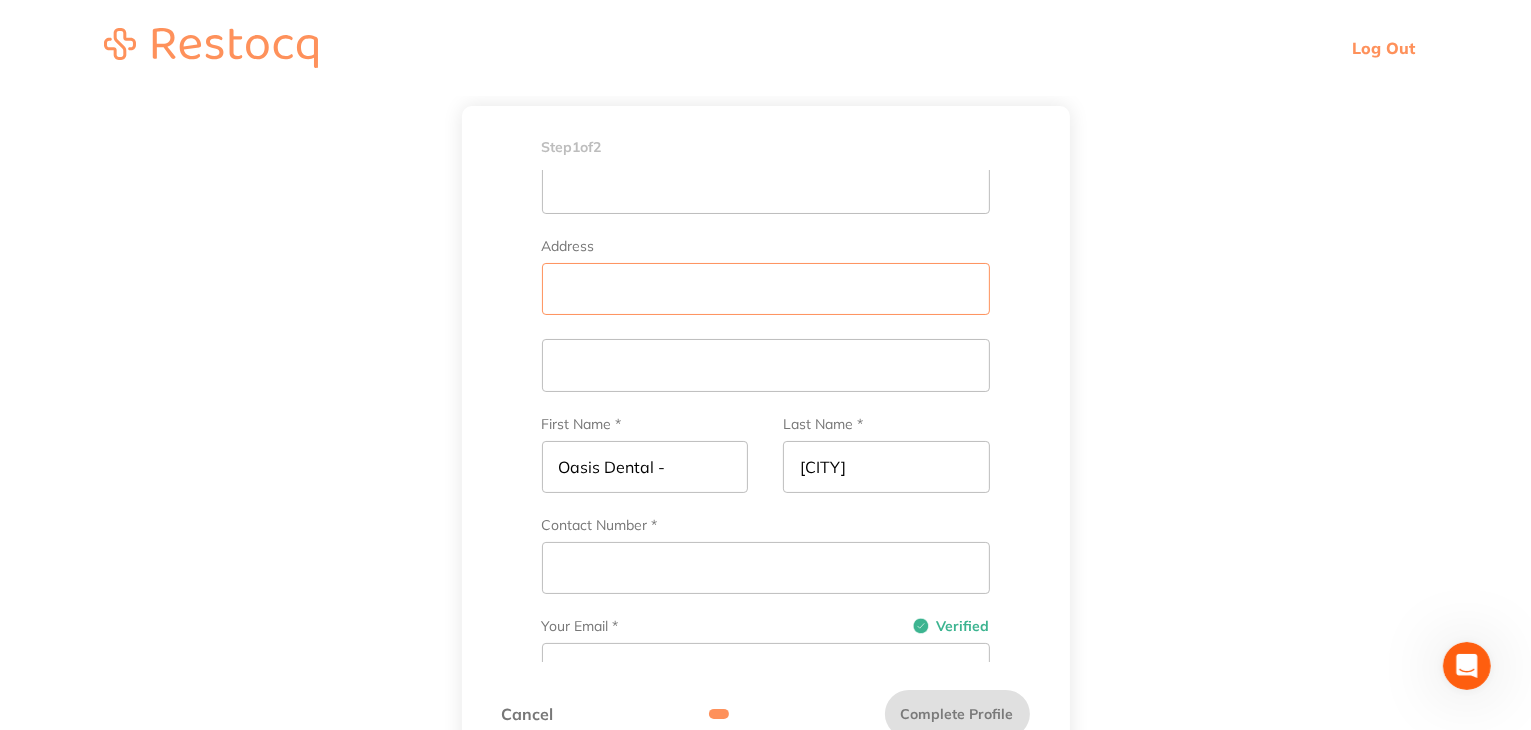 click on "Address" at bounding box center (766, 289) 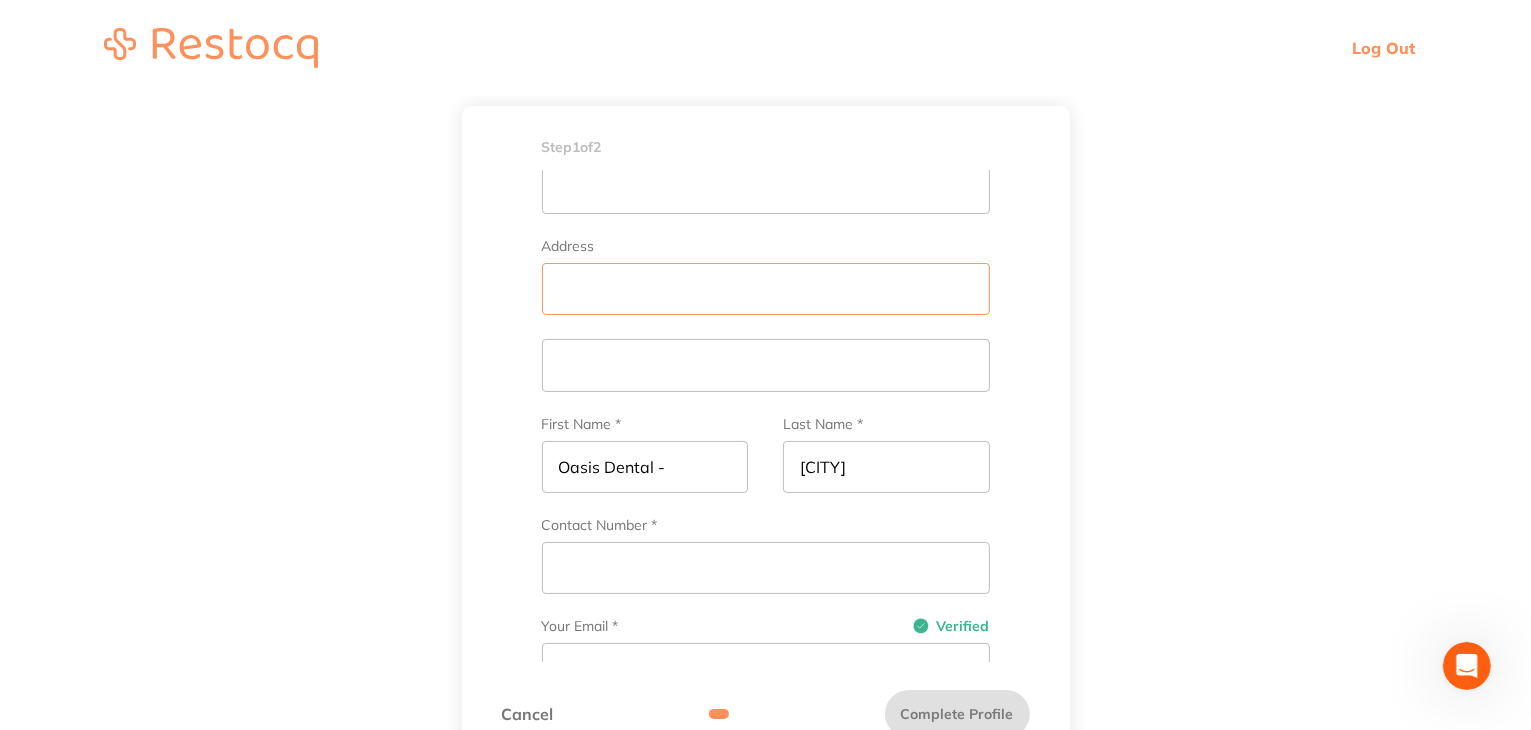 paste on "[NUMBER]-[NUMBER] [STREET], [CITY], [STATE], [POSTCODE]" 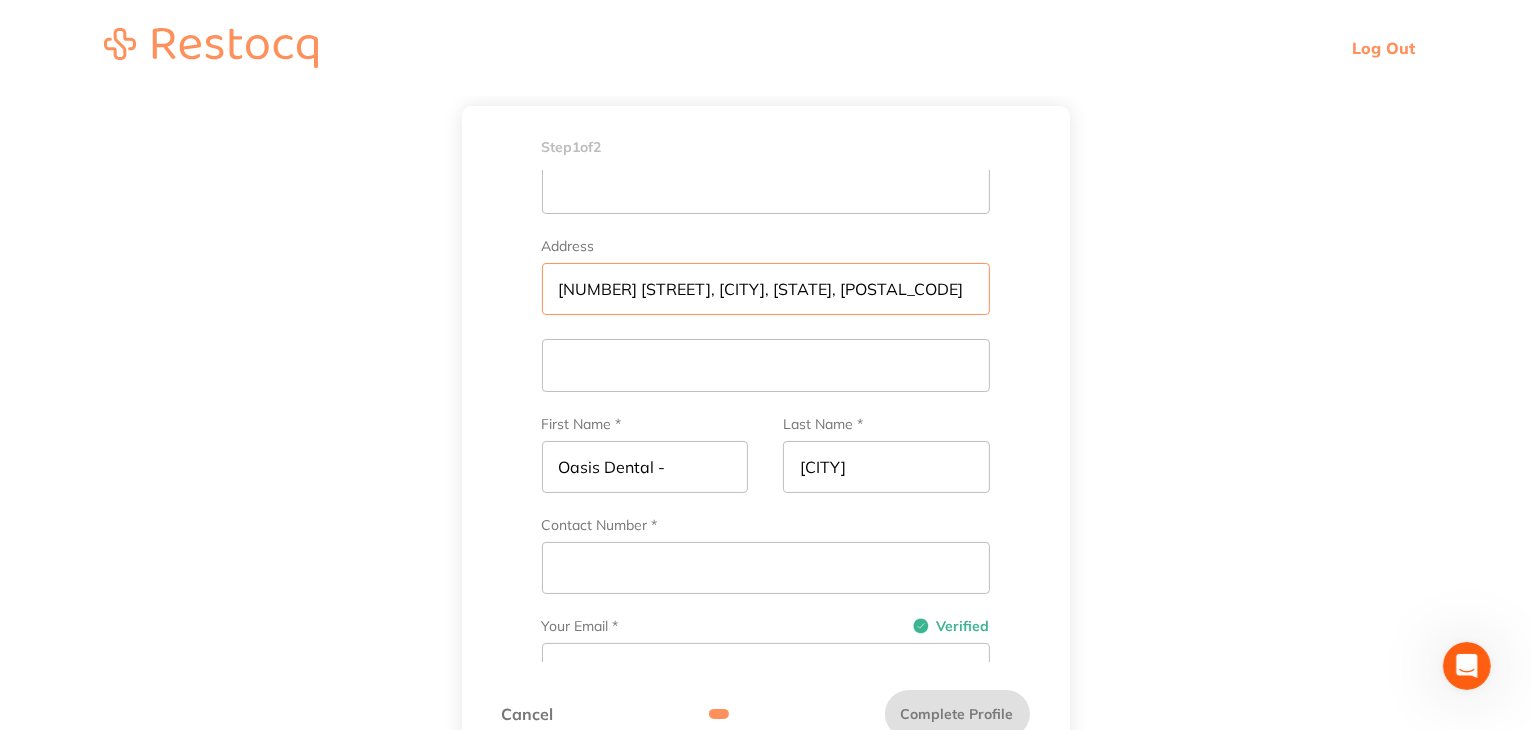 click on "302-304 Bay Street, Brighton, VIC, 3186" at bounding box center [766, 289] 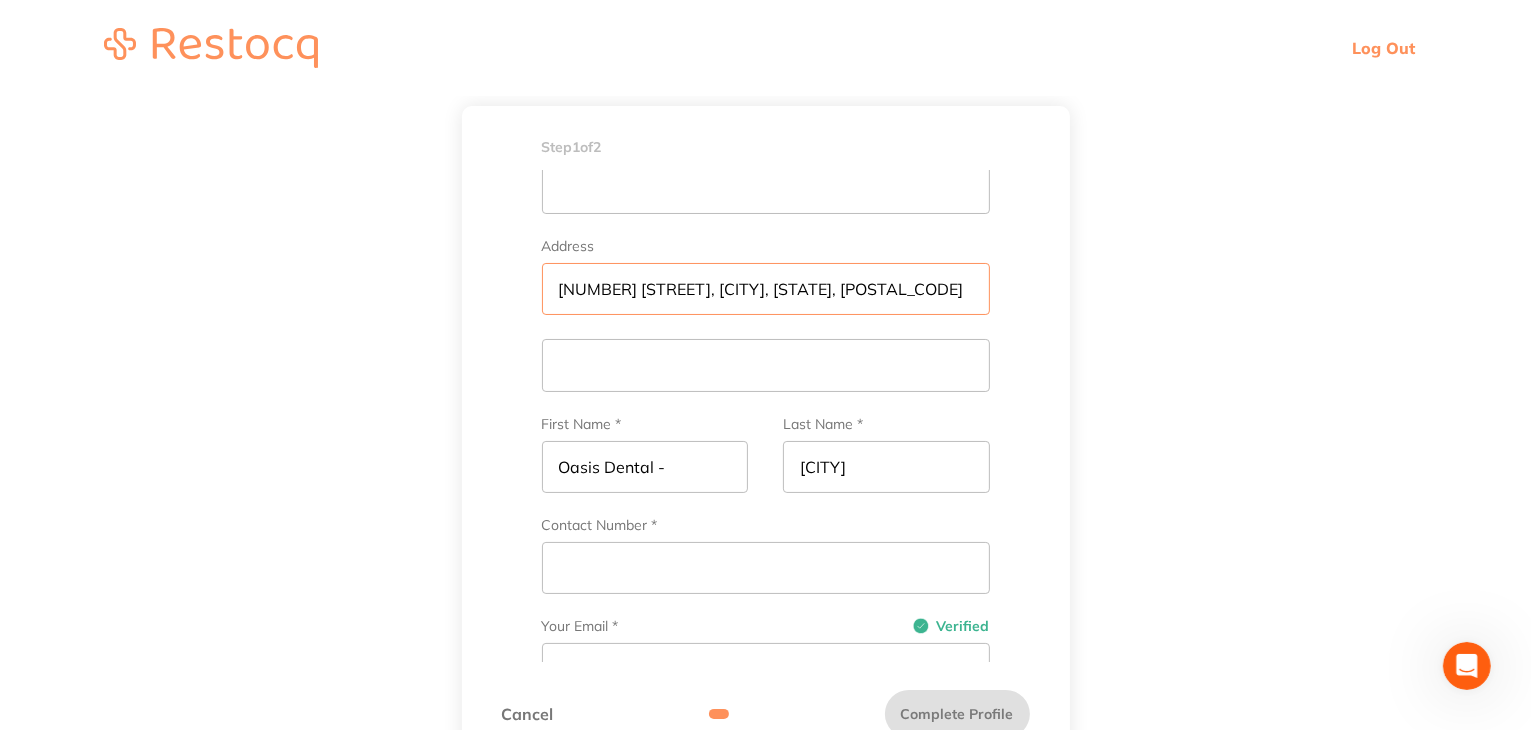 scroll, scrollTop: 0, scrollLeft: 0, axis: both 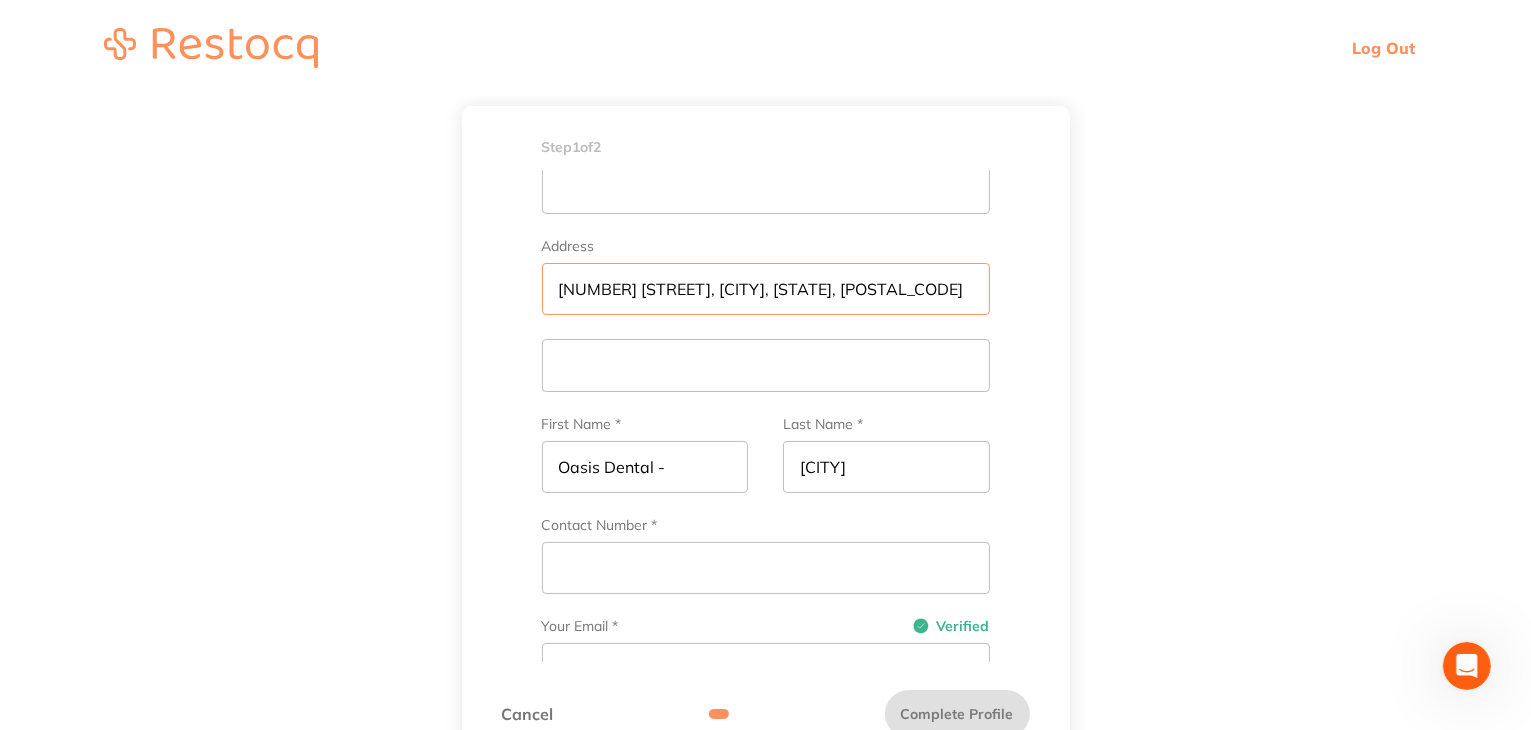 type on "302-304 Bay Street, Brighton, VIC, 3186" 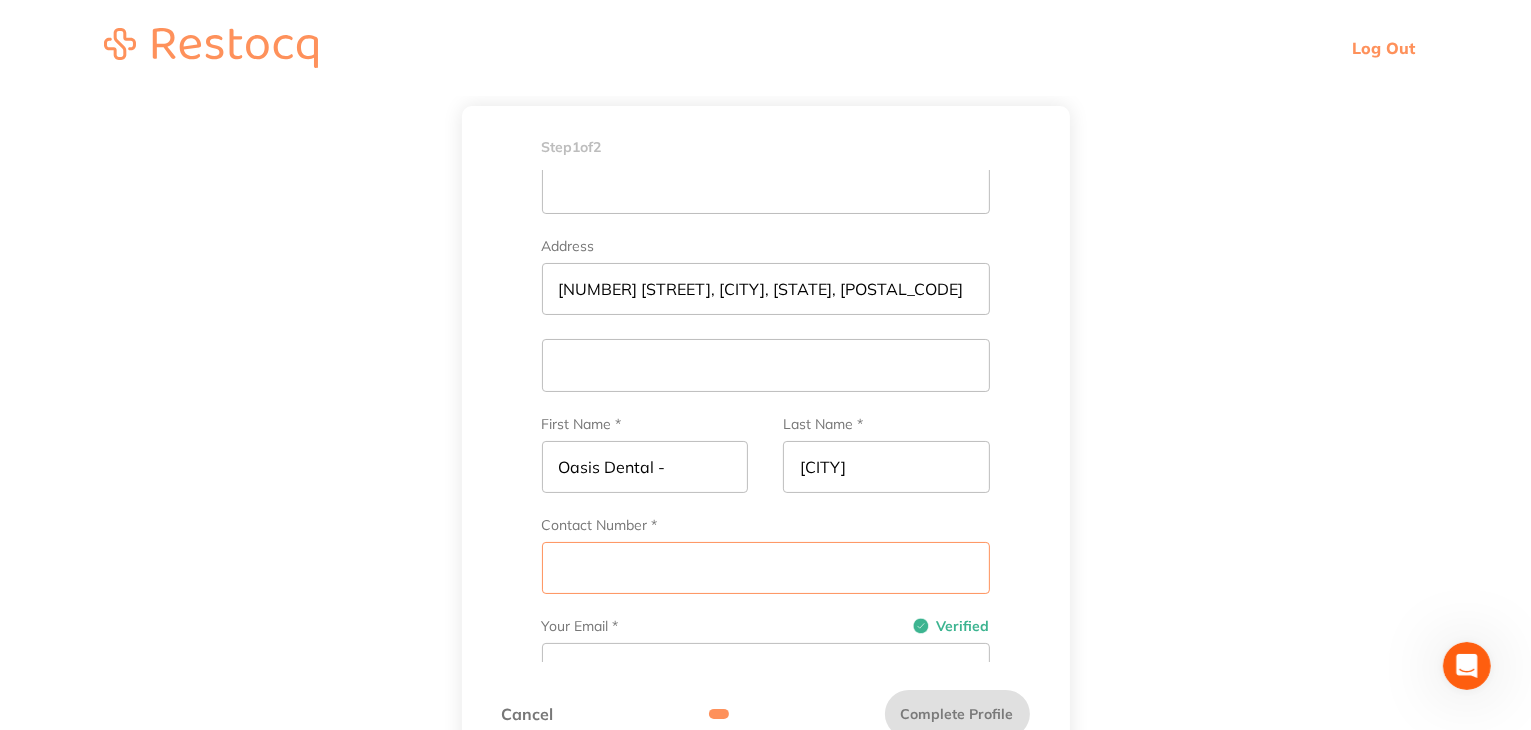 scroll, scrollTop: 0, scrollLeft: 0, axis: both 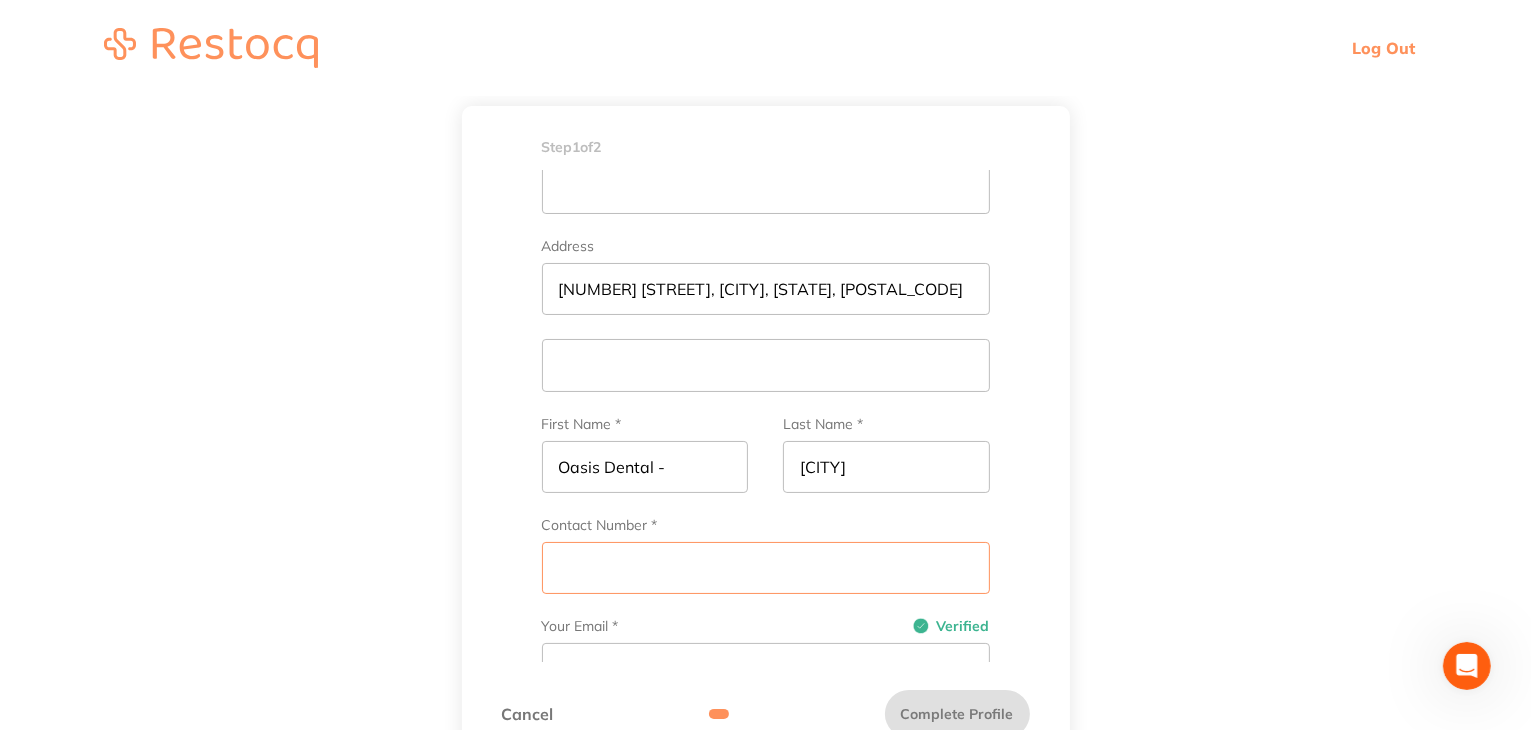 paste on "(03) 7042-0575" 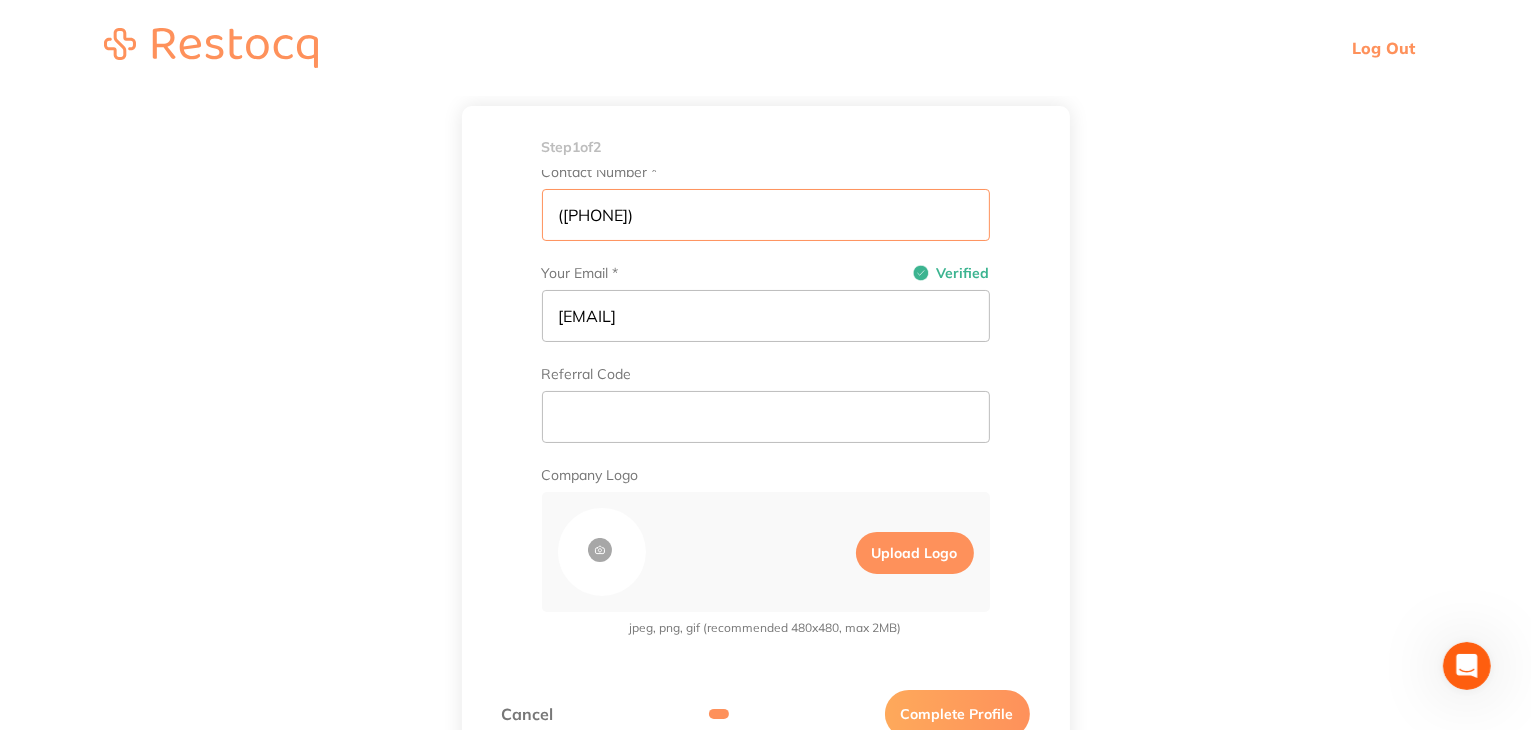 scroll, scrollTop: 572, scrollLeft: 0, axis: vertical 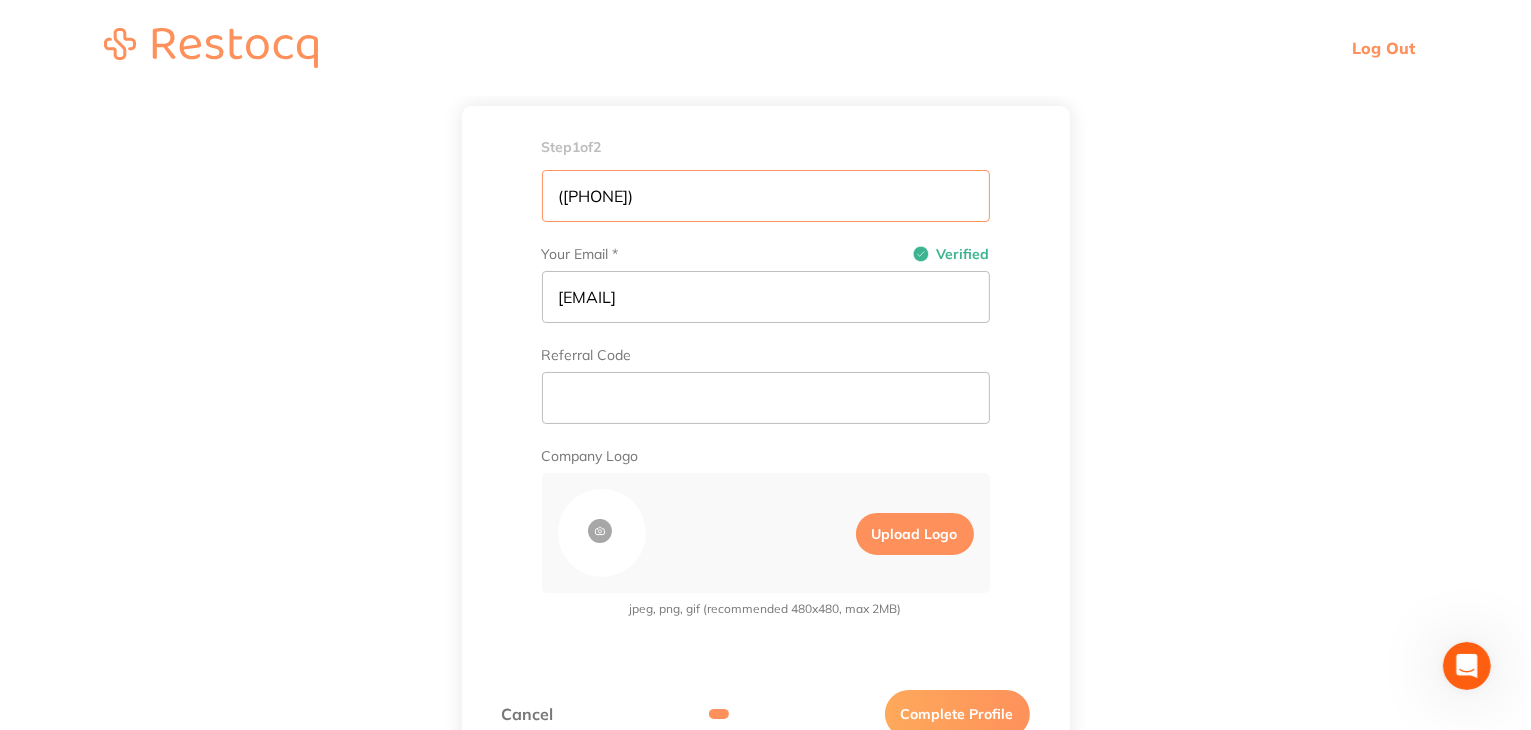 click on "(03) 7042-0575" at bounding box center [766, 196] 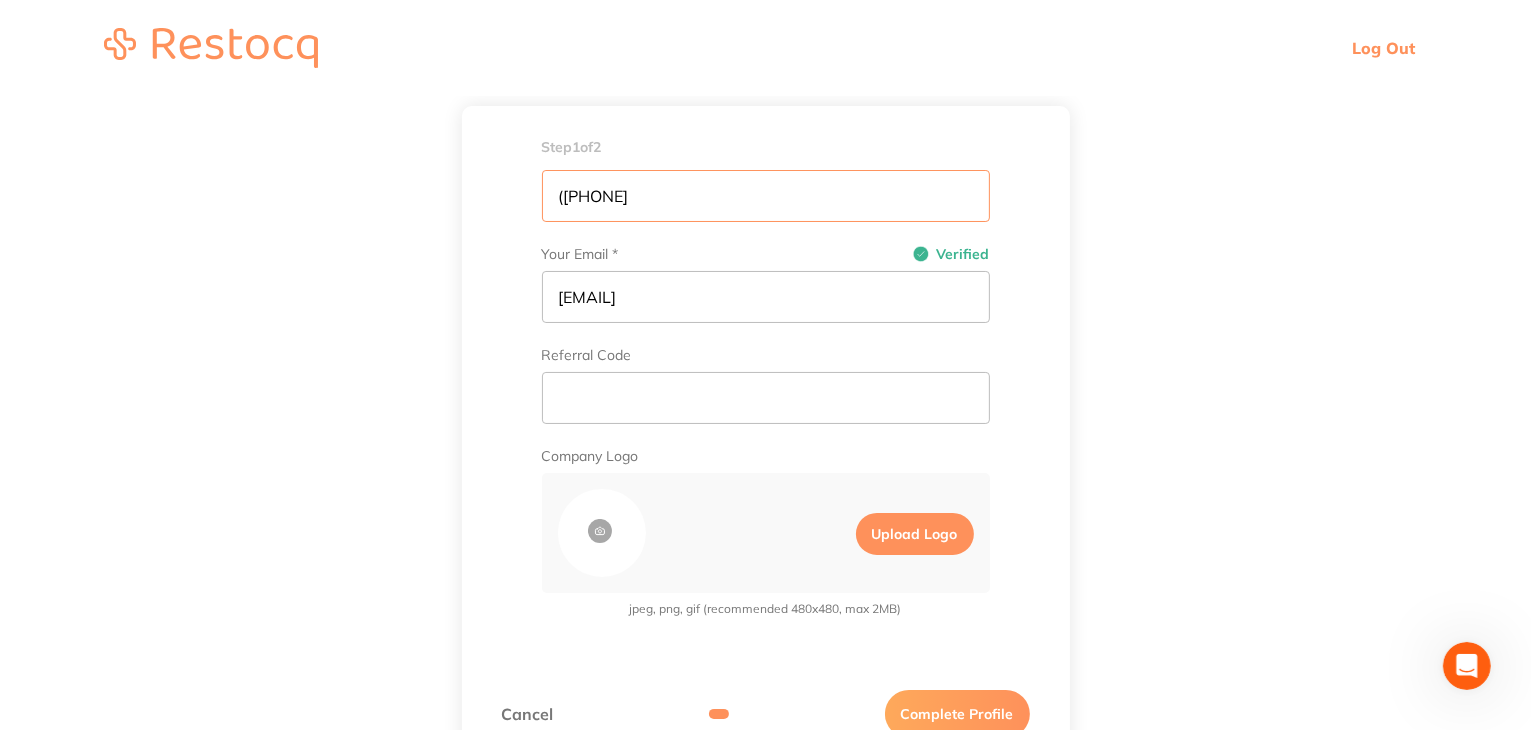 drag, startPoint x: 560, startPoint y: 191, endPoint x: 590, endPoint y: 245, distance: 61.77378 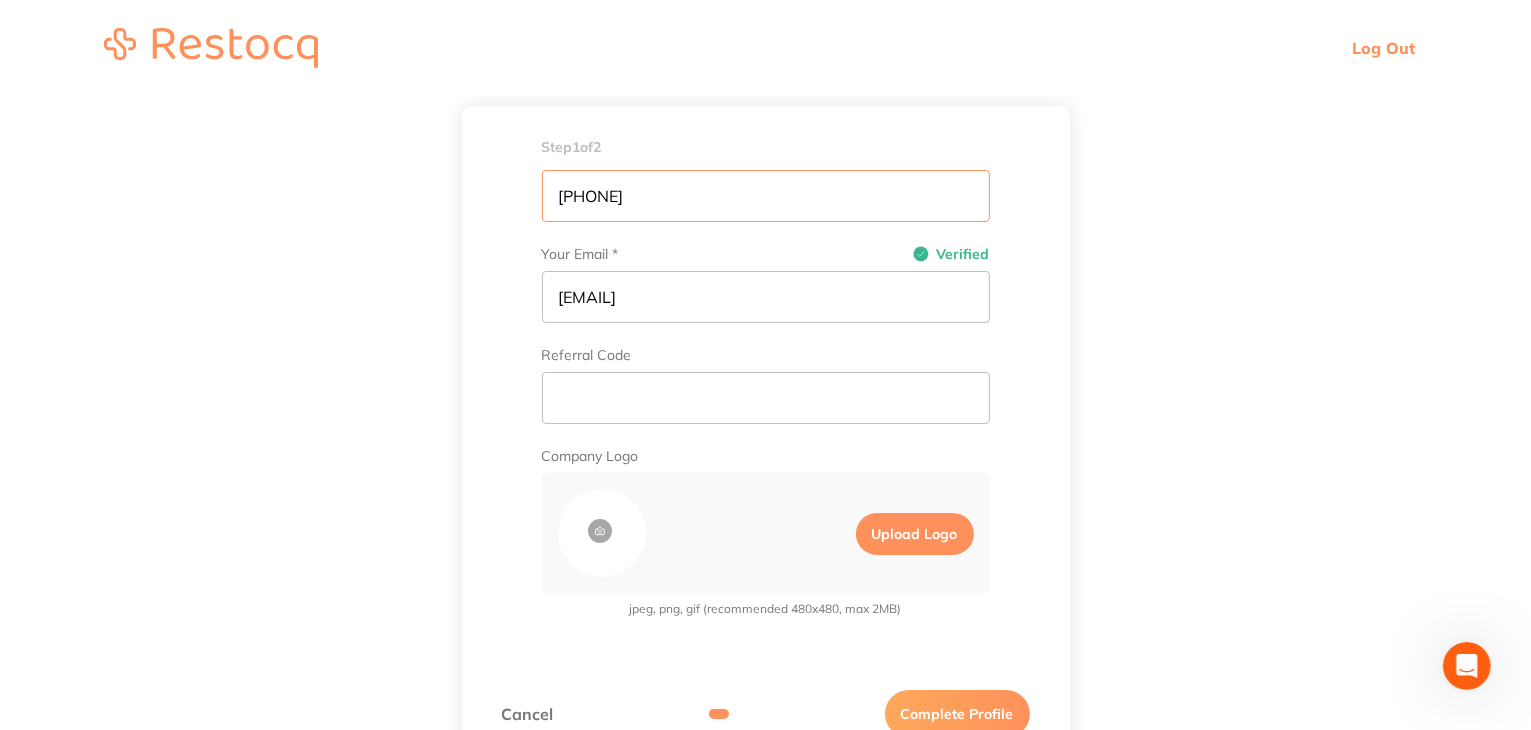 click on "03- 7042-0575" at bounding box center (766, 196) 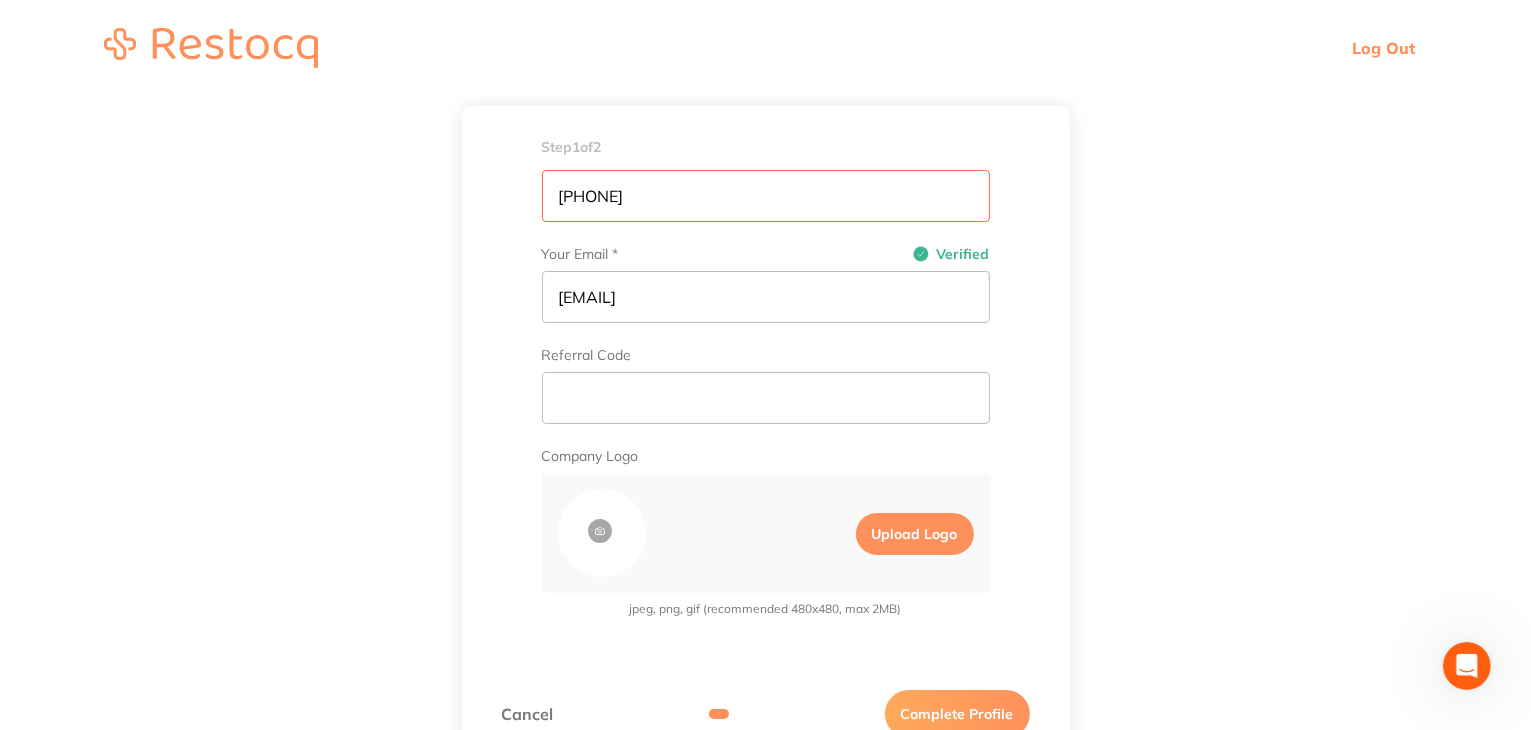 click on "Your Email *  Verified" at bounding box center [766, 258] 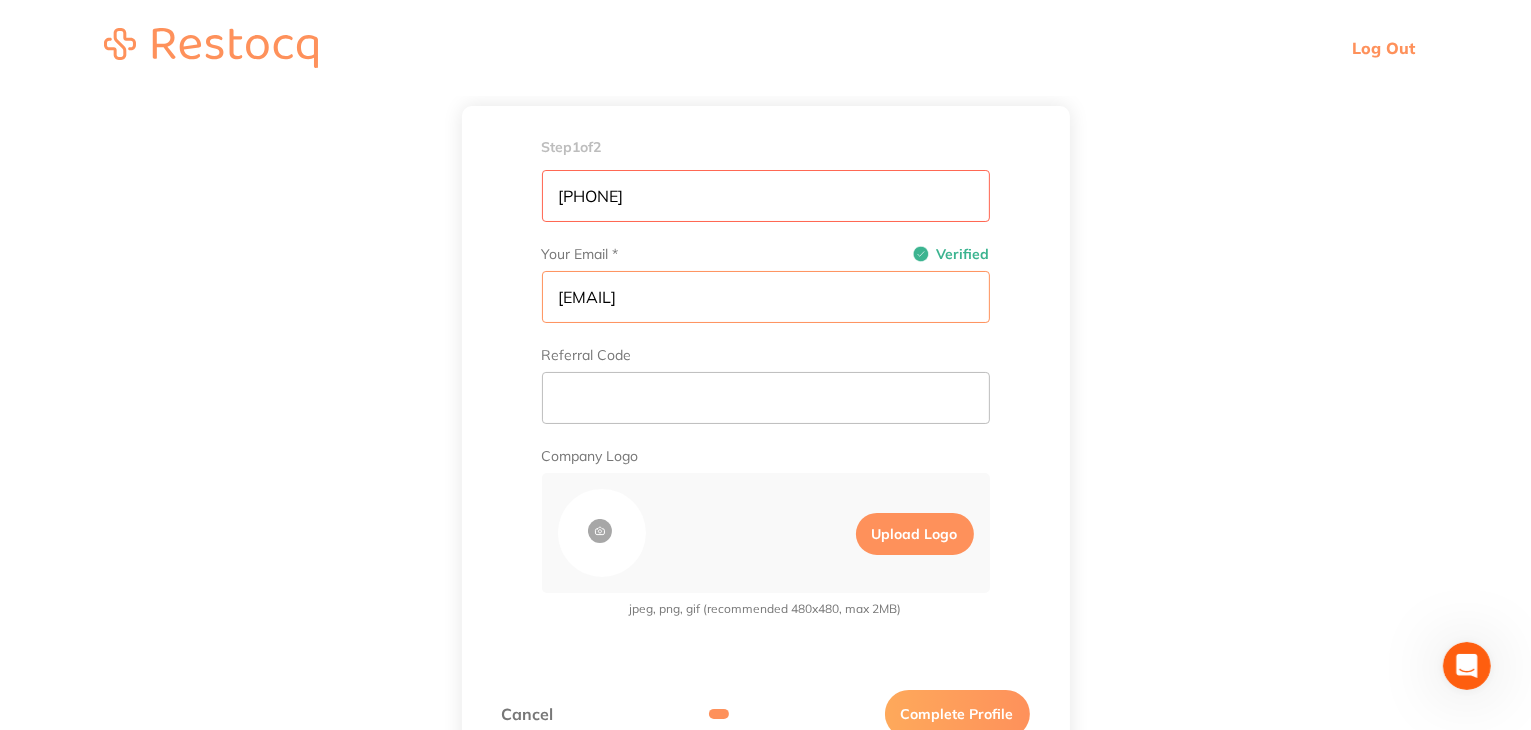 click on "brighton@oasisdentalstudio.com.au" at bounding box center (766, 297) 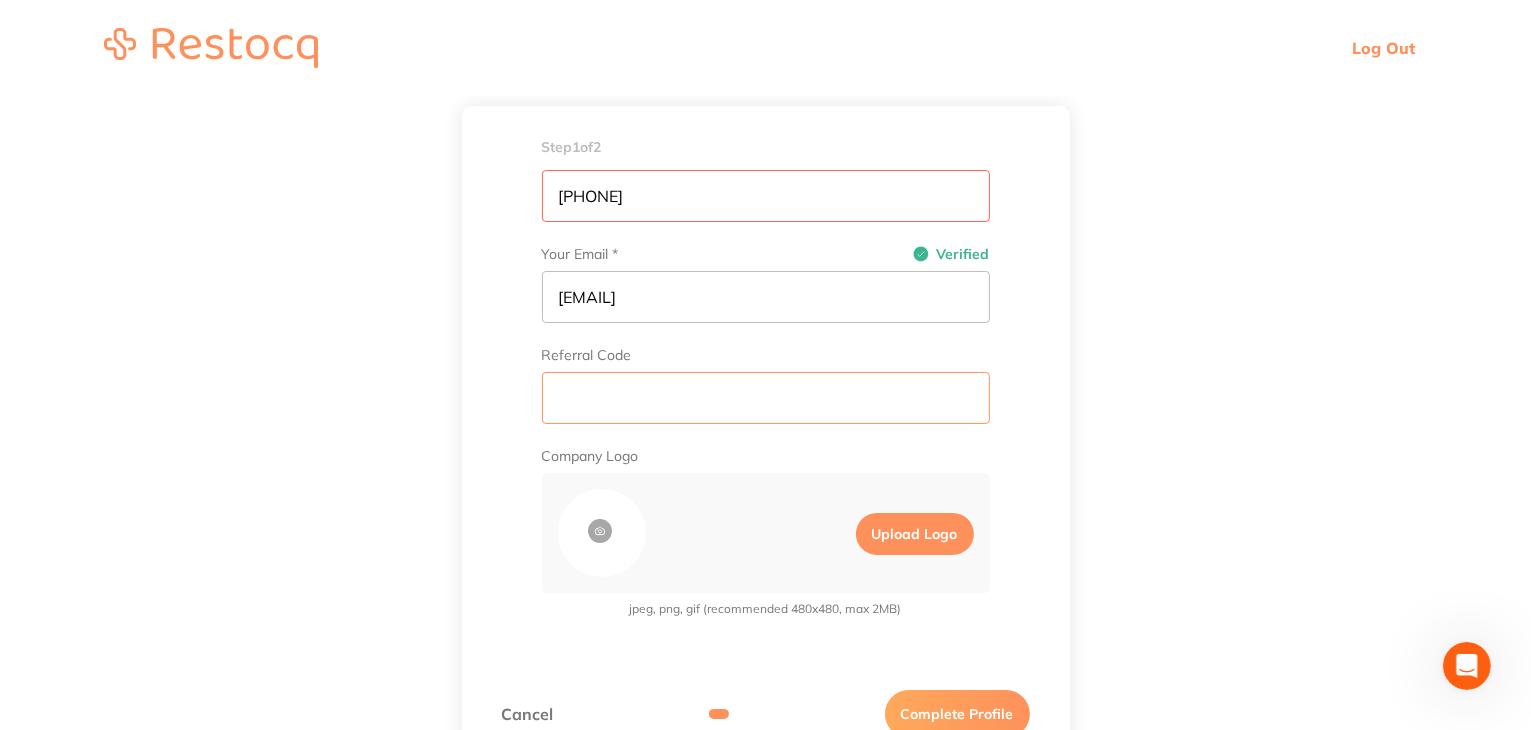 click at bounding box center (766, 398) 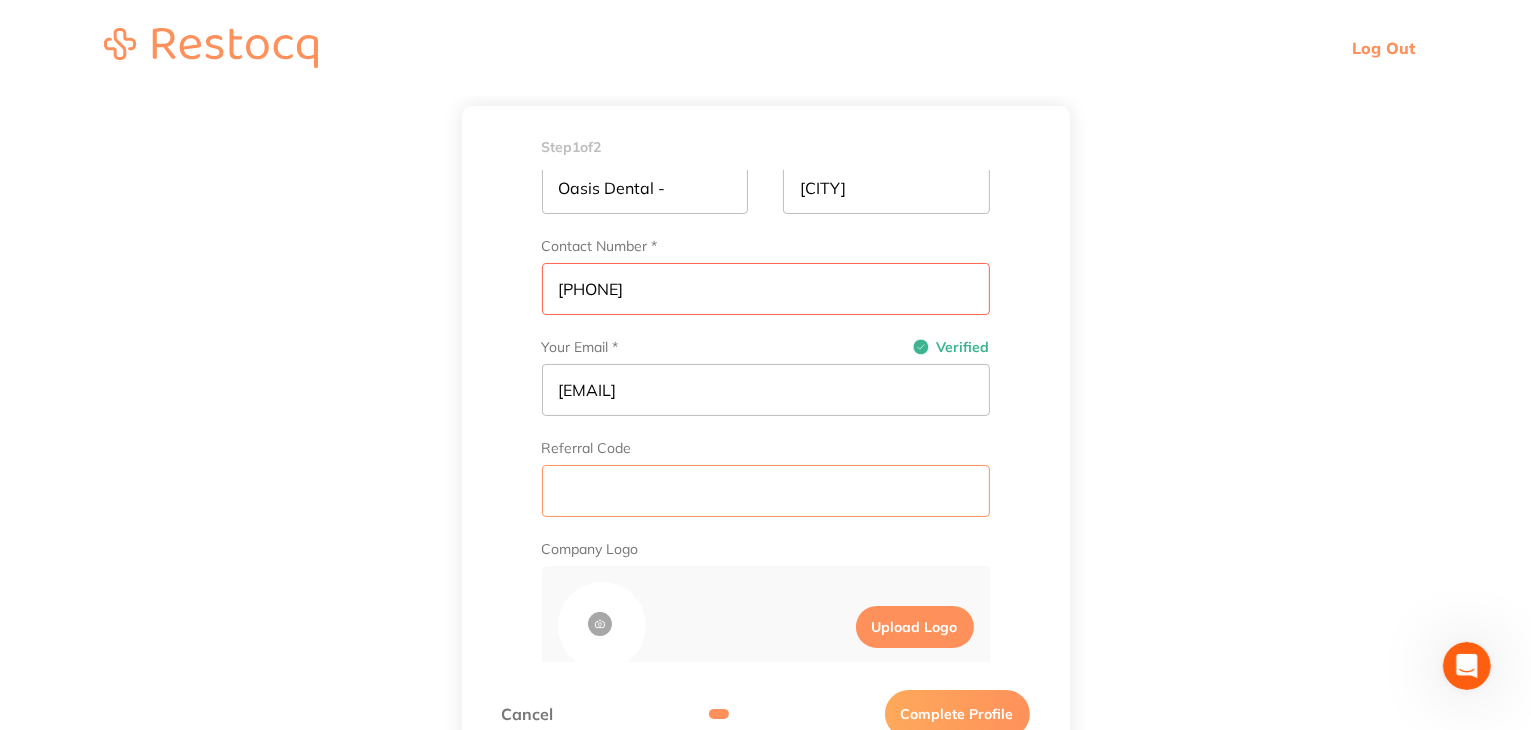 scroll, scrollTop: 372, scrollLeft: 0, axis: vertical 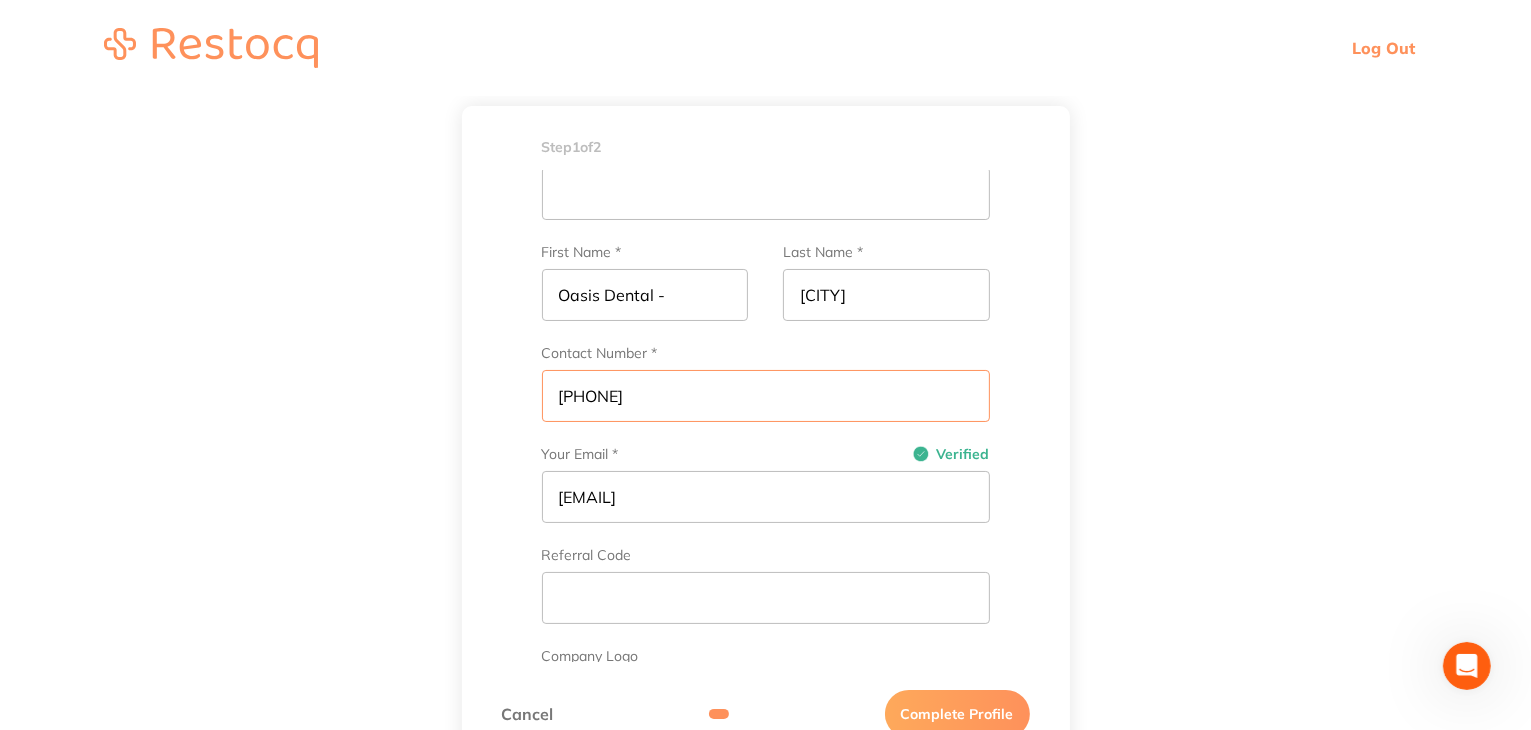 click on "03 - 7042-0575" at bounding box center (766, 396) 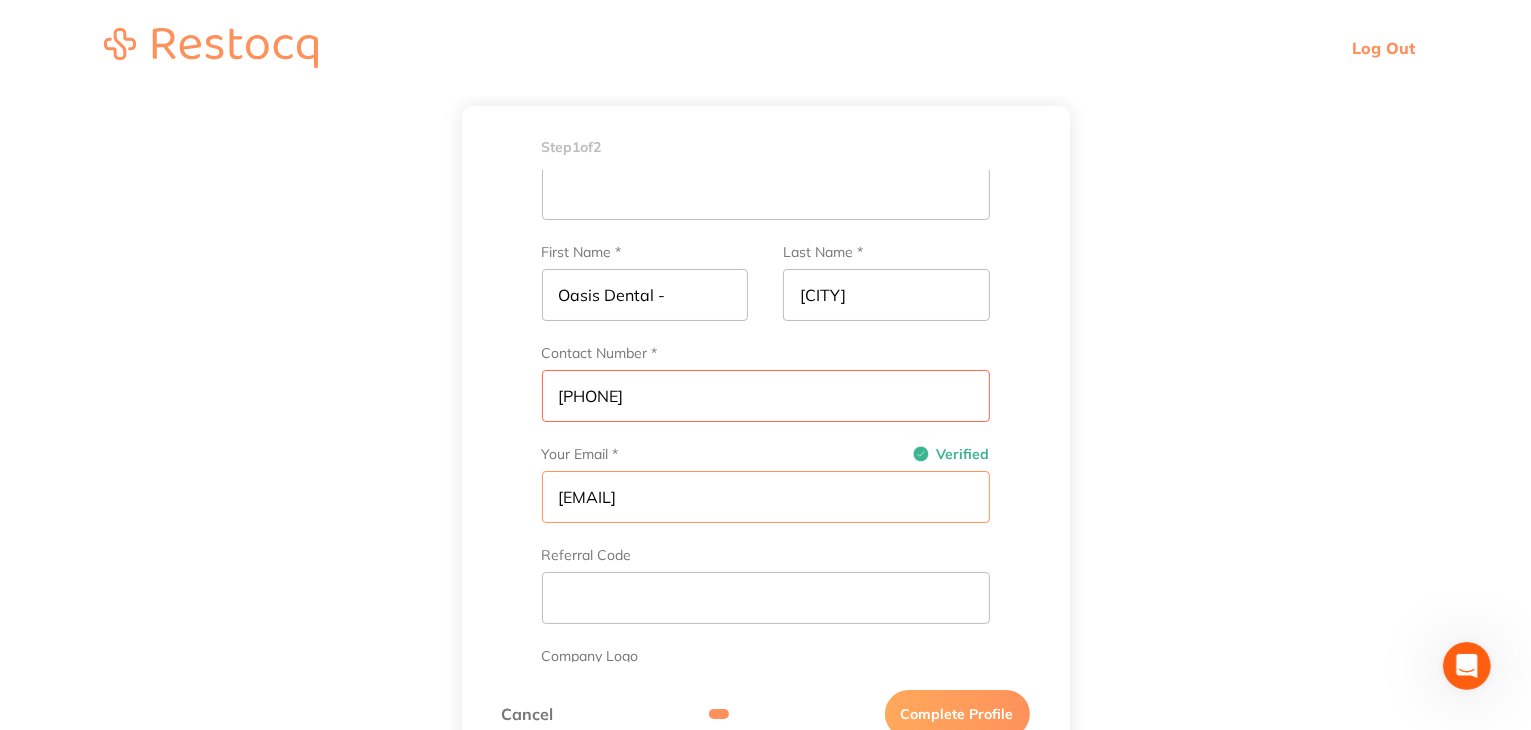 click on "brighton@oasisdentalstudio.com.au" at bounding box center (766, 497) 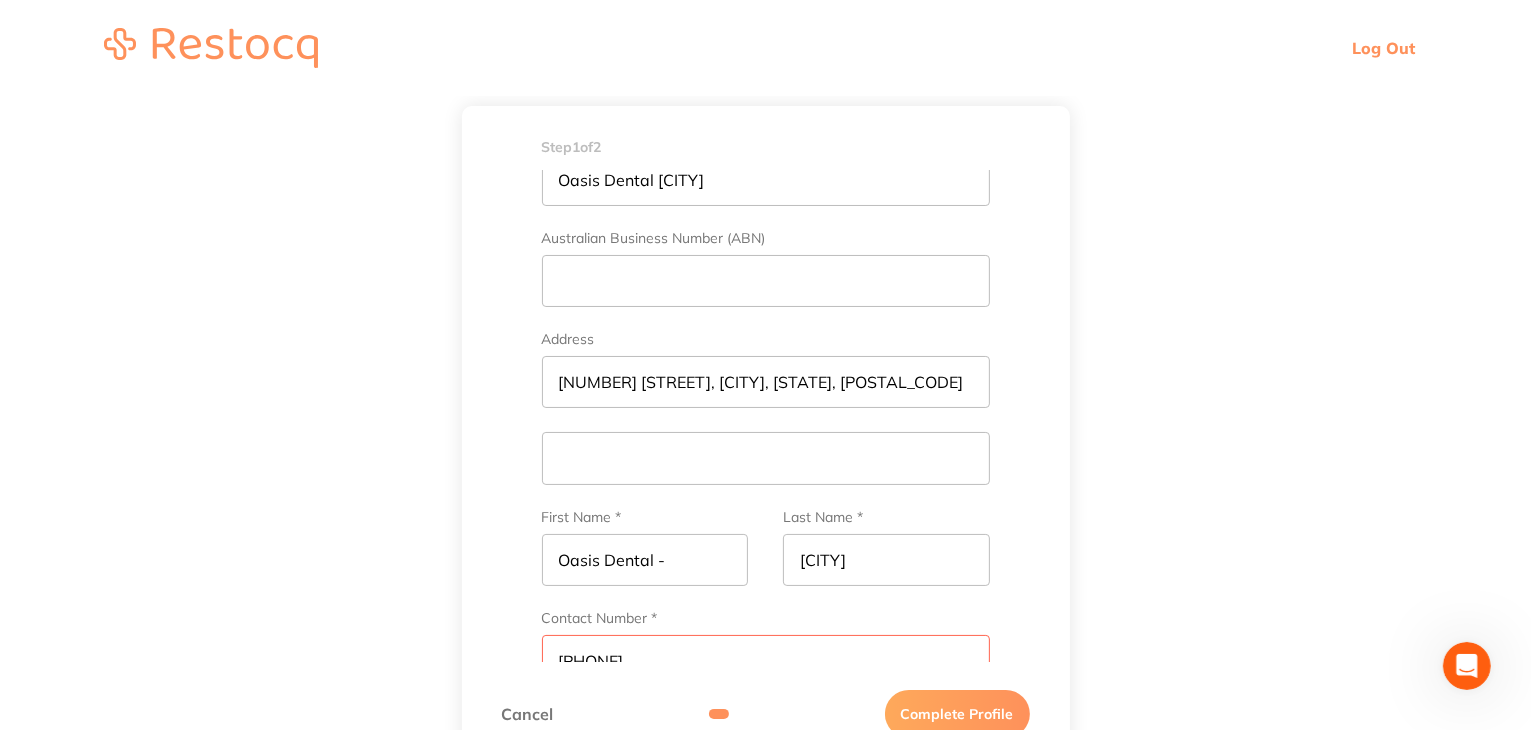 scroll, scrollTop: 500, scrollLeft: 0, axis: vertical 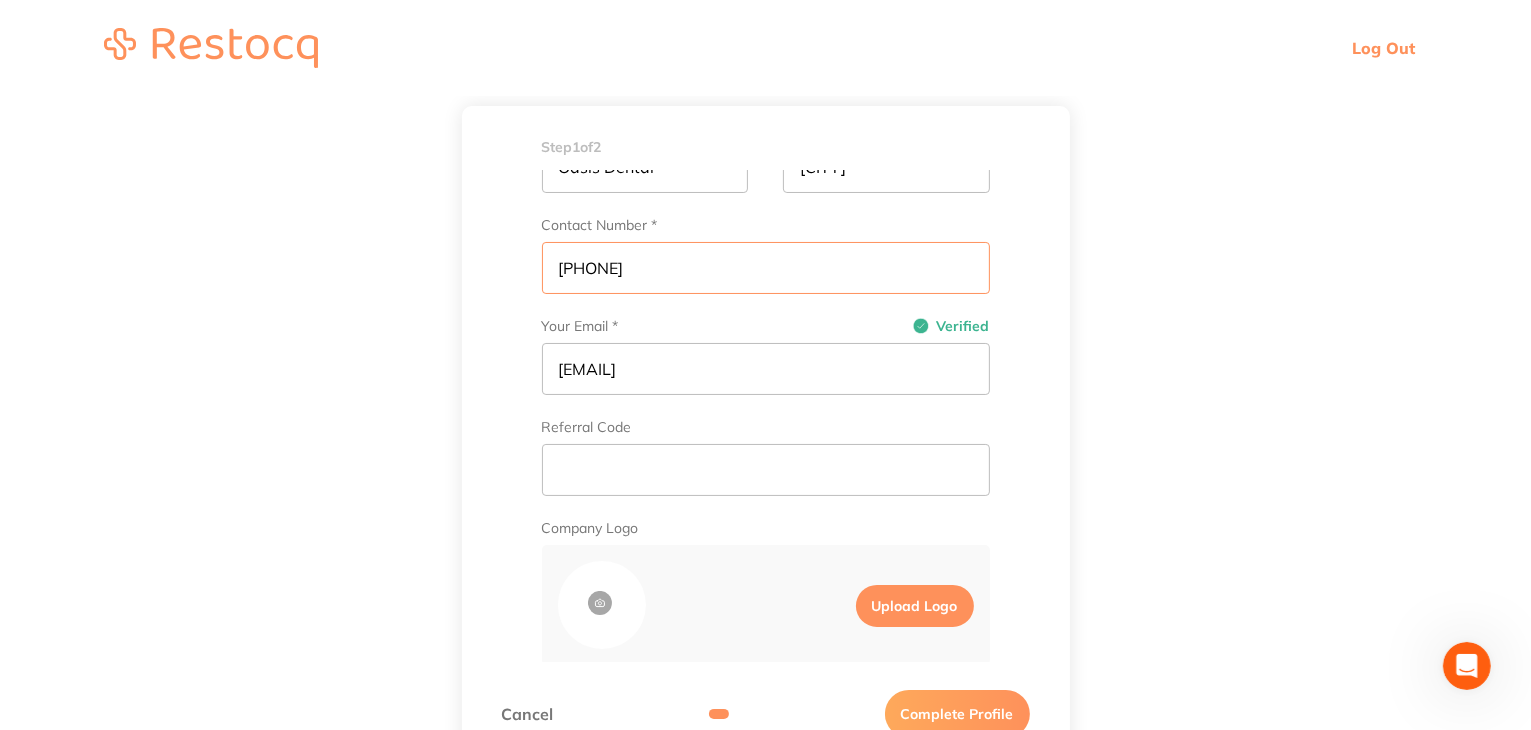 click on "03 7042-0575" at bounding box center [766, 268] 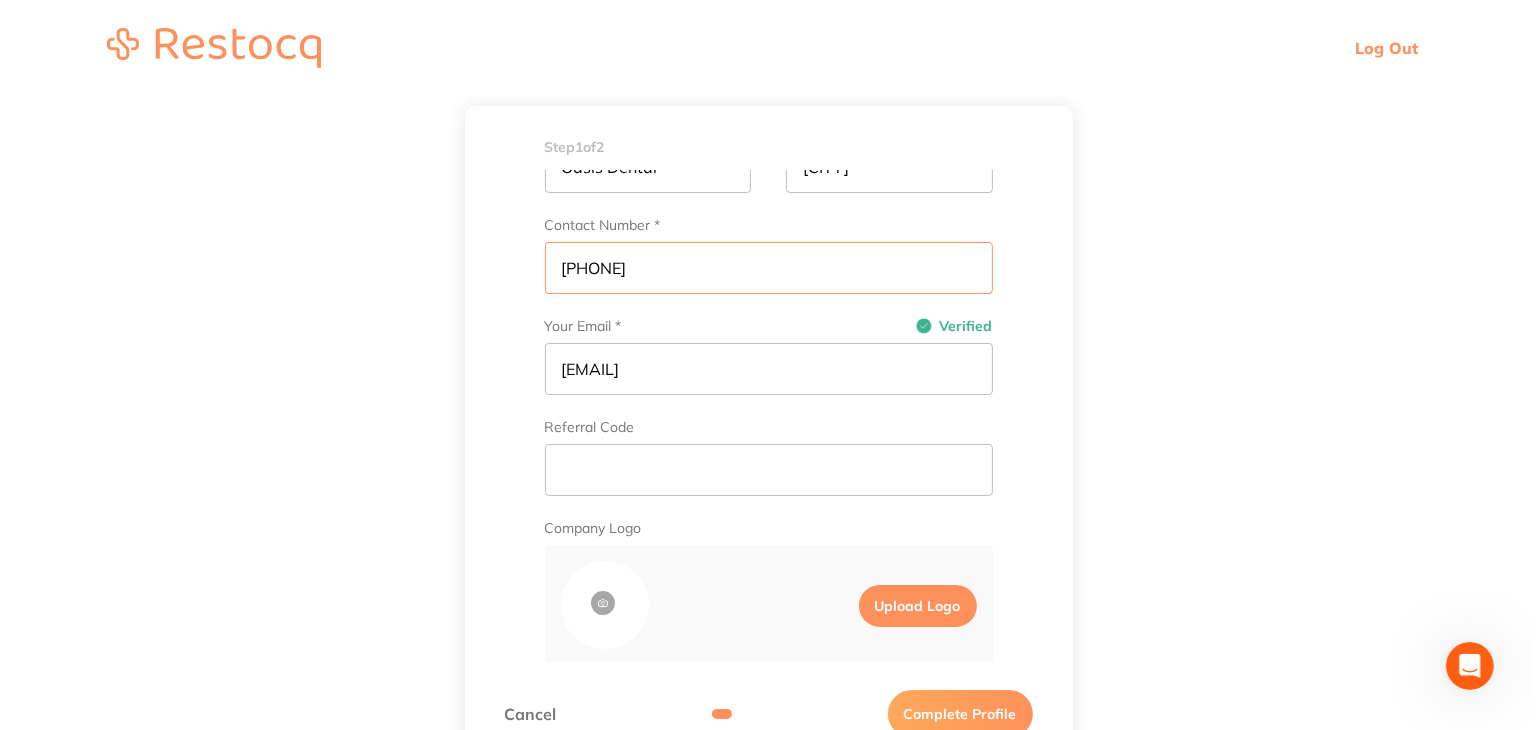 scroll, scrollTop: 572, scrollLeft: 0, axis: vertical 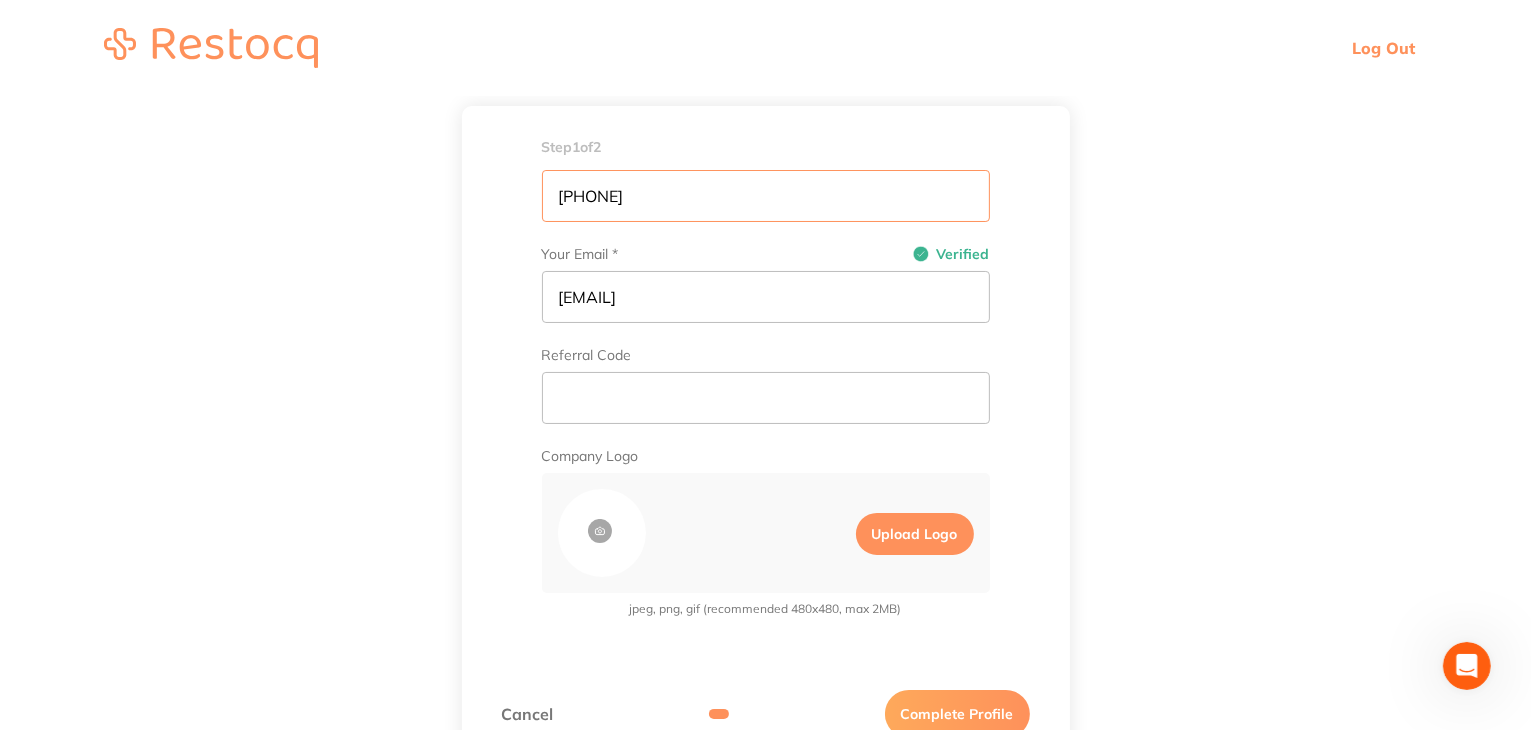 click on "03 7040575" at bounding box center (766, 196) 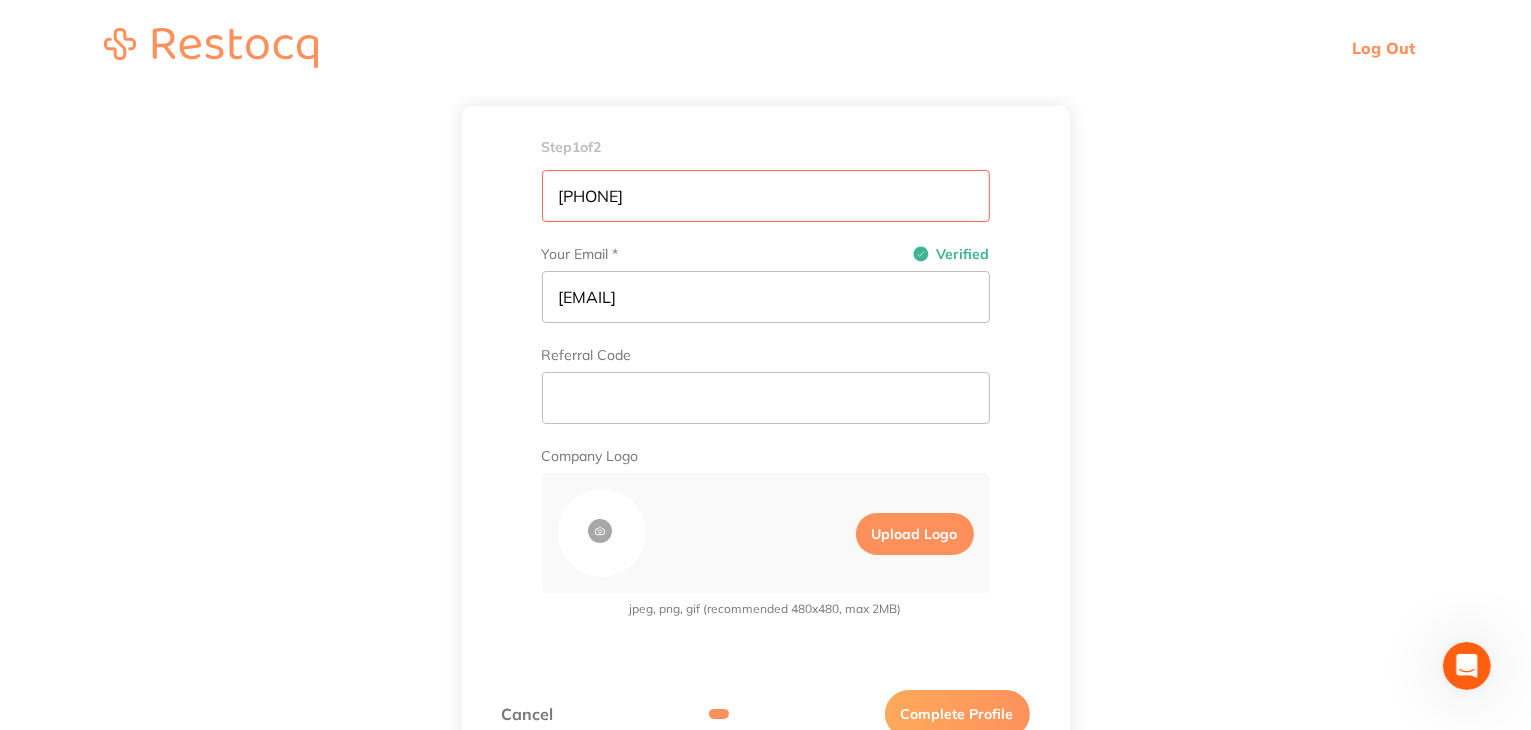 click on "Complete Profile" at bounding box center [957, 714] 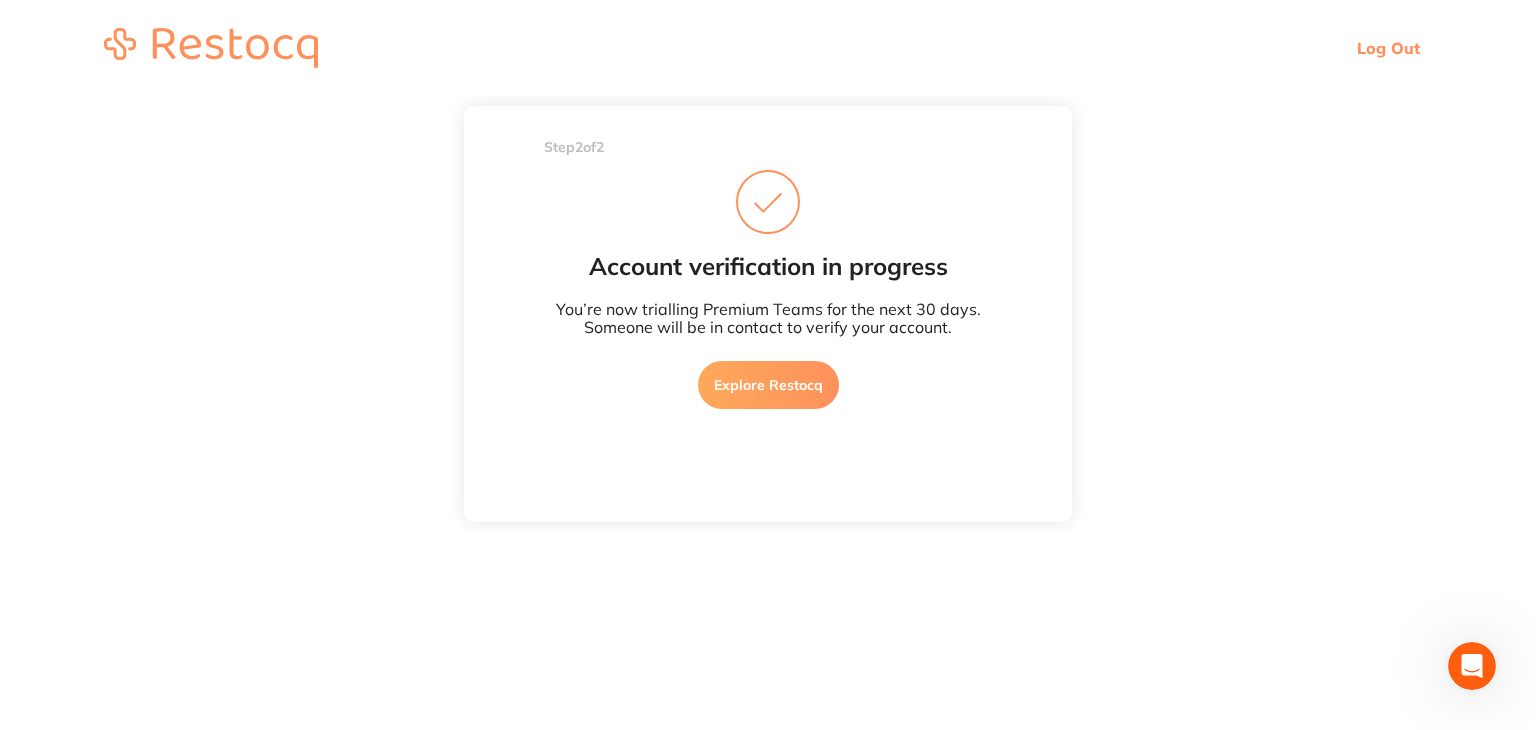 click on "Explore Restocq" at bounding box center (768, 385) 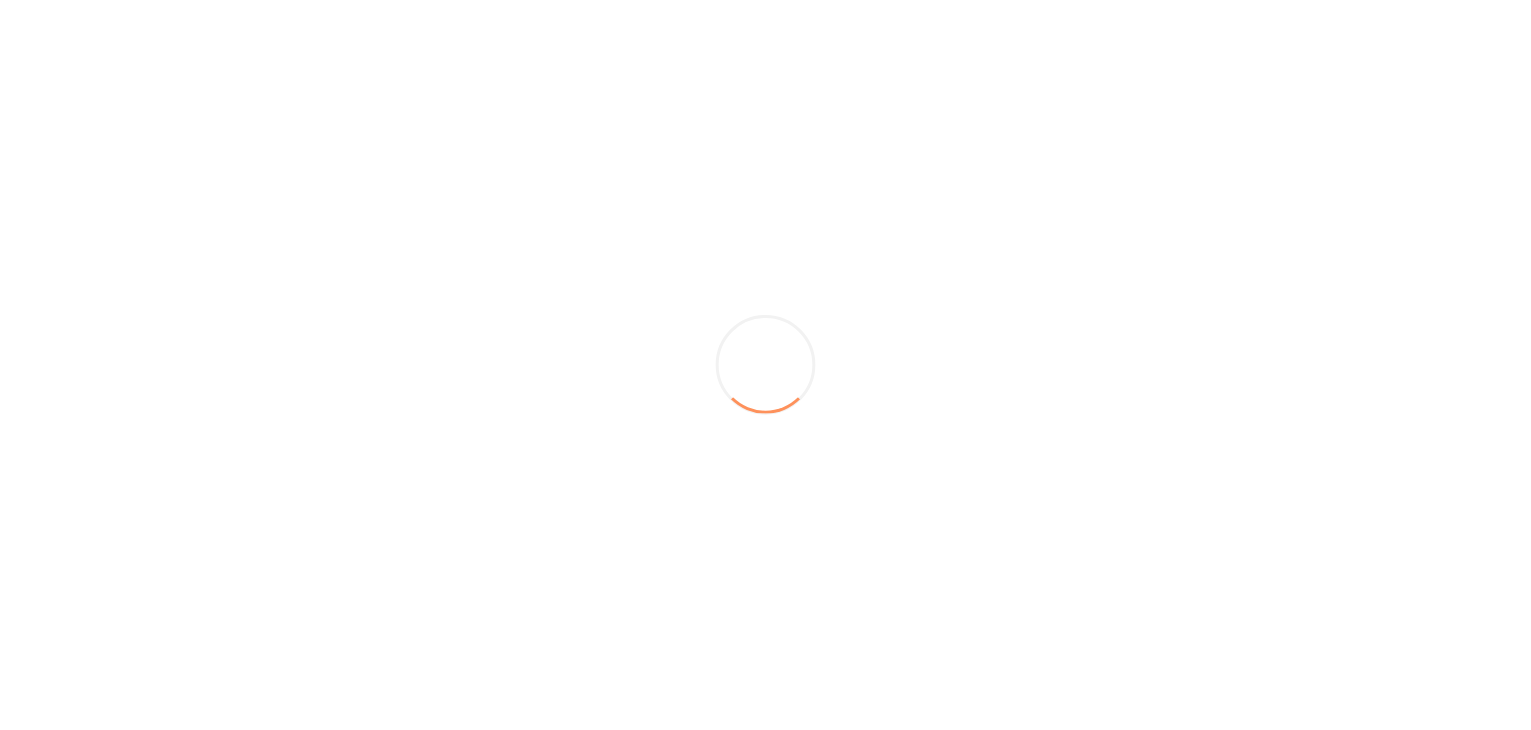 scroll, scrollTop: 0, scrollLeft: 0, axis: both 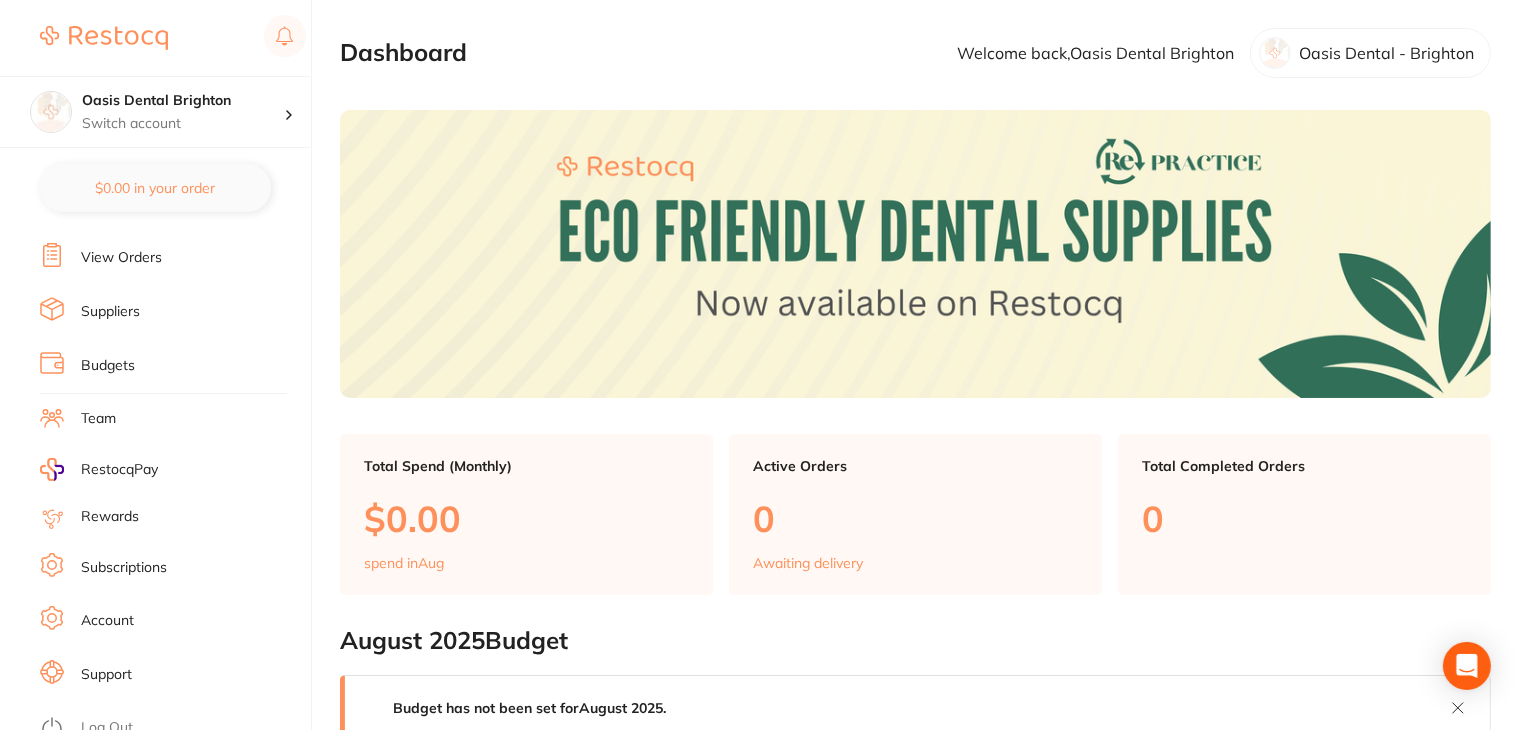 drag, startPoint x: 107, startPoint y: 405, endPoint x: 584, endPoint y: 373, distance: 478.07217 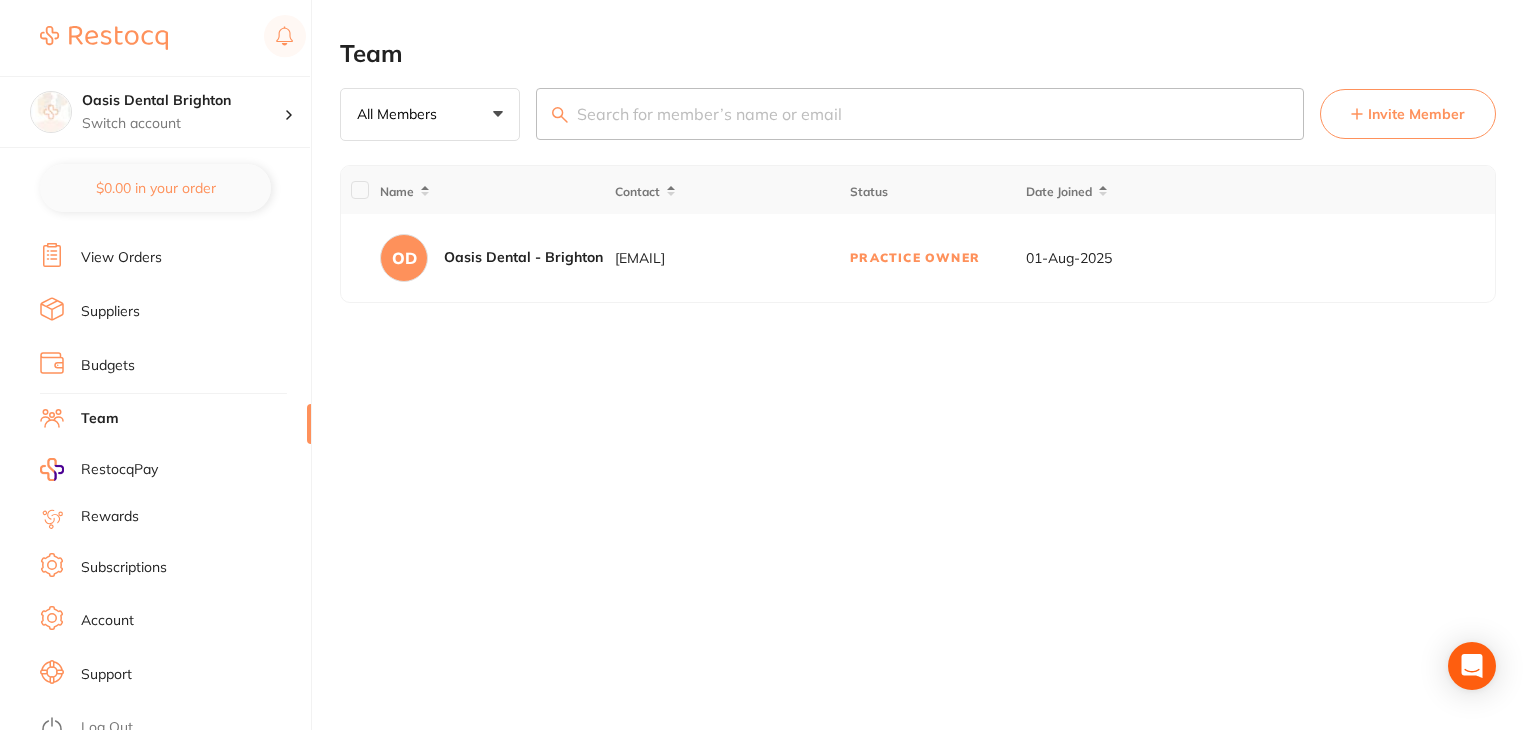drag, startPoint x: 1403, startPoint y: 121, endPoint x: 1072, endPoint y: 153, distance: 332.54324 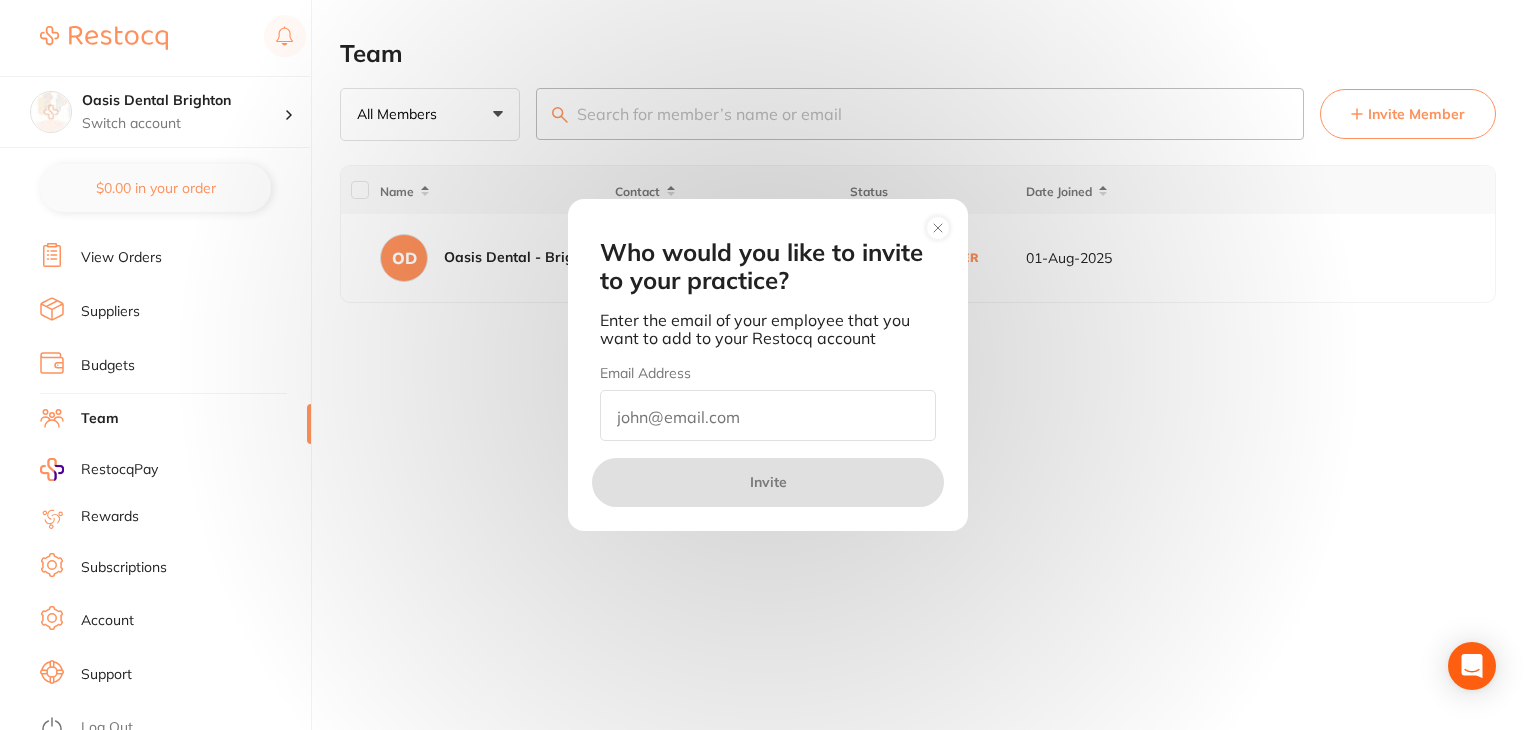 drag, startPoint x: 629, startPoint y: 421, endPoint x: 640, endPoint y: 421, distance: 11 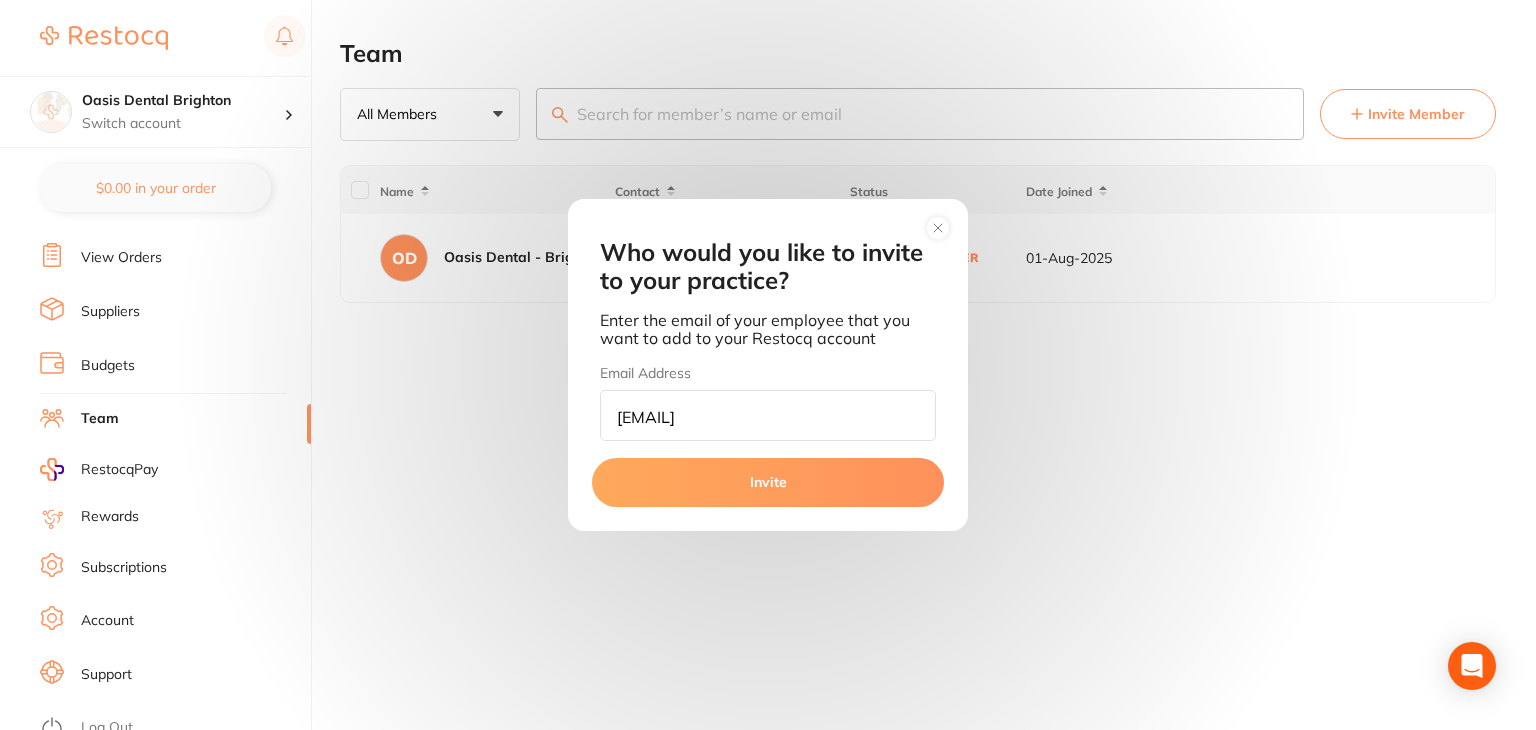 click on "adriana@oasisdentalstudio.com.au" at bounding box center (768, 415) 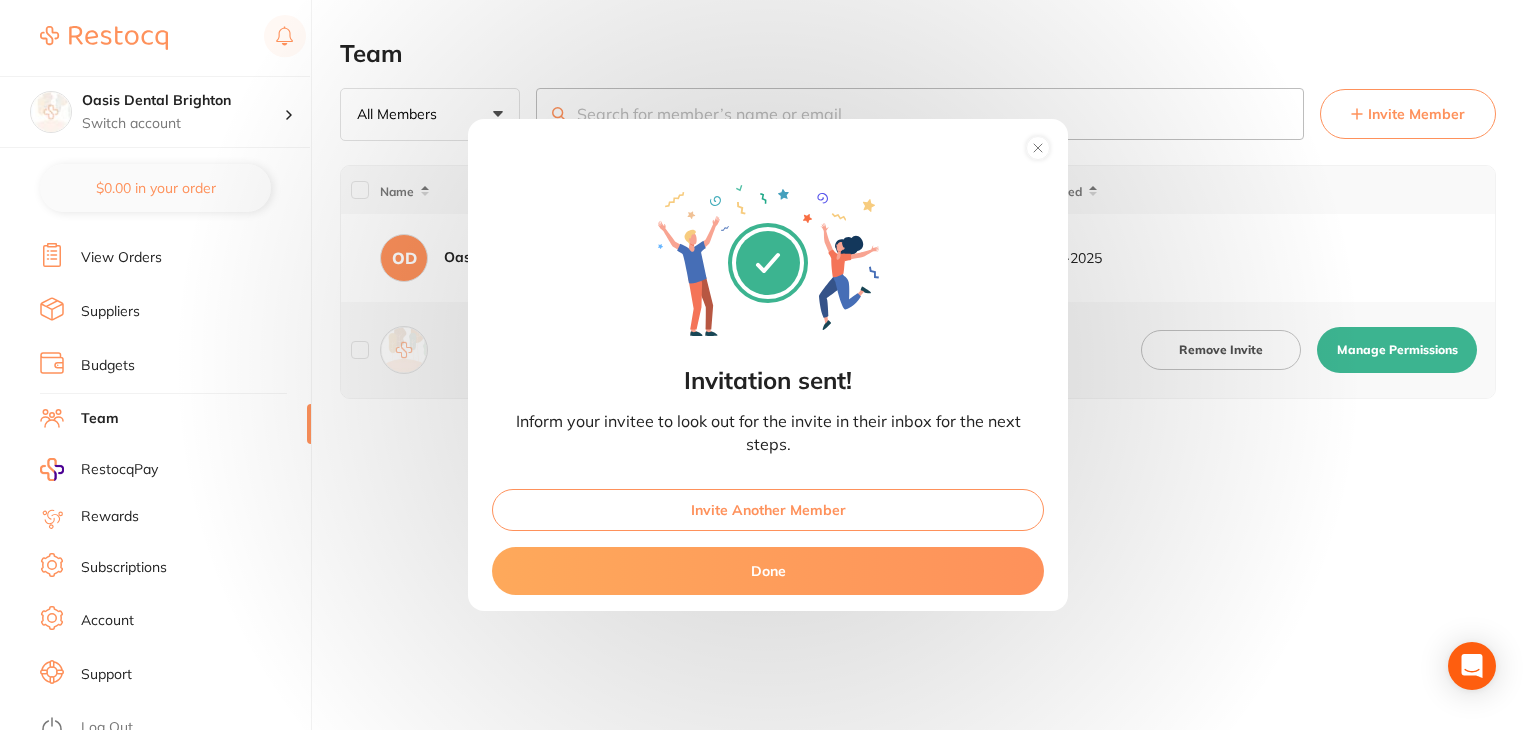 drag, startPoint x: 1037, startPoint y: 155, endPoint x: 1064, endPoint y: 172, distance: 31.906113 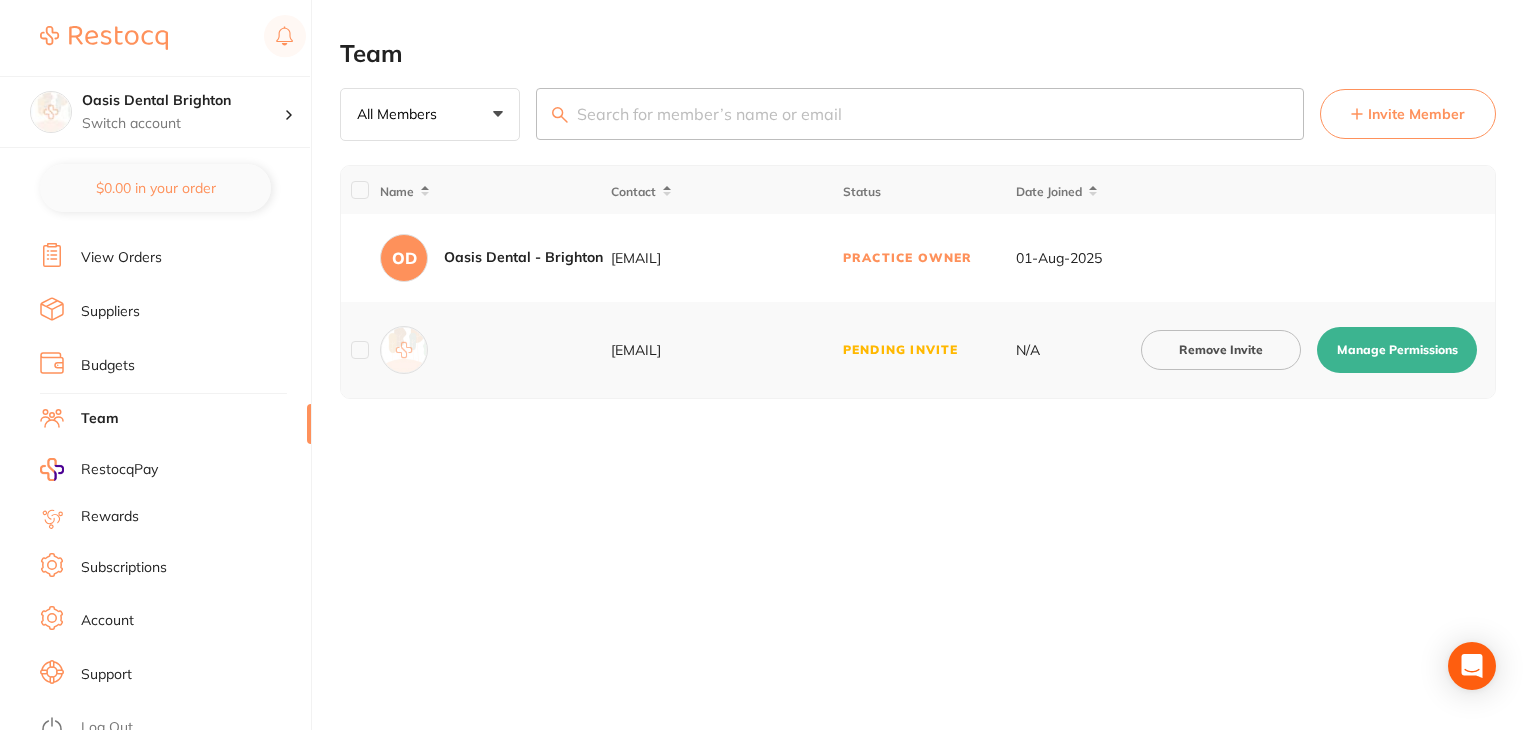 click on "Invite Member" at bounding box center [1416, 114] 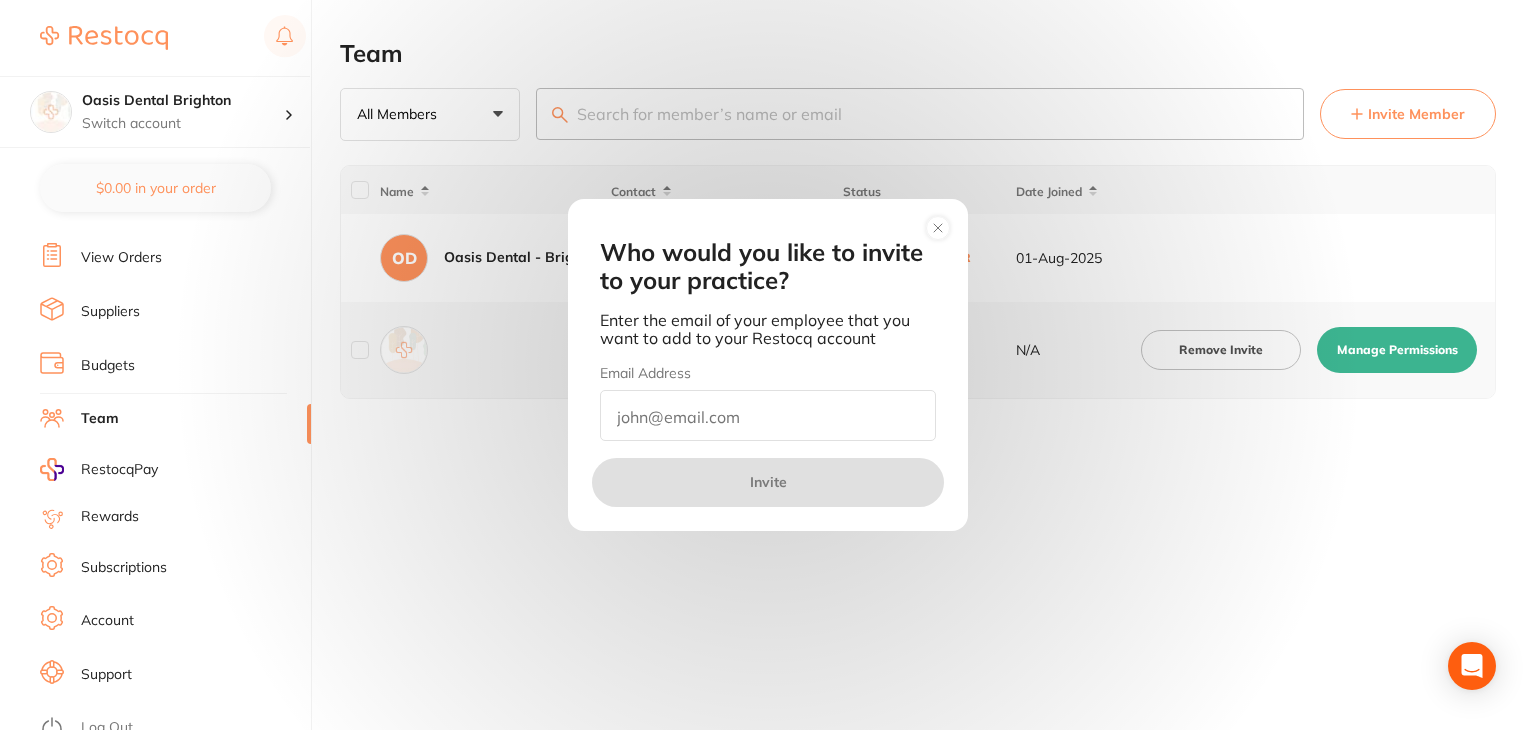 type 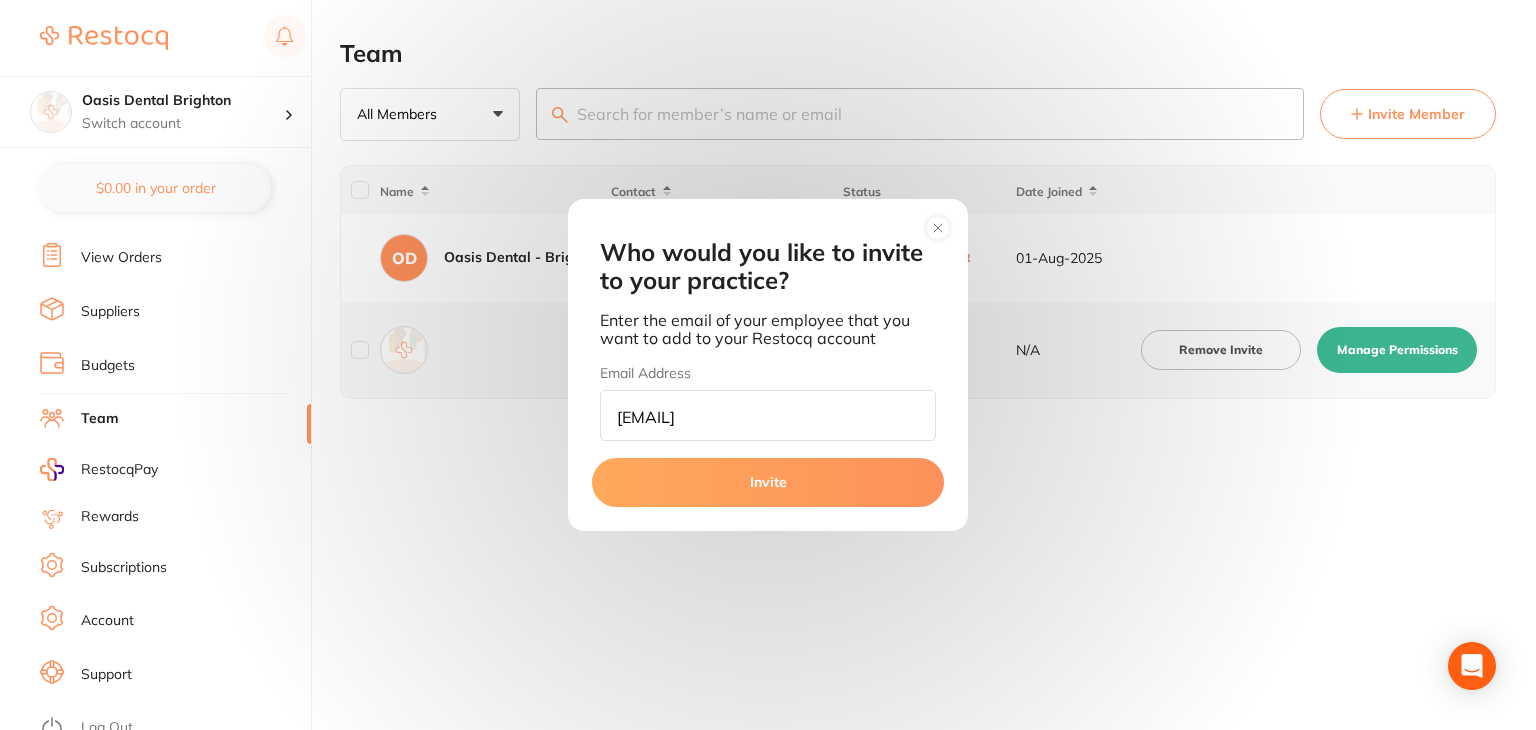 type on "managerbgt@oasisdentalstudio.com.au" 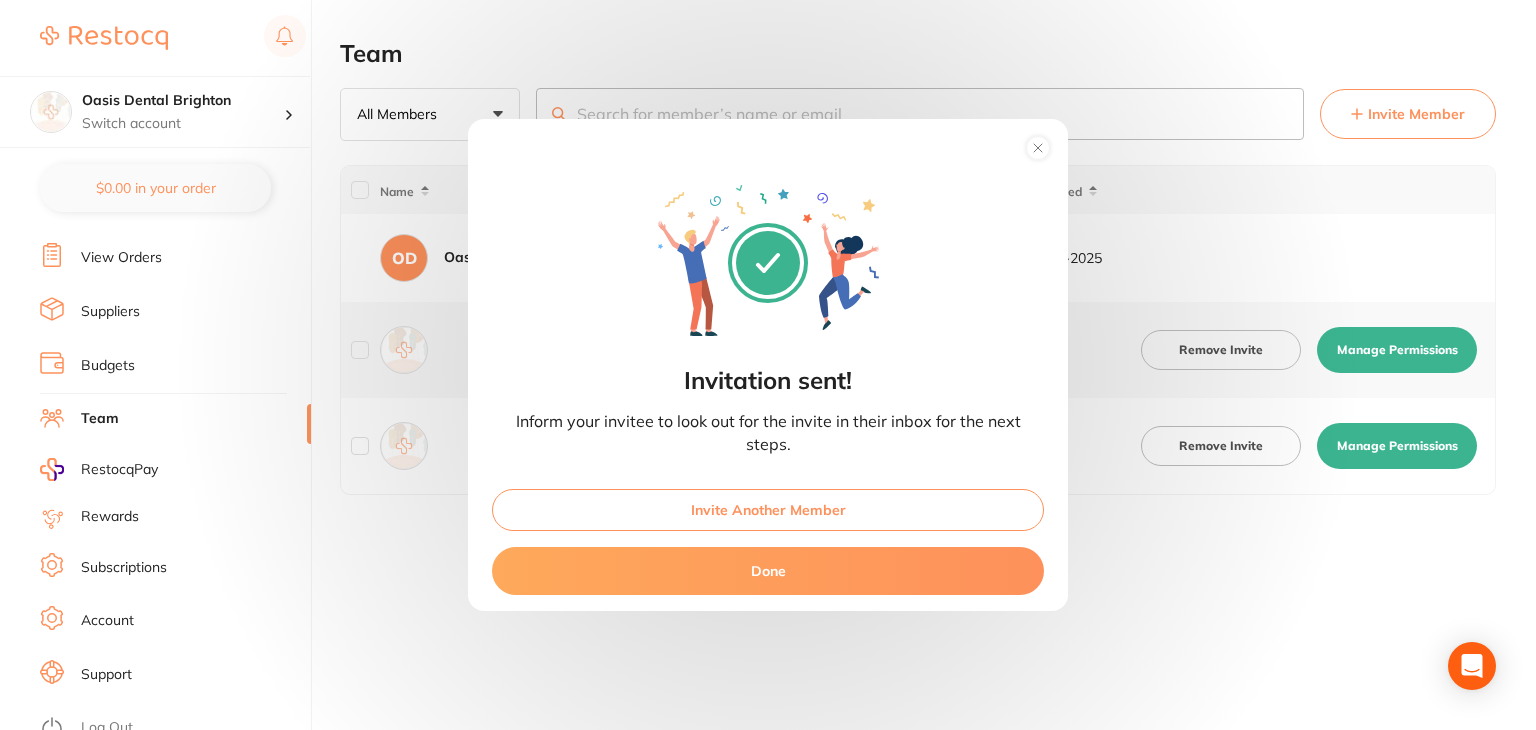 click 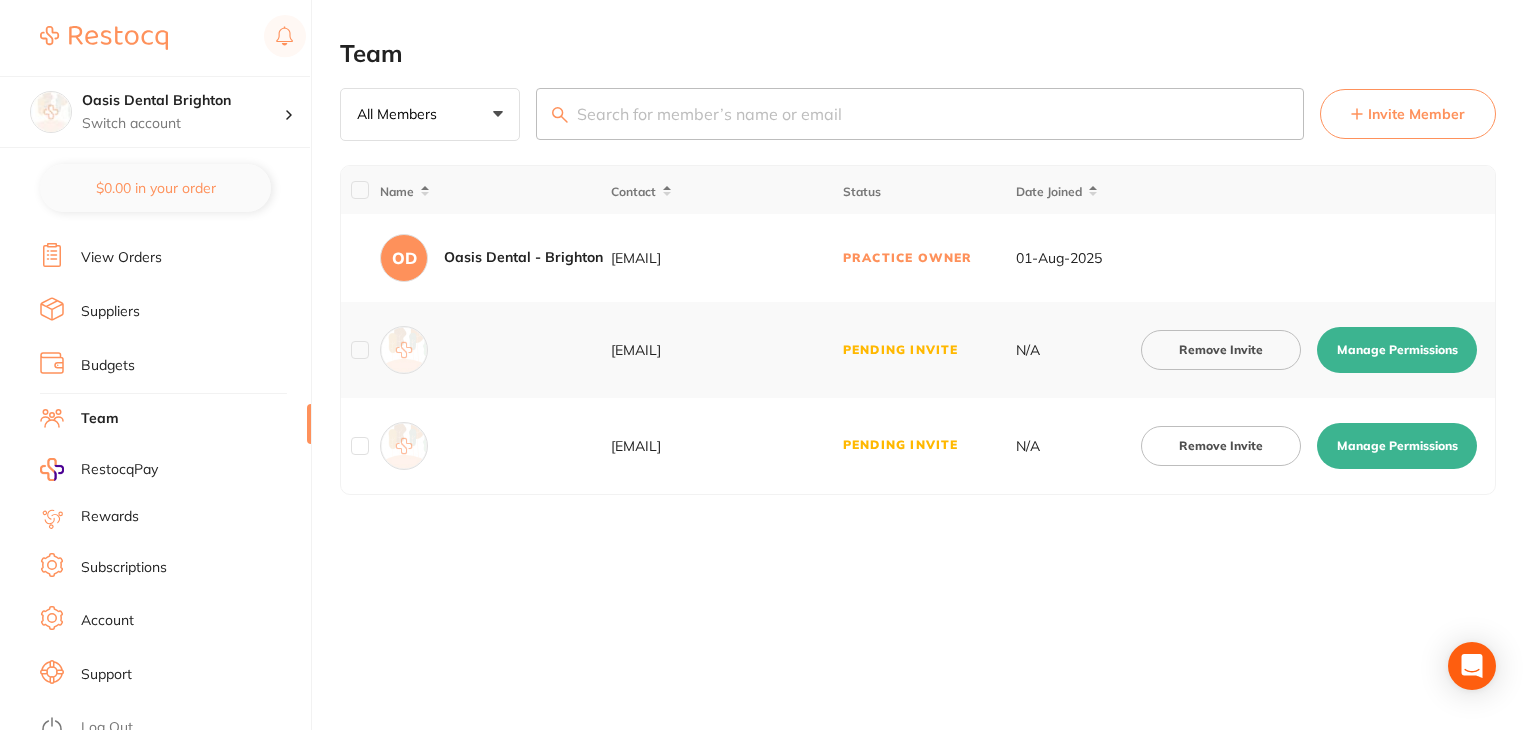 click on "Invite Member" at bounding box center [1408, 114] 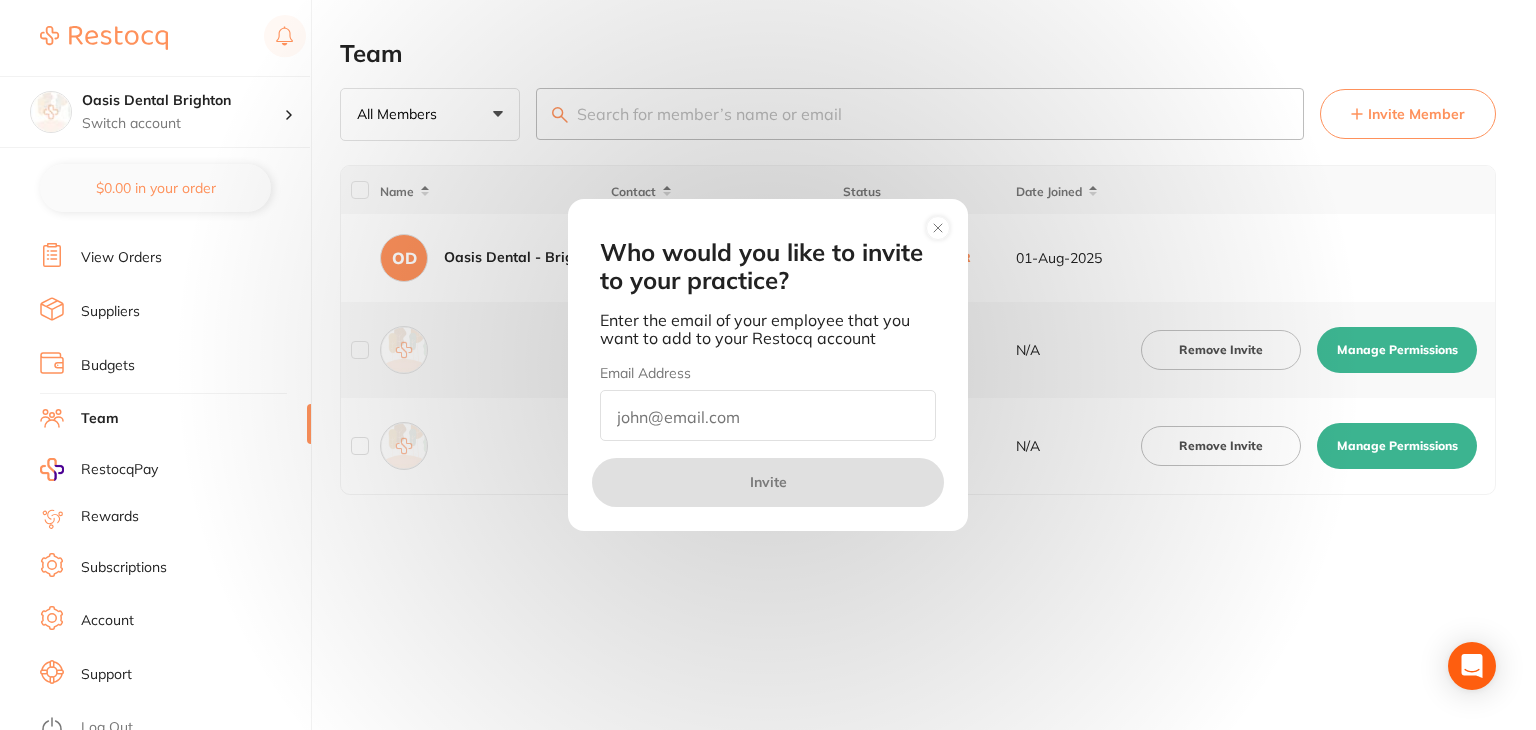 click at bounding box center (768, 415) 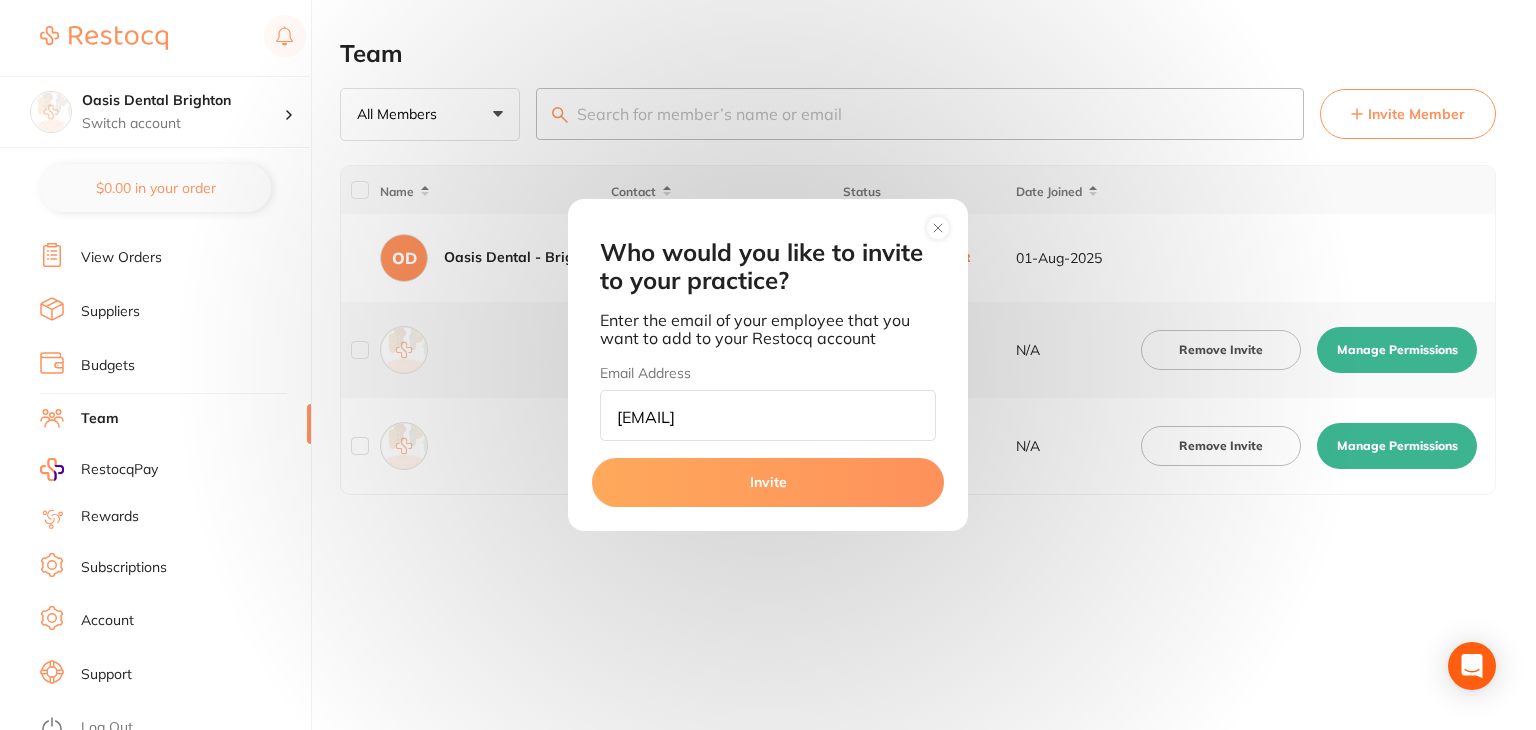 type on "orders@oasisdentalstudio.com.au" 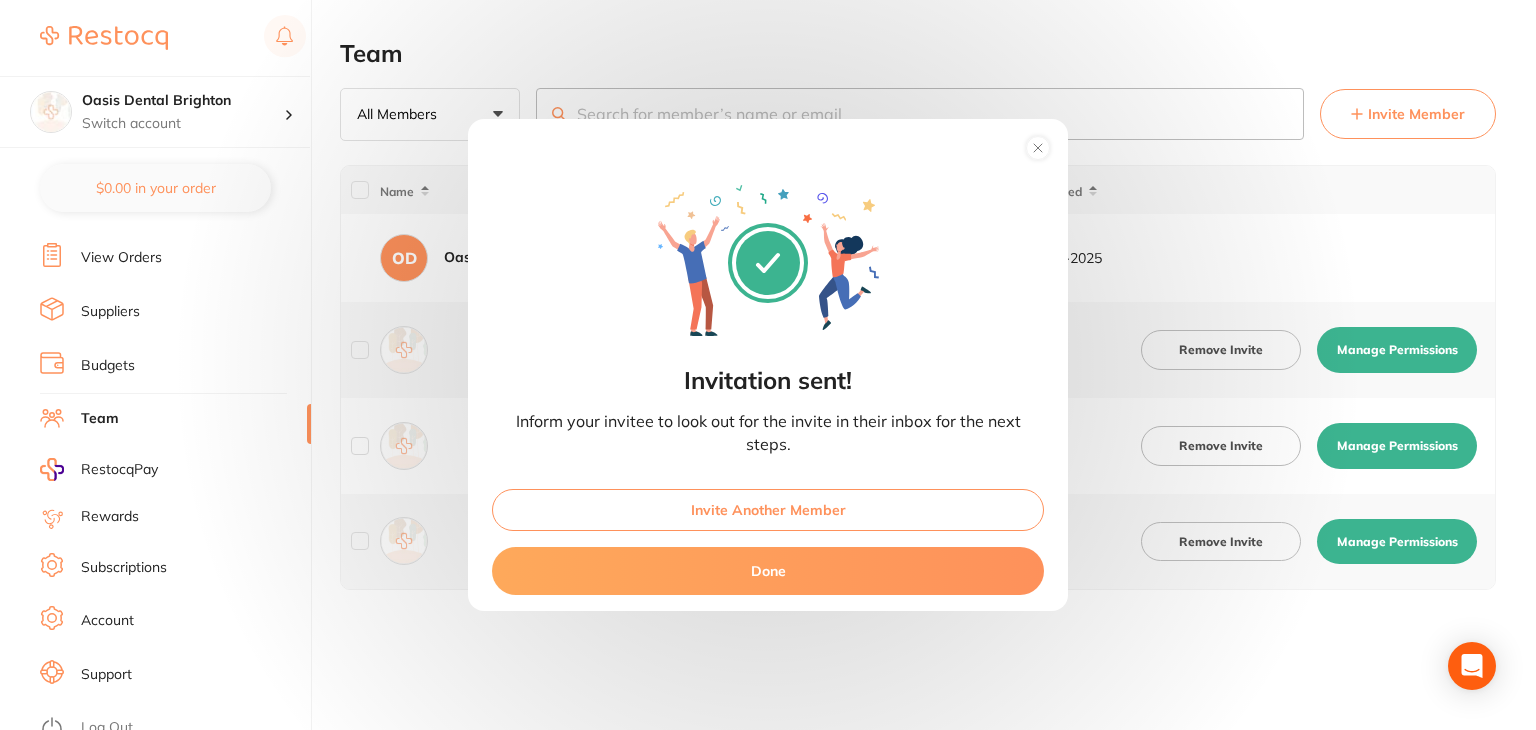 click 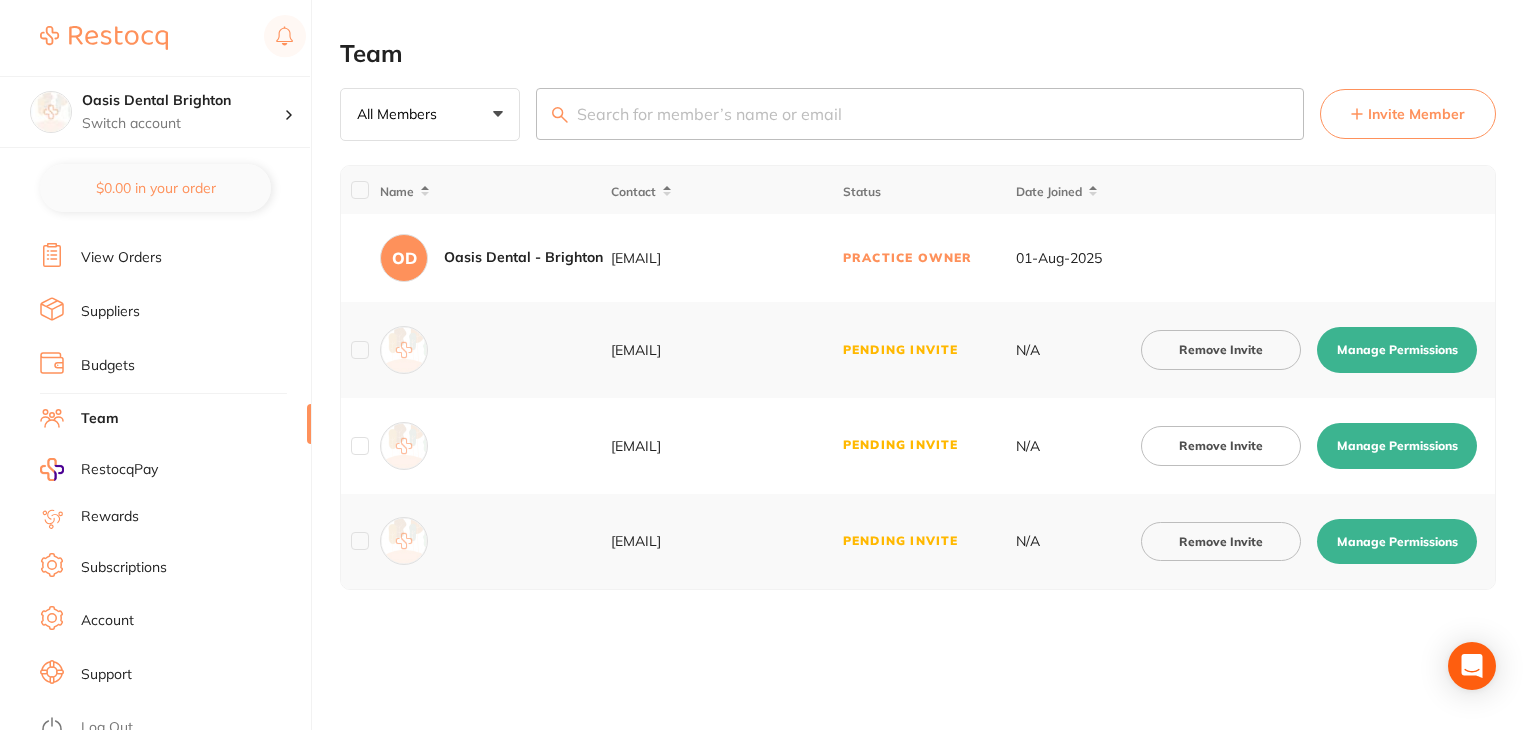 click on "Manage Permissions" at bounding box center (1397, 350) 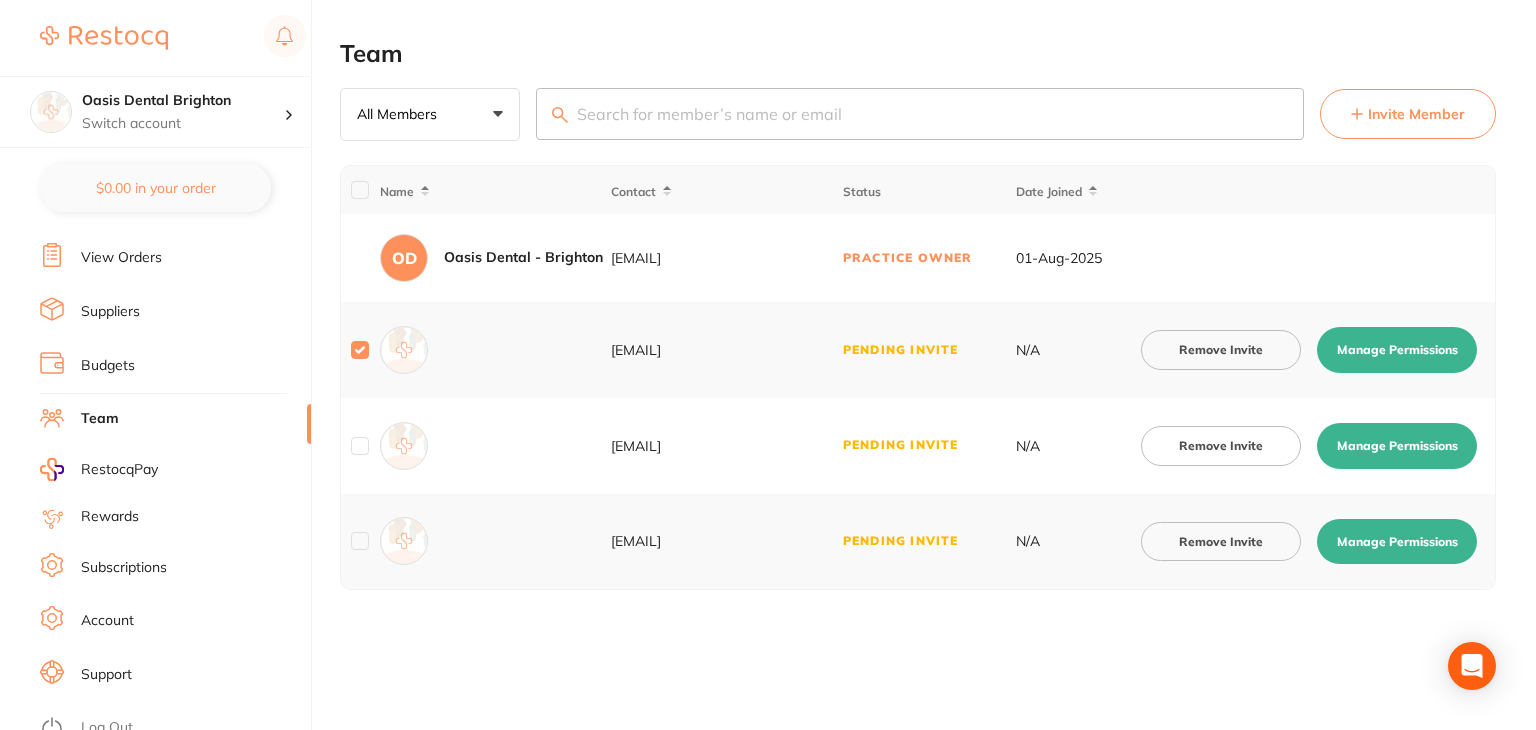 checkbox on "true" 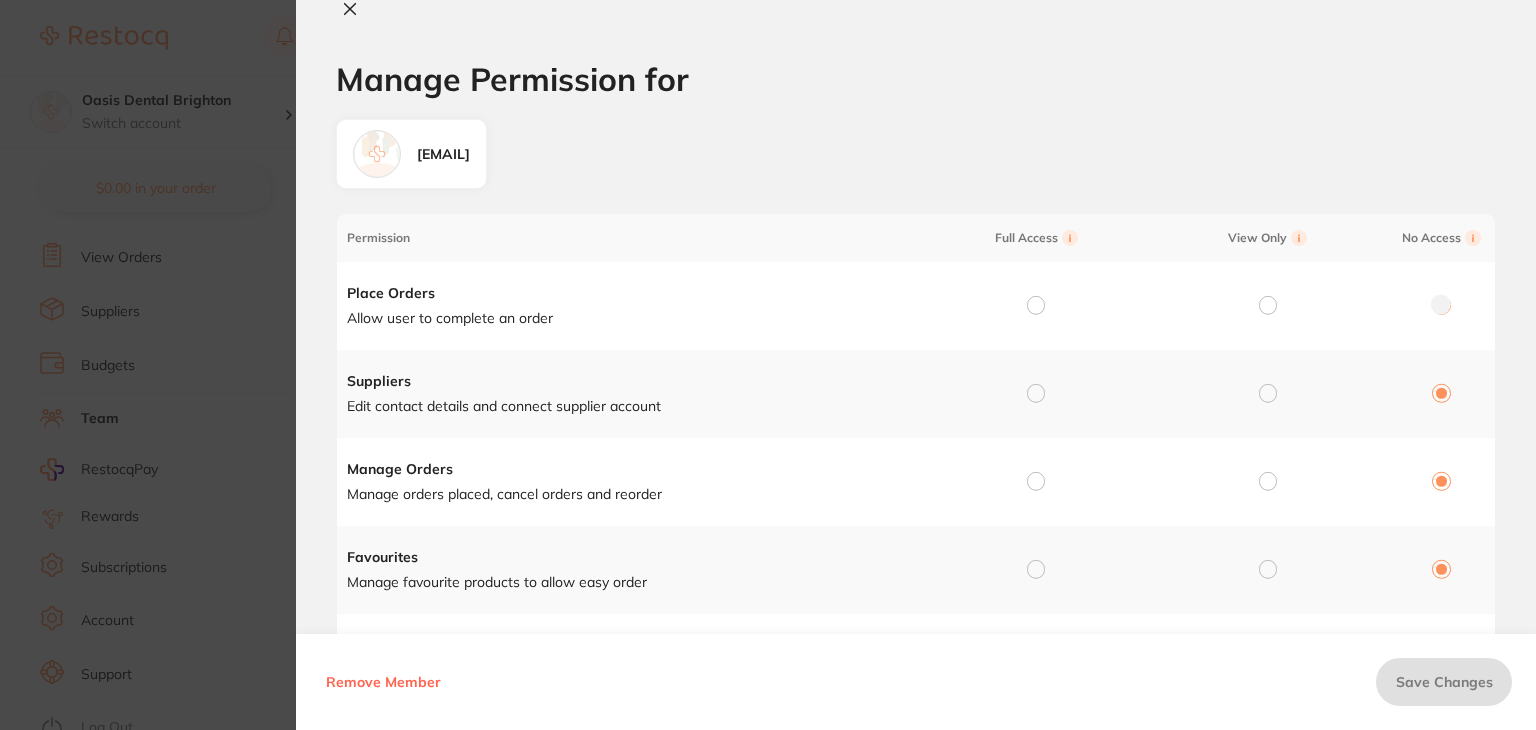 drag, startPoint x: 1029, startPoint y: 304, endPoint x: 1029, endPoint y: 353, distance: 49 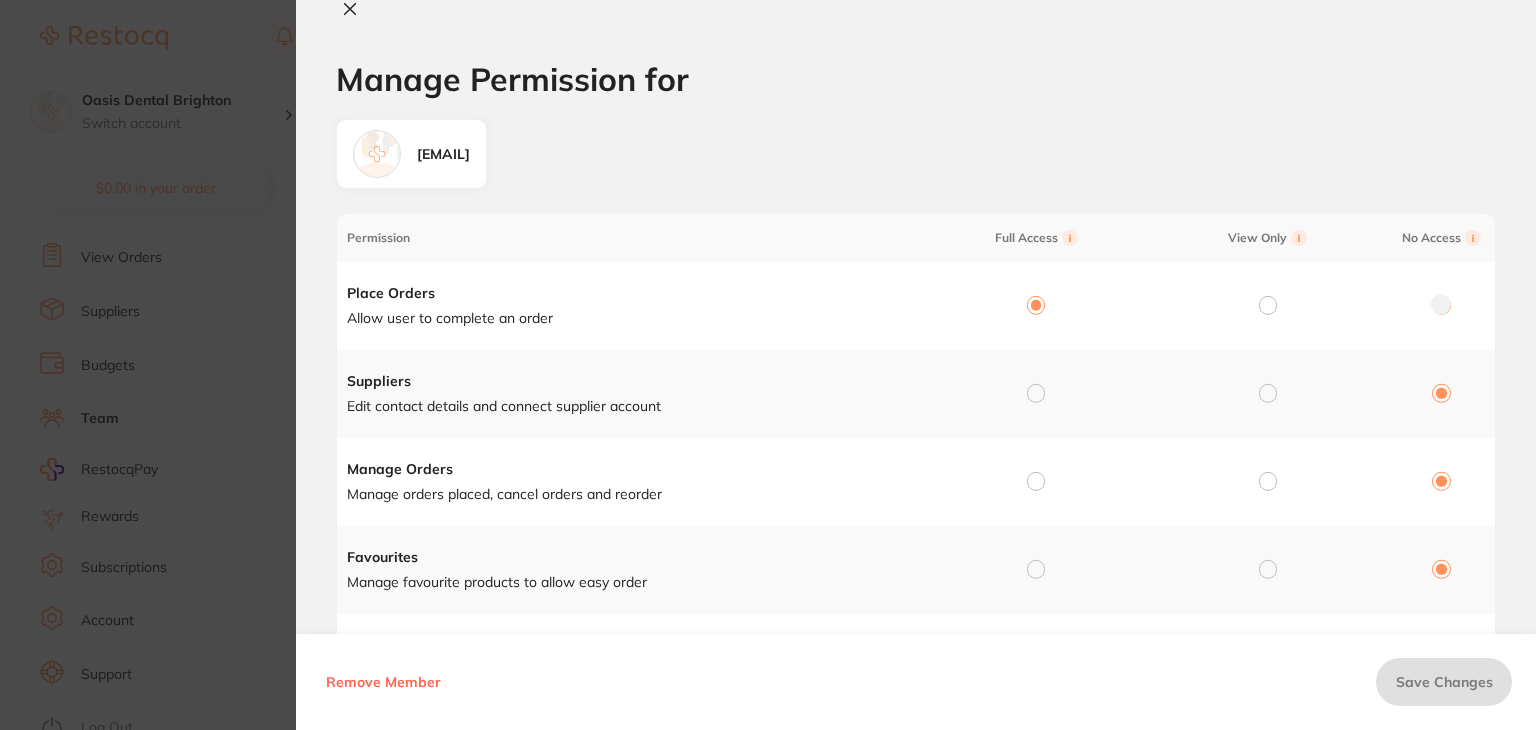 radio on "true" 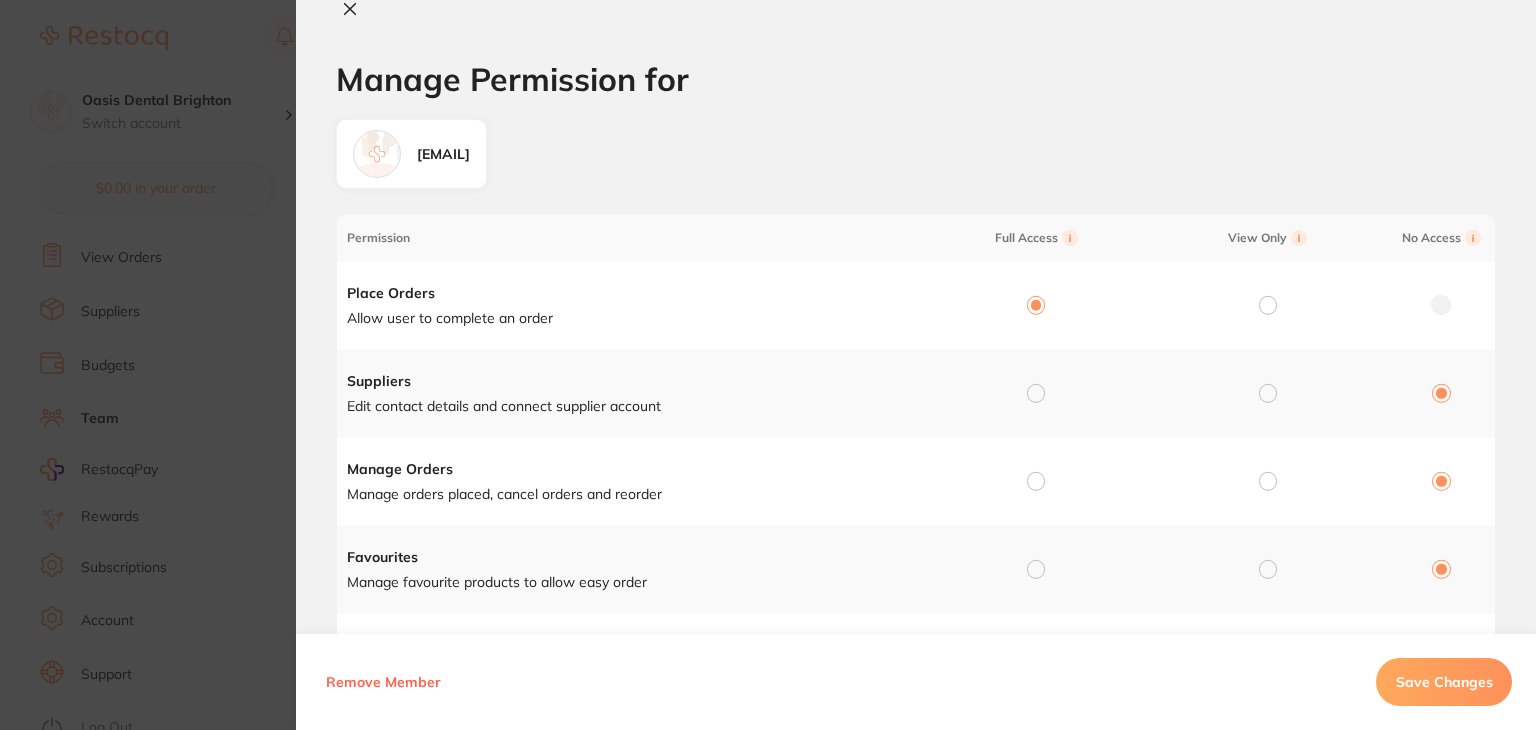 drag, startPoint x: 1025, startPoint y: 397, endPoint x: 1024, endPoint y: 409, distance: 12.0415945 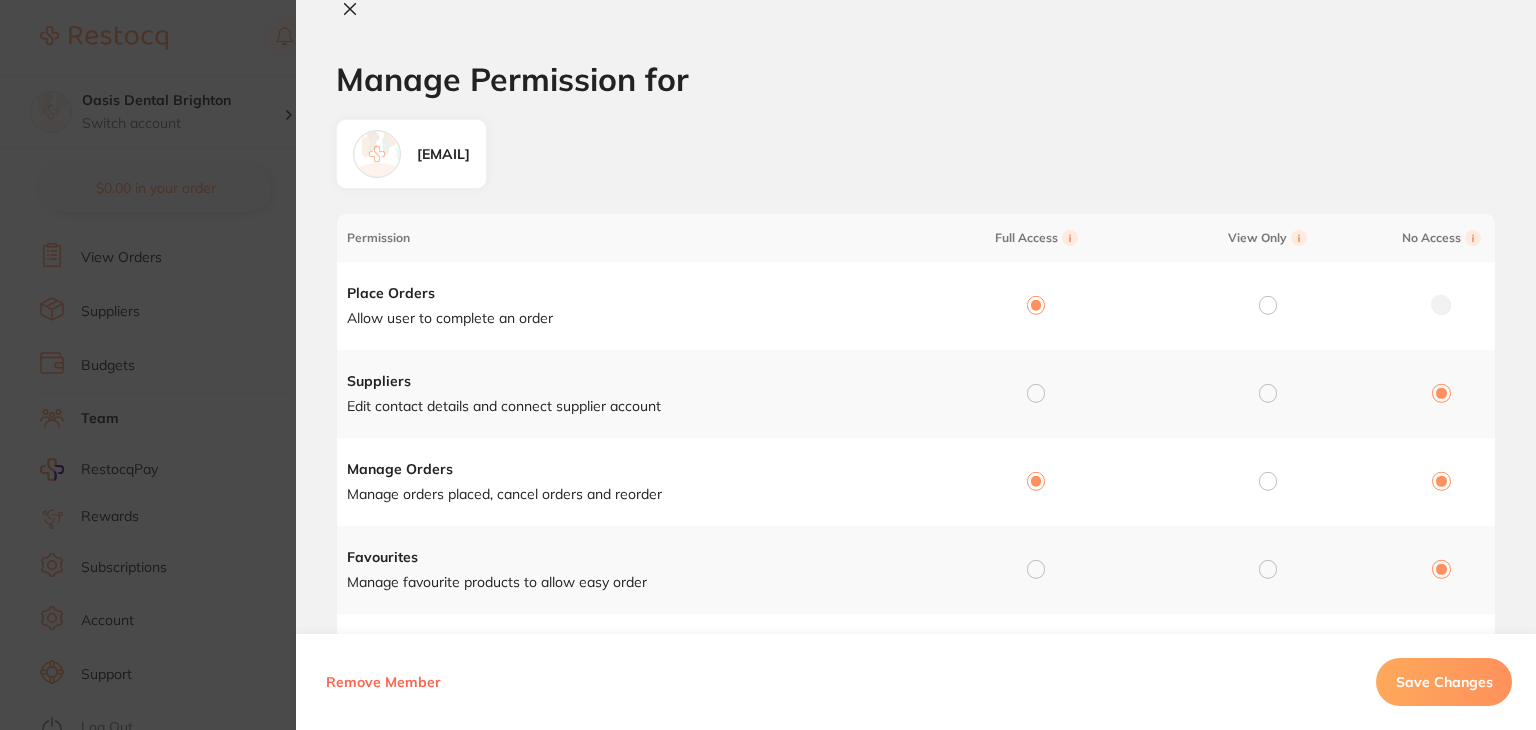 radio on "true" 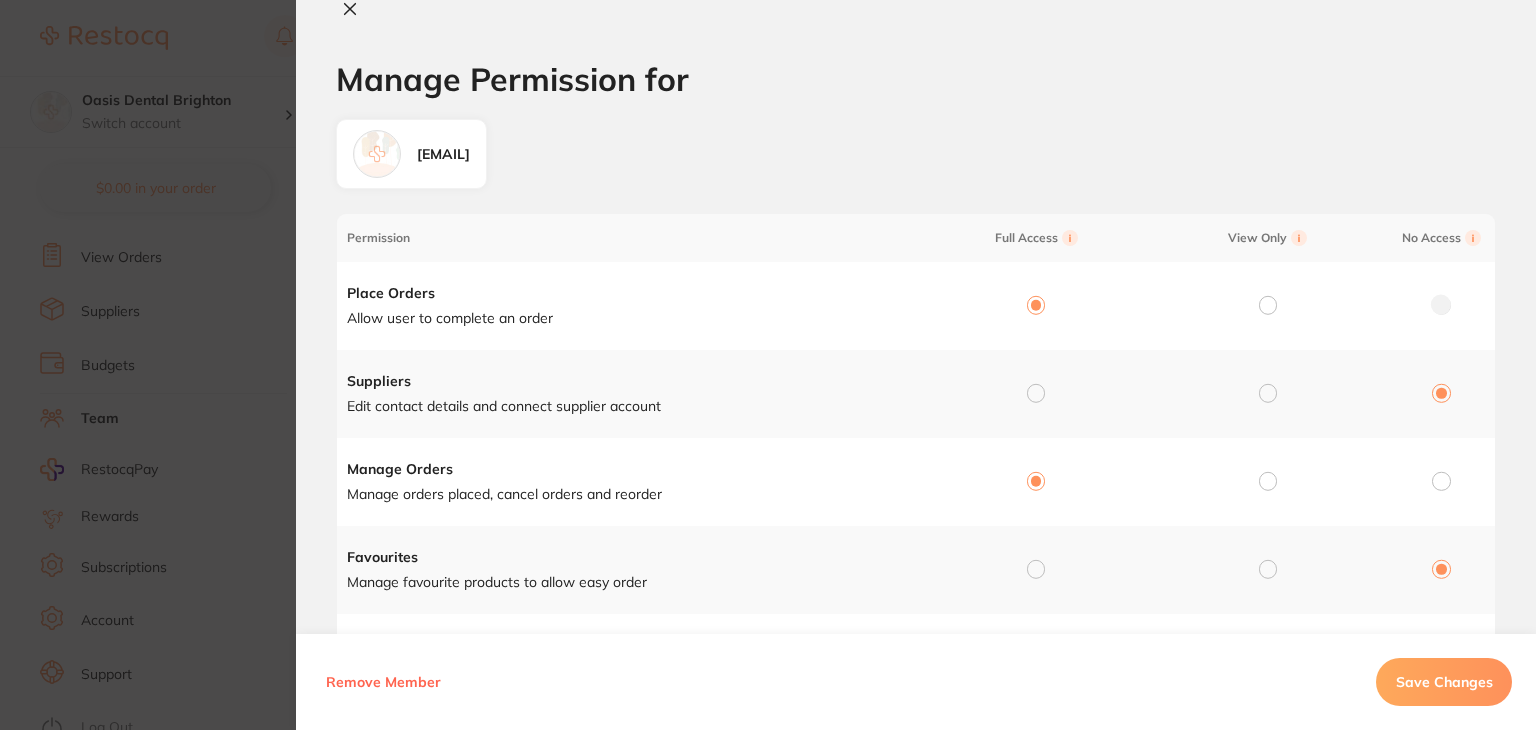 drag, startPoint x: 1032, startPoint y: 565, endPoint x: 1045, endPoint y: 497, distance: 69.2315 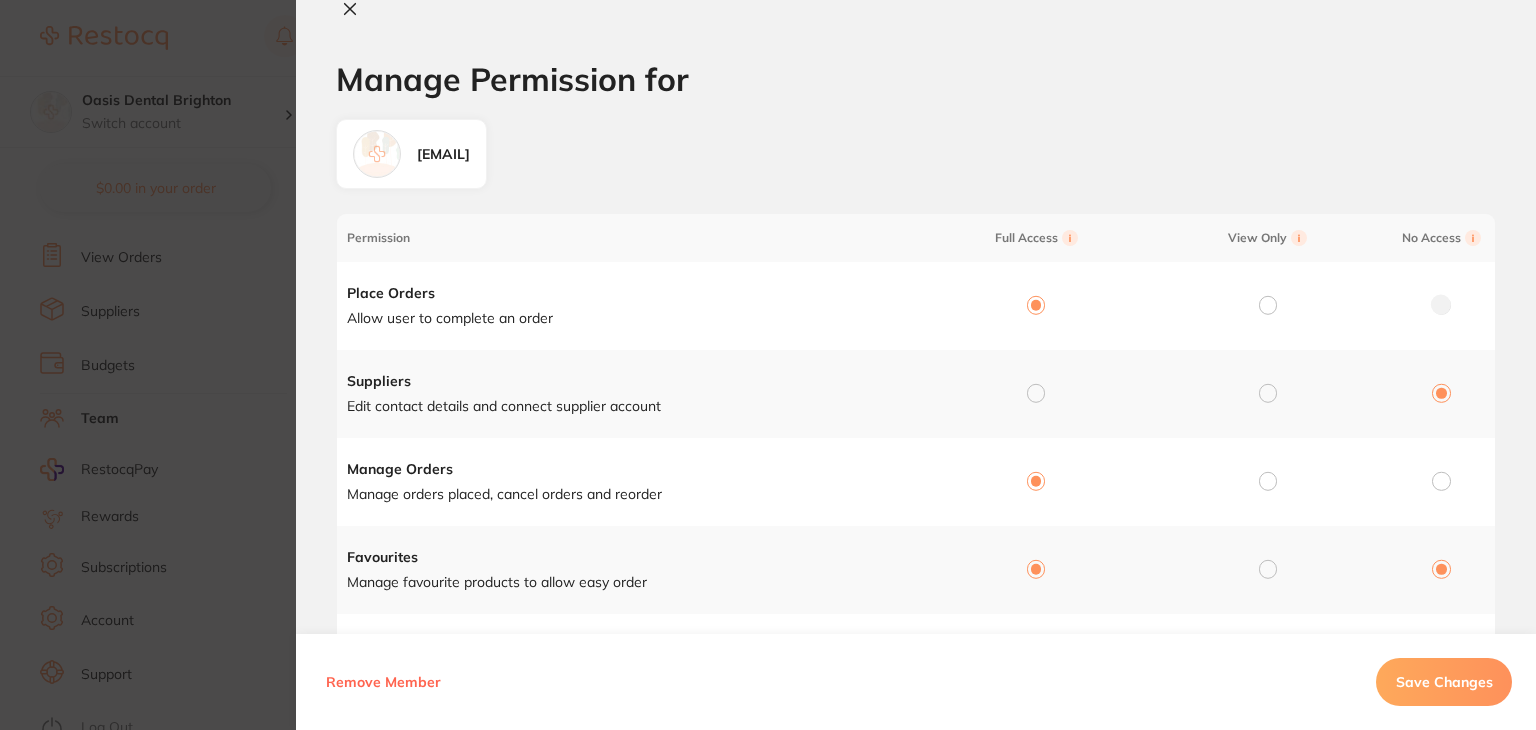 radio on "true" 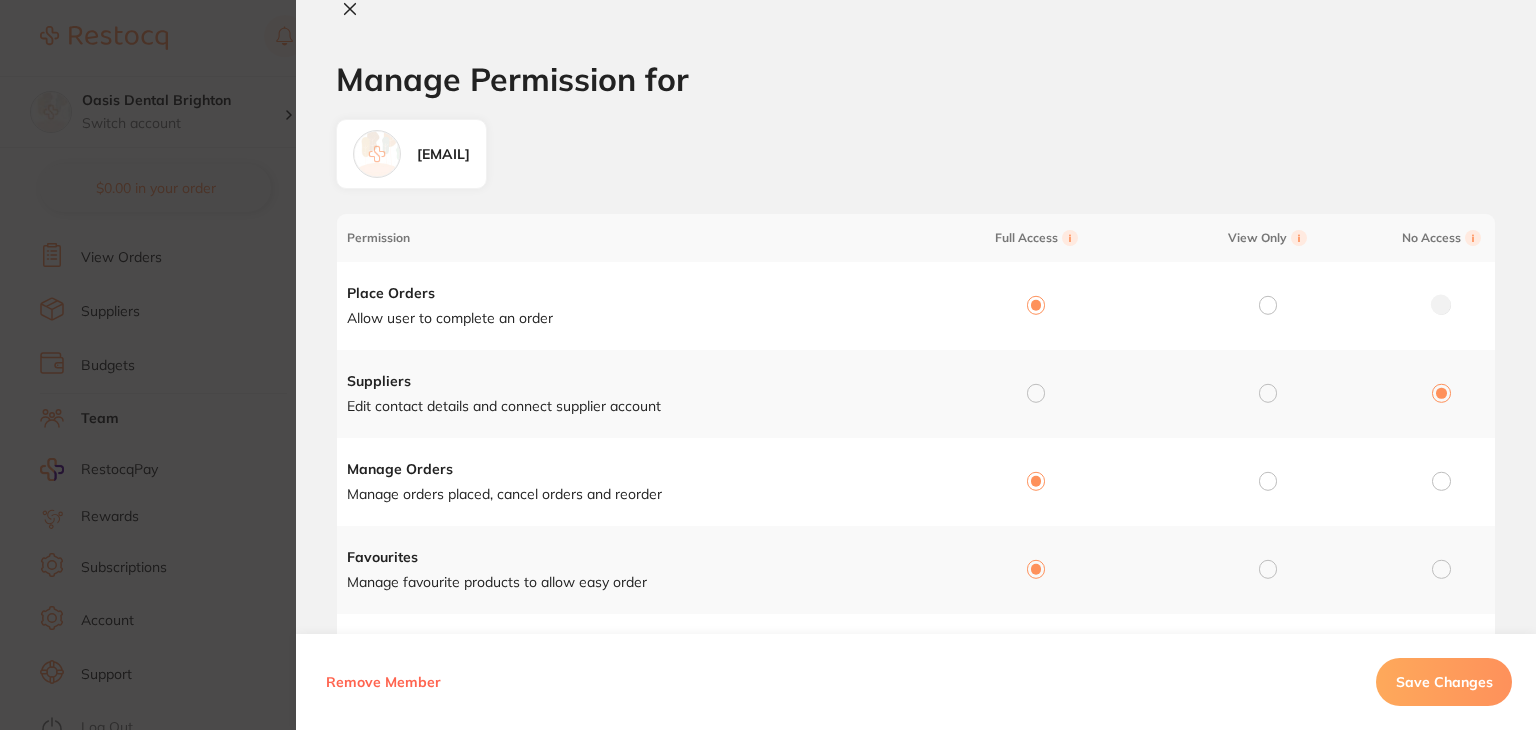 click at bounding box center (1036, 393) 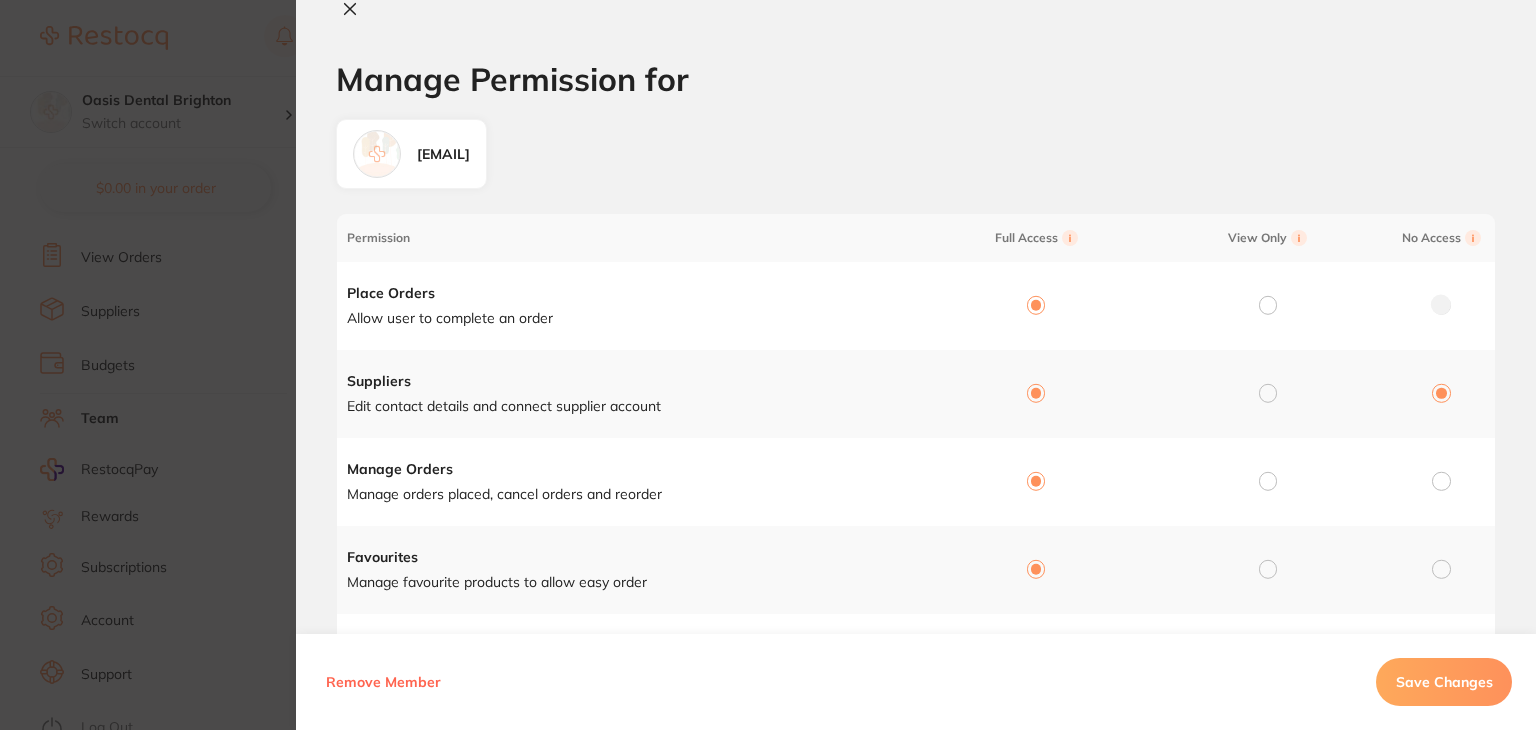 radio on "true" 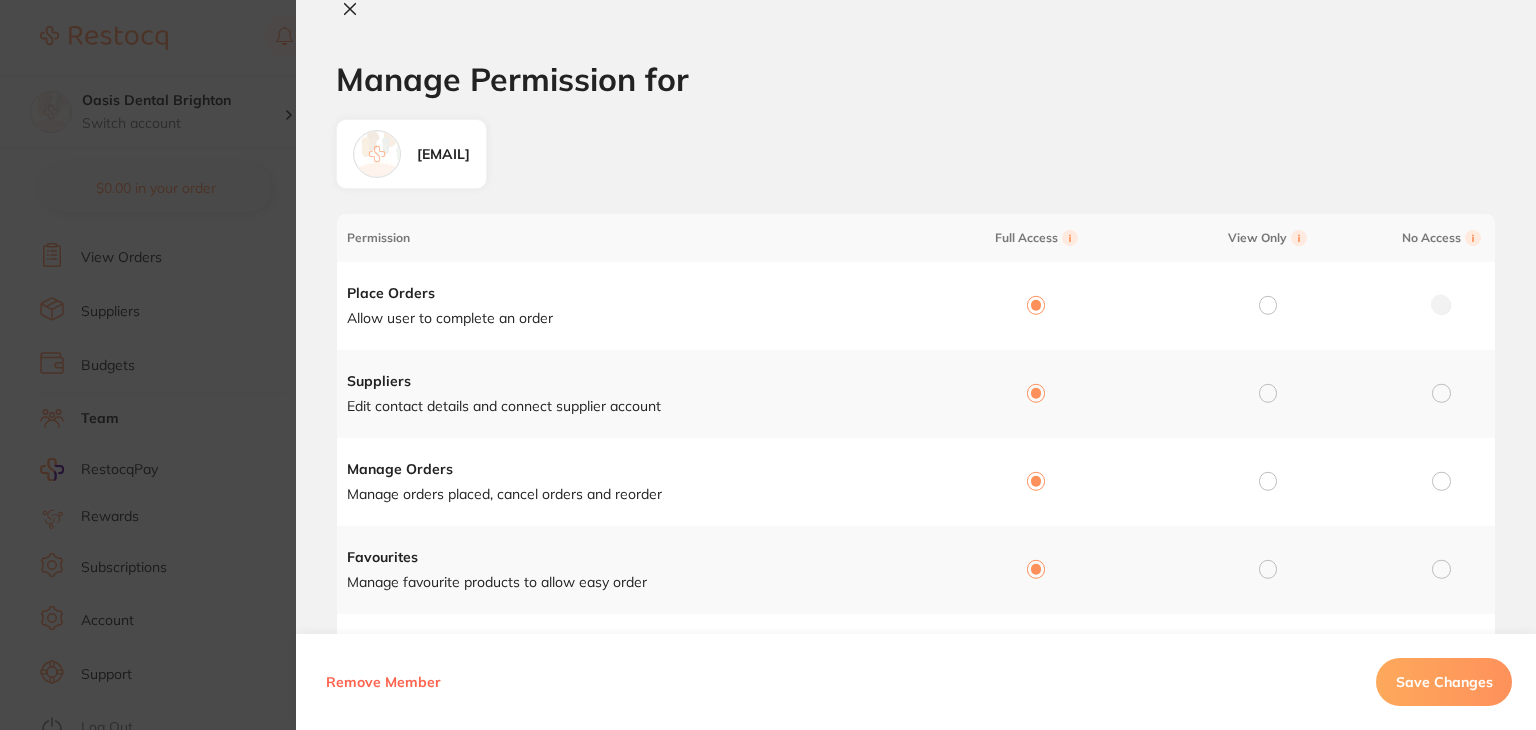 scroll, scrollTop: 400, scrollLeft: 0, axis: vertical 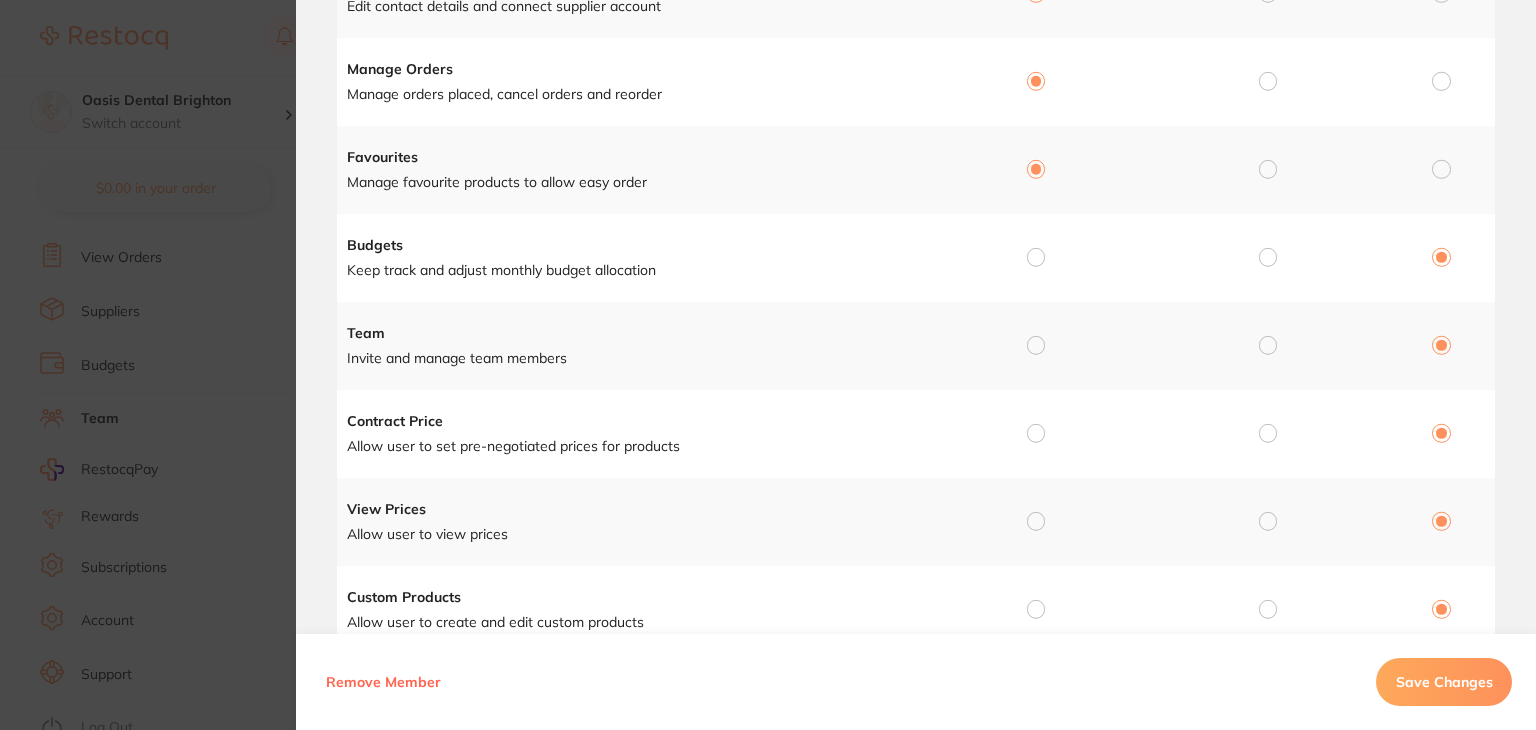 click at bounding box center (1036, 257) 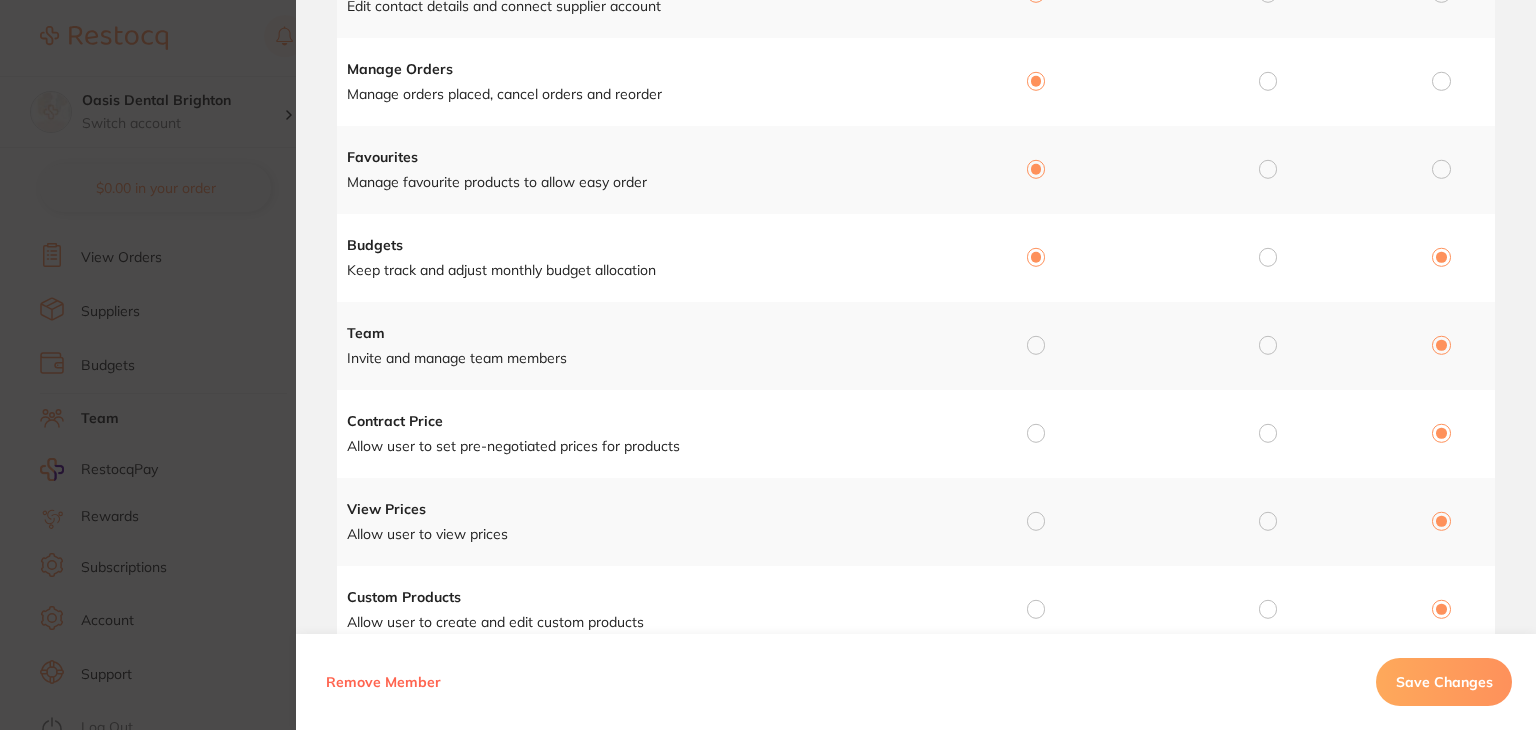 radio on "true" 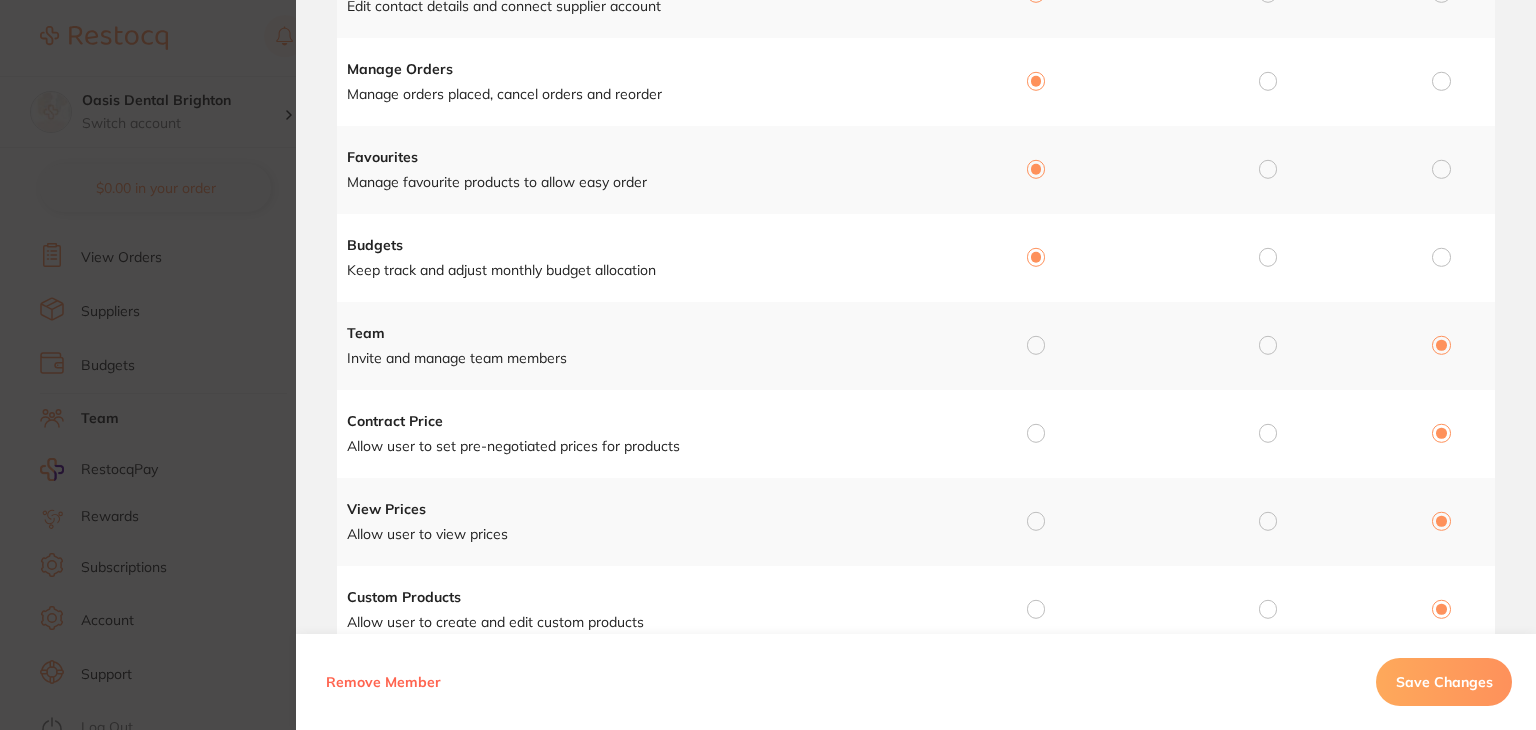 drag, startPoint x: 1035, startPoint y: 348, endPoint x: 1027, endPoint y: 422, distance: 74.431175 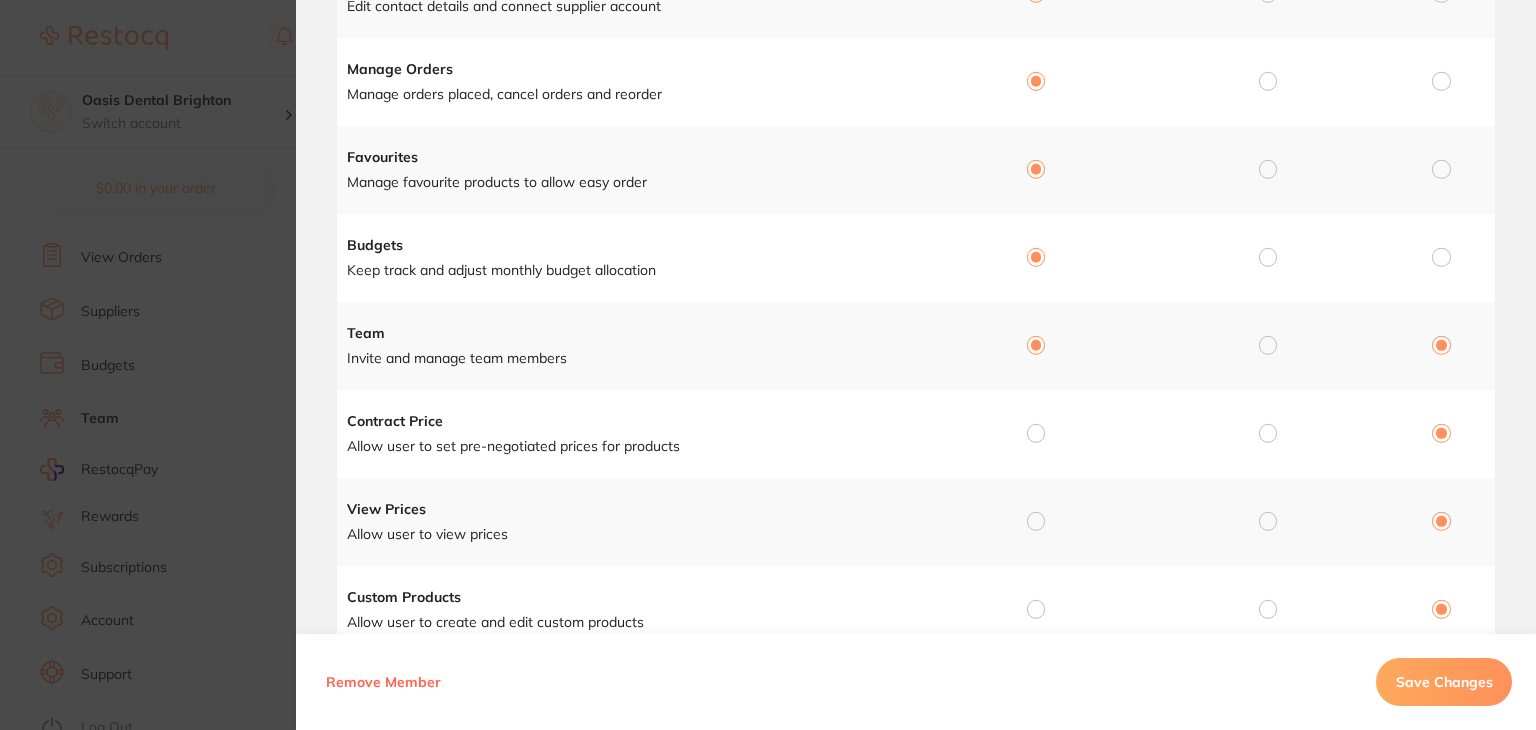 radio on "true" 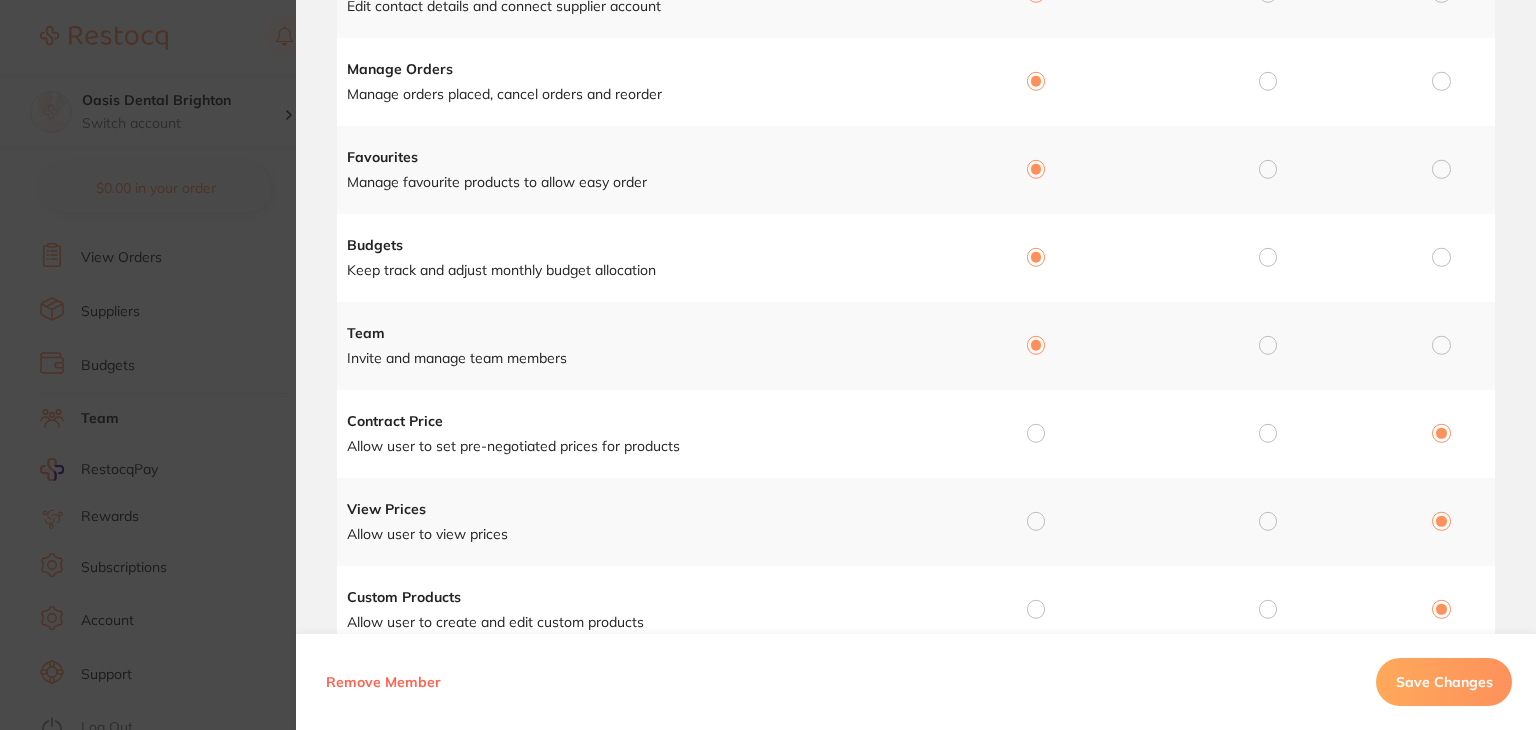 click at bounding box center (1036, 433) 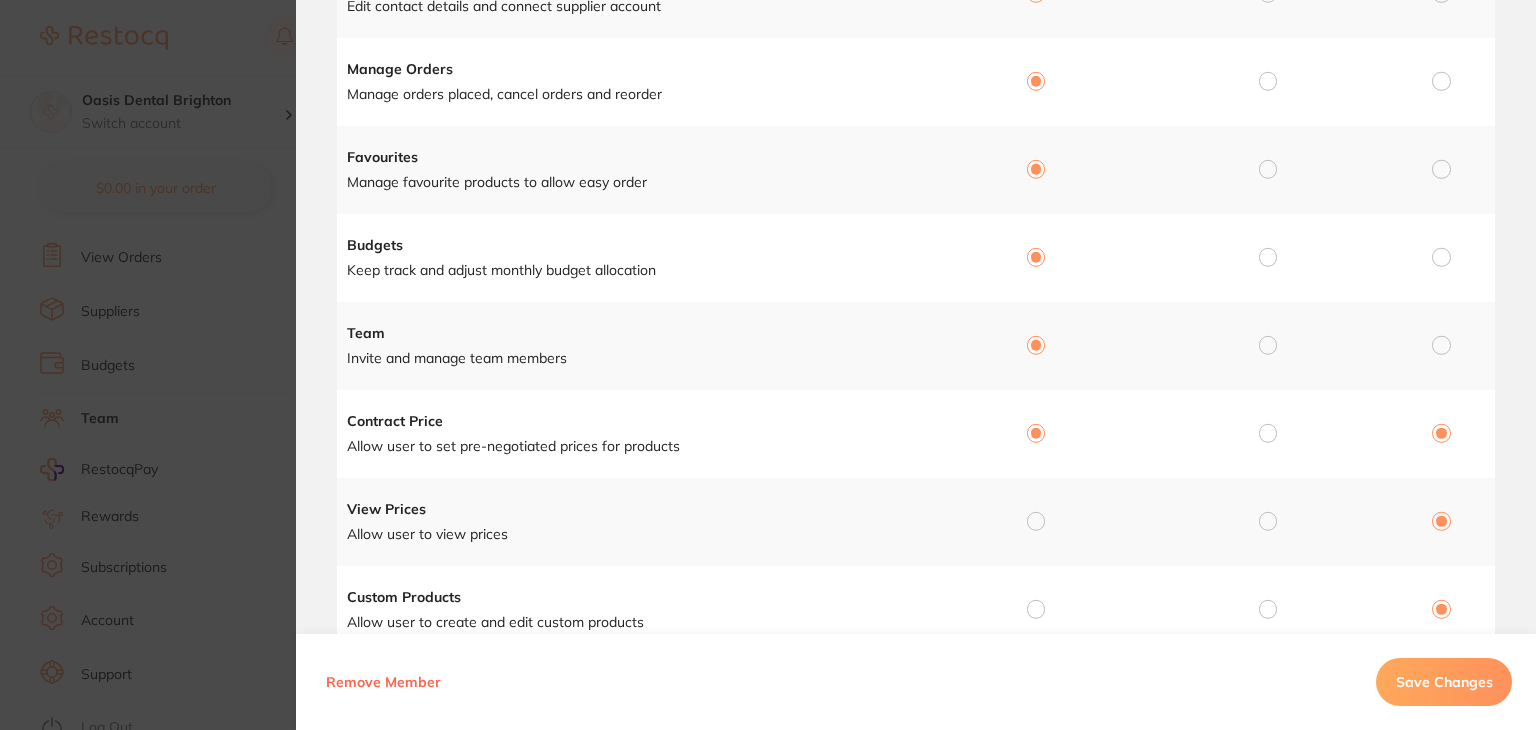 radio on "true" 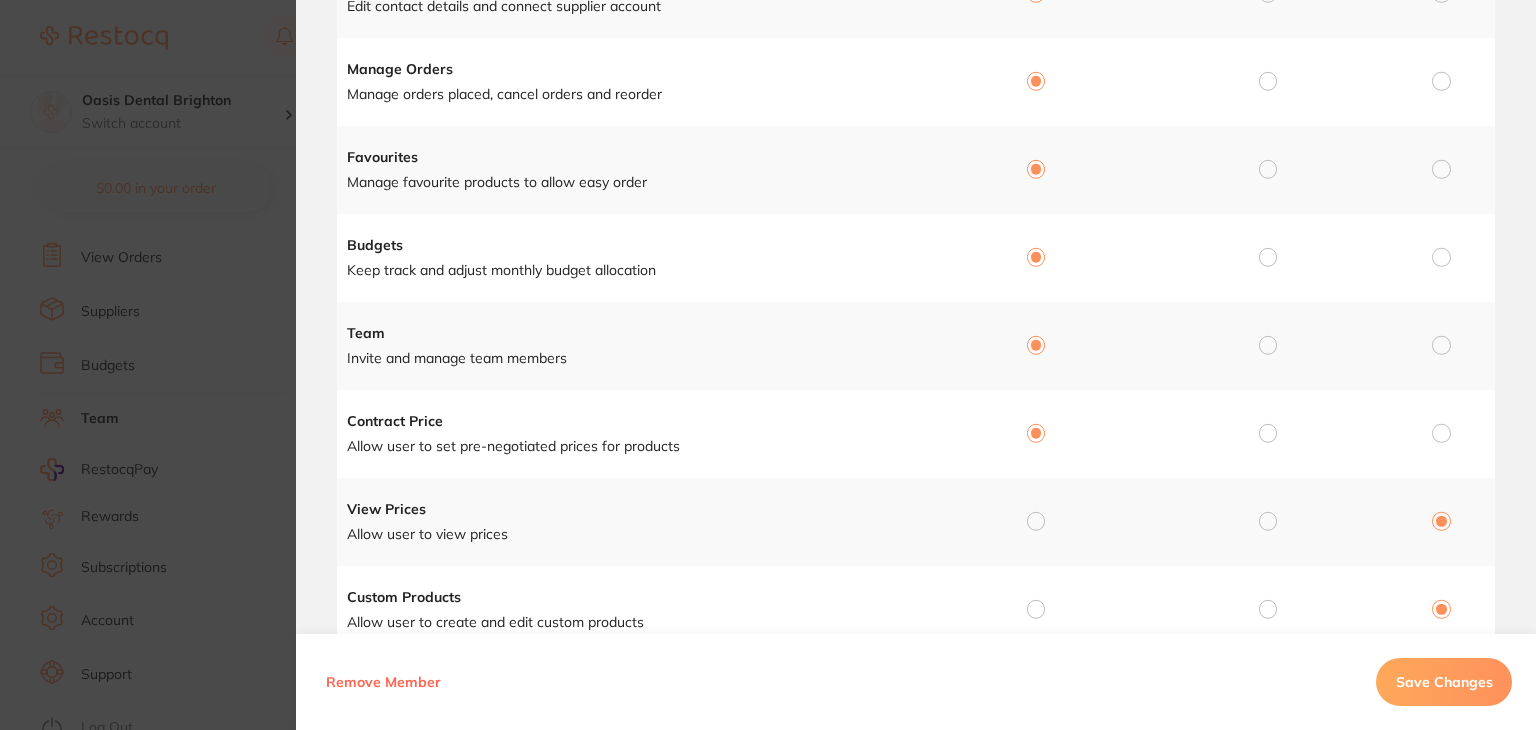 drag, startPoint x: 1034, startPoint y: 529, endPoint x: 1031, endPoint y: 589, distance: 60.074955 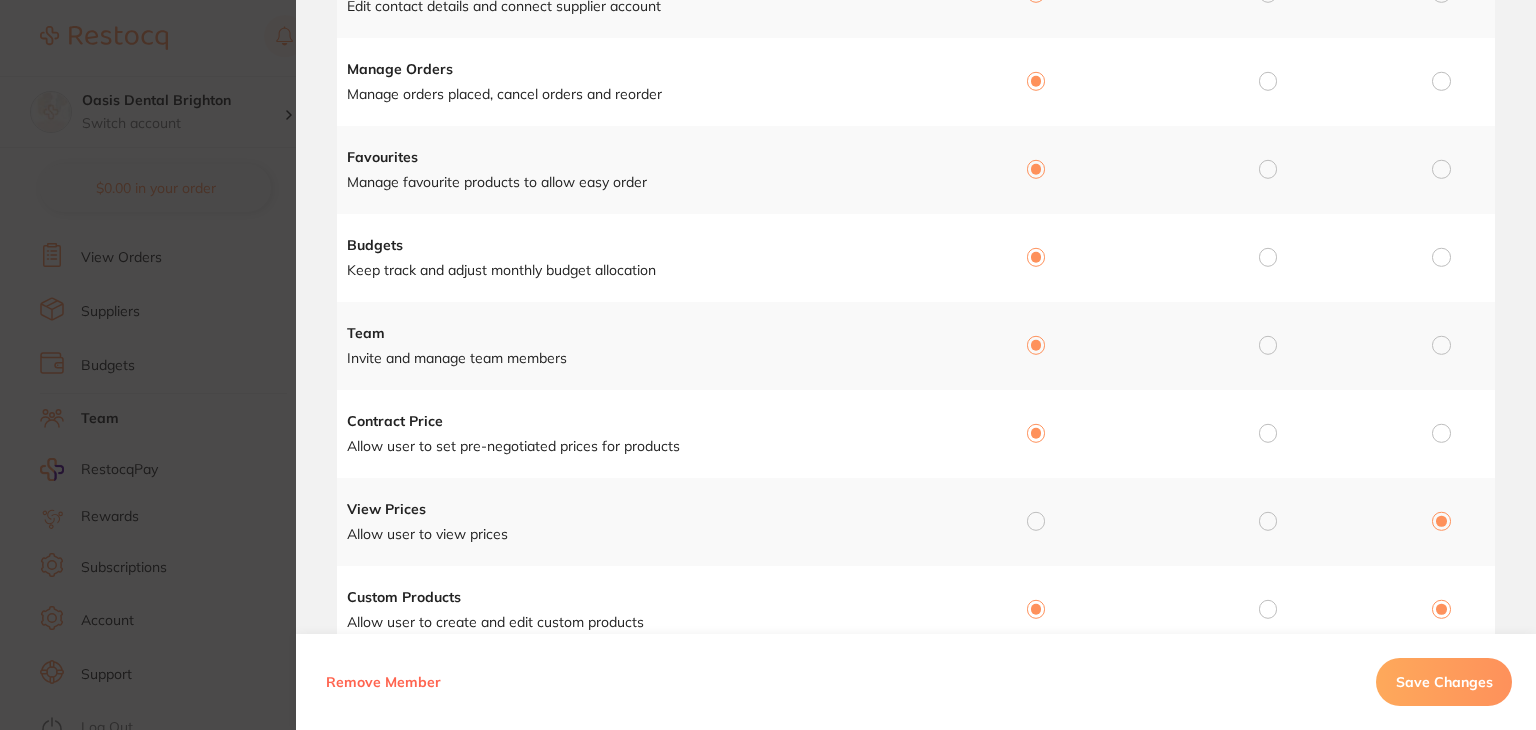 radio on "true" 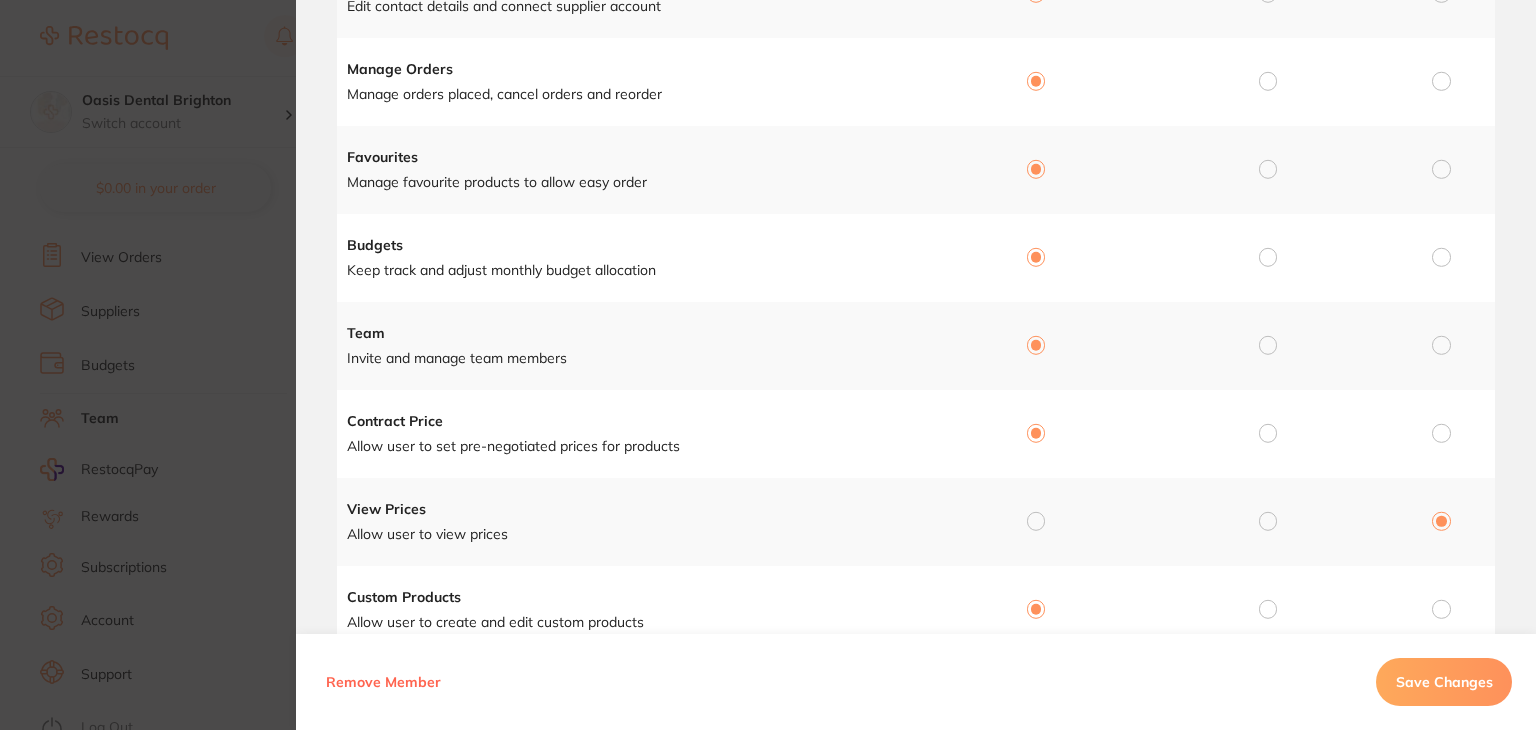 click at bounding box center (1036, 521) 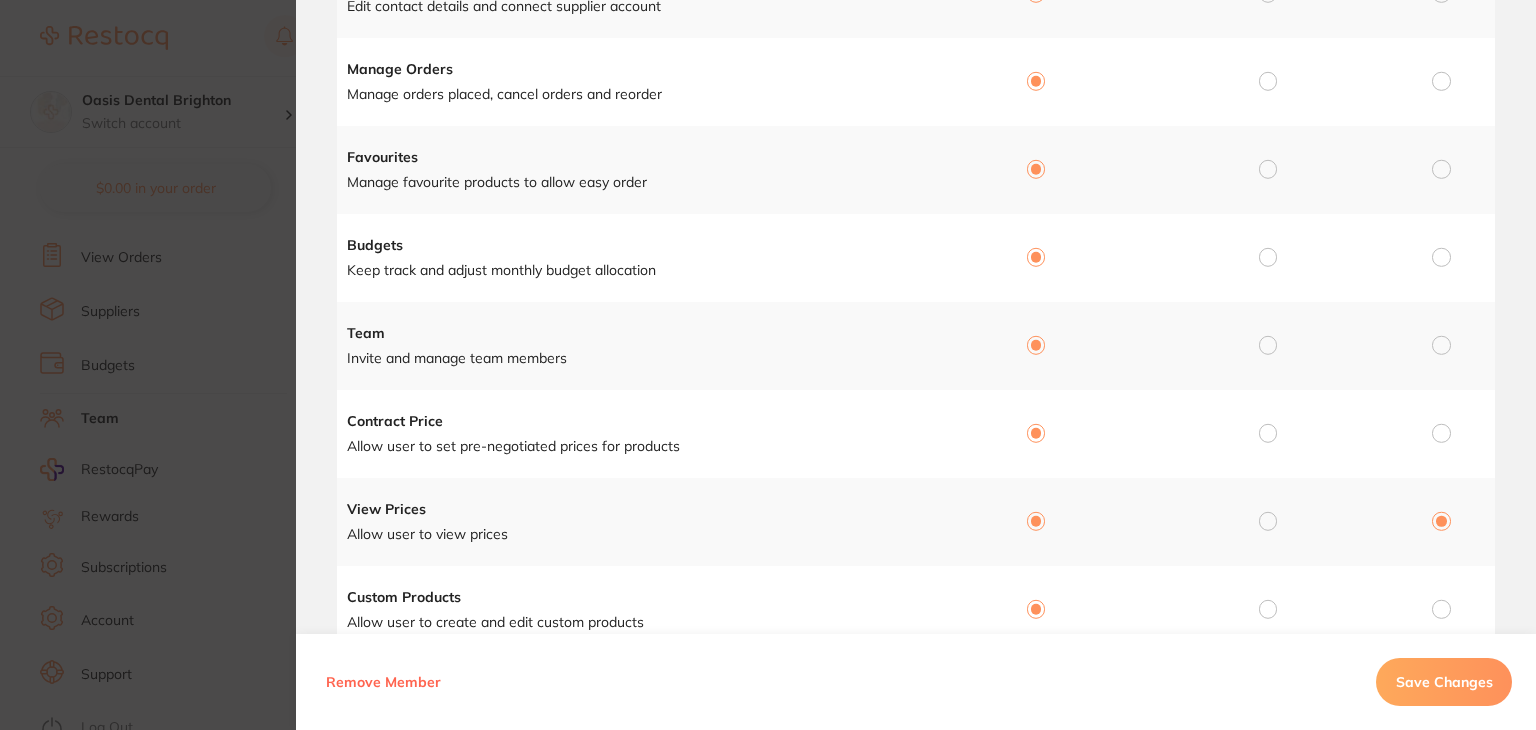 radio on "true" 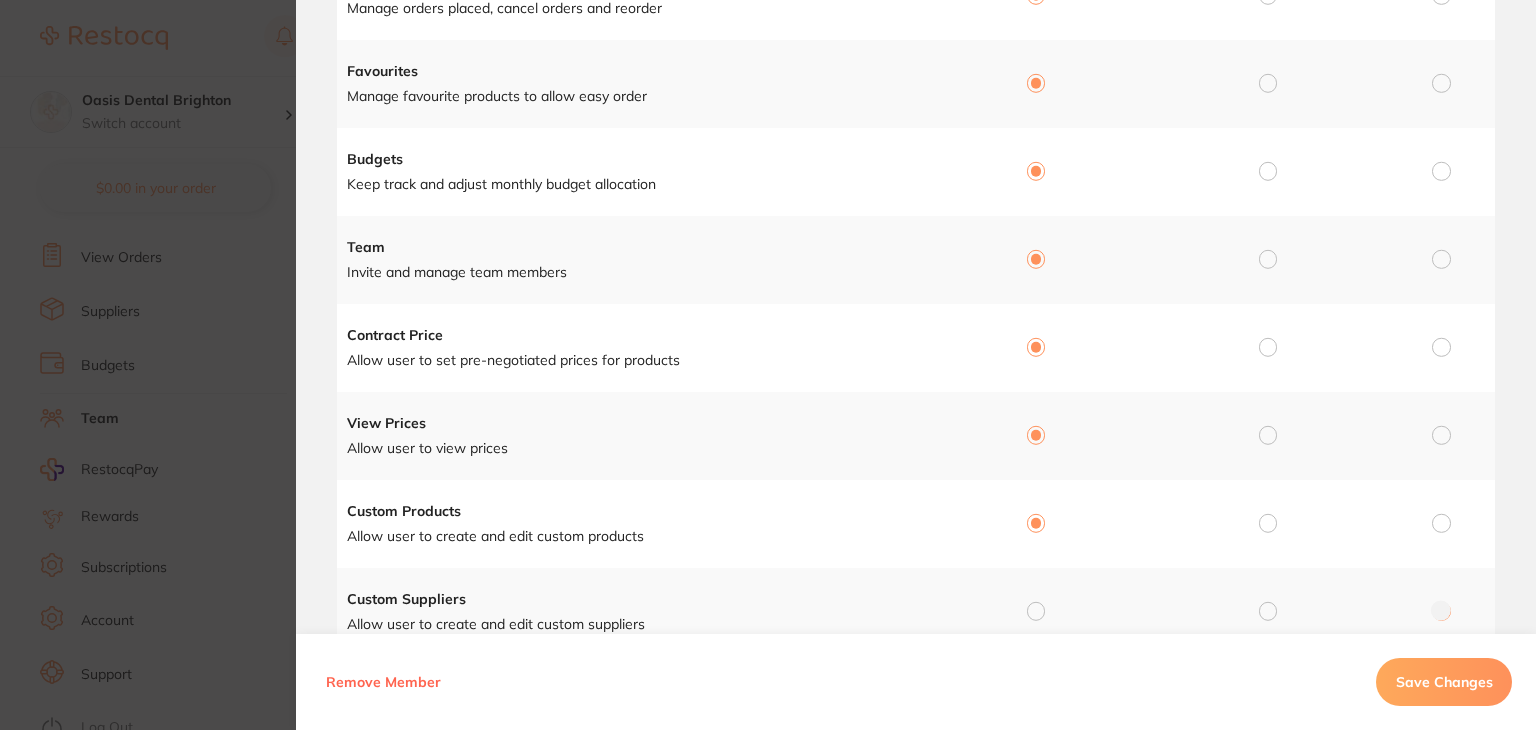 scroll, scrollTop: 562, scrollLeft: 0, axis: vertical 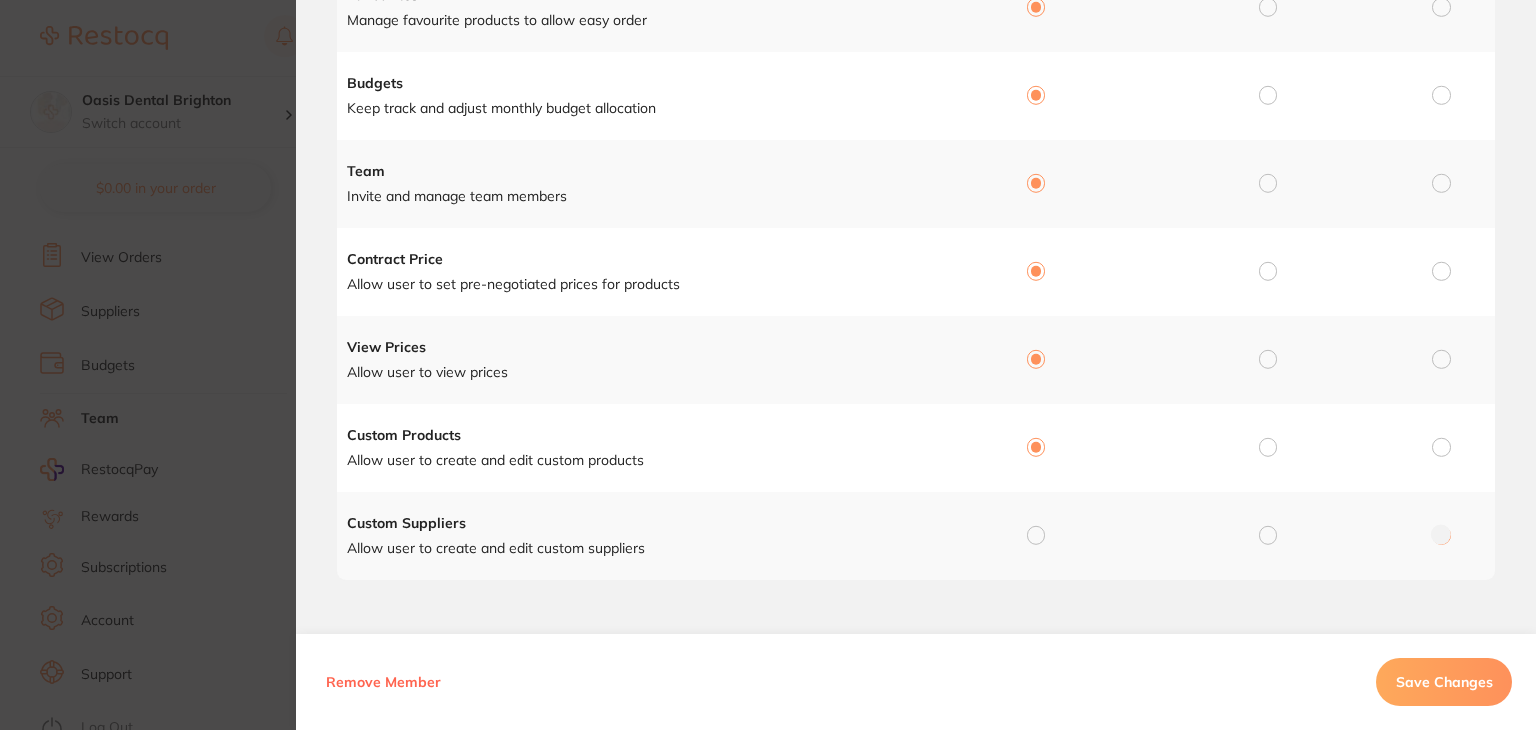click at bounding box center (1036, 535) 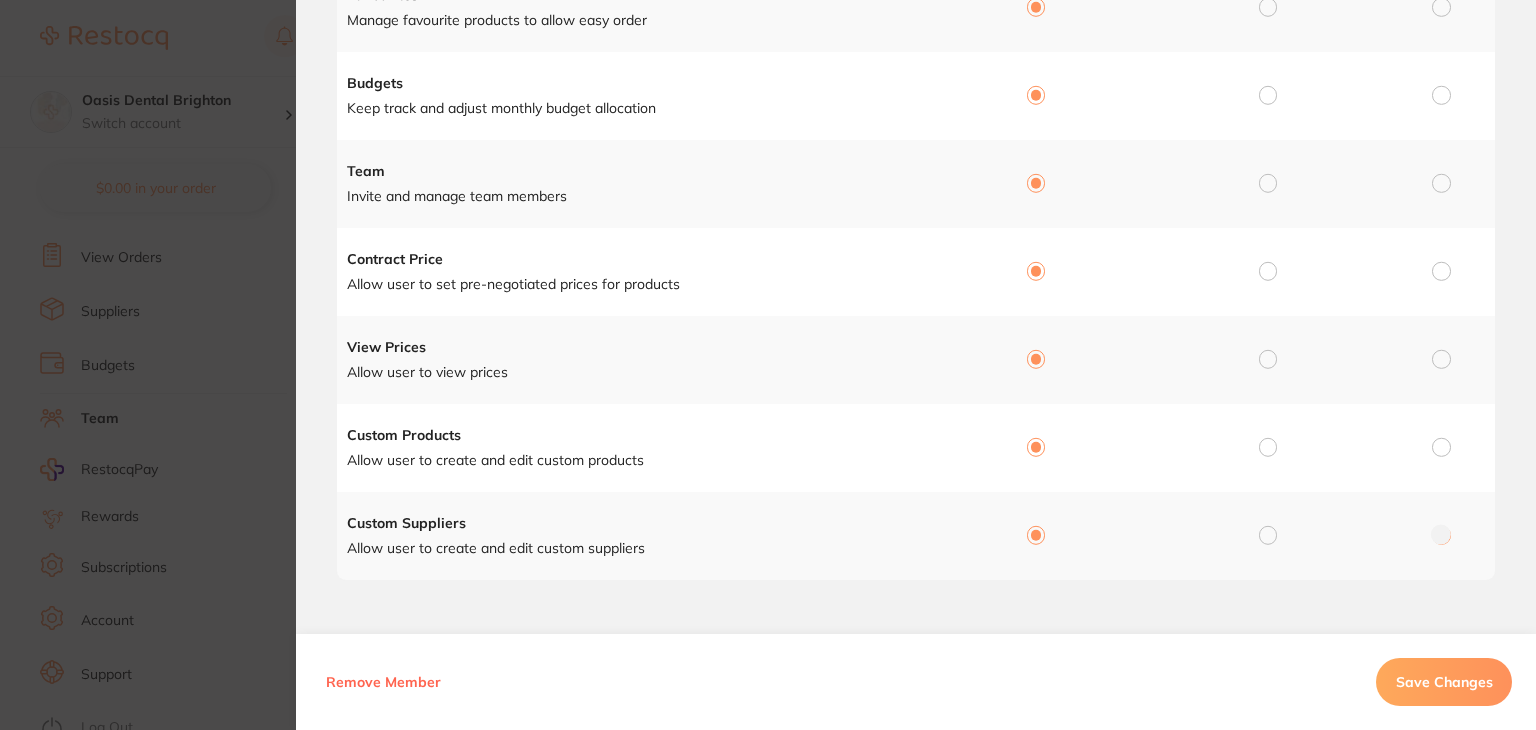 radio on "true" 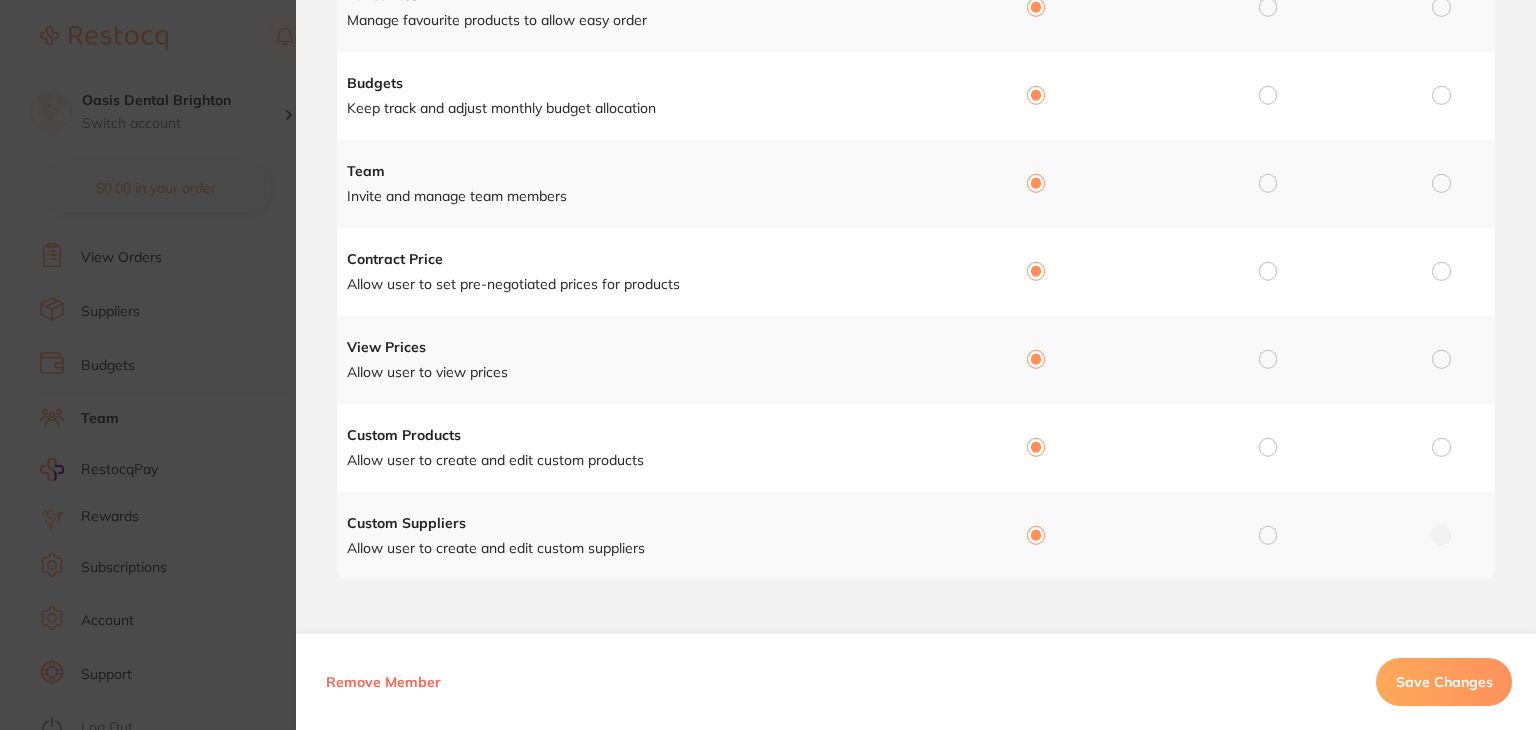 drag, startPoint x: 1487, startPoint y: 681, endPoint x: 1500, endPoint y: 685, distance: 13.601471 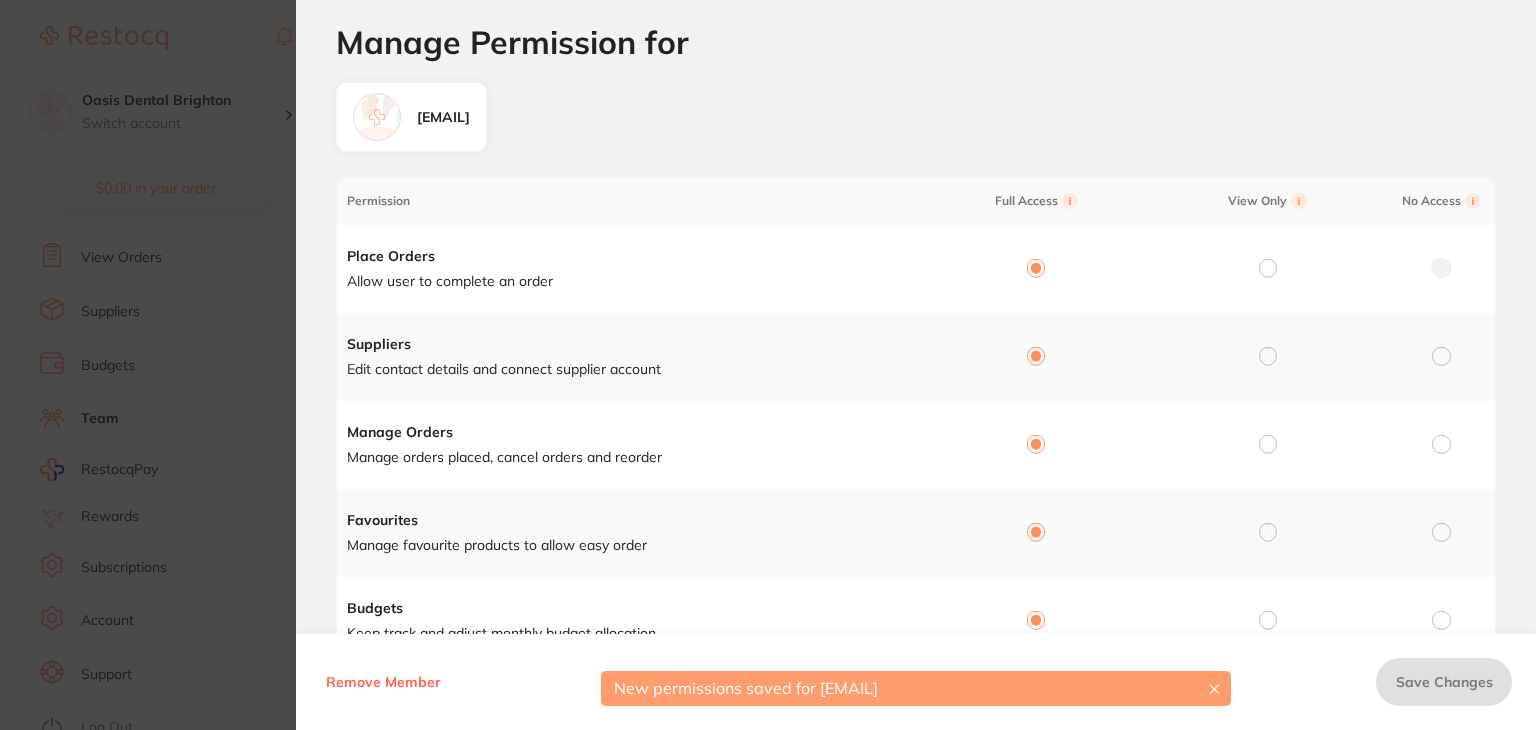 scroll, scrollTop: 0, scrollLeft: 0, axis: both 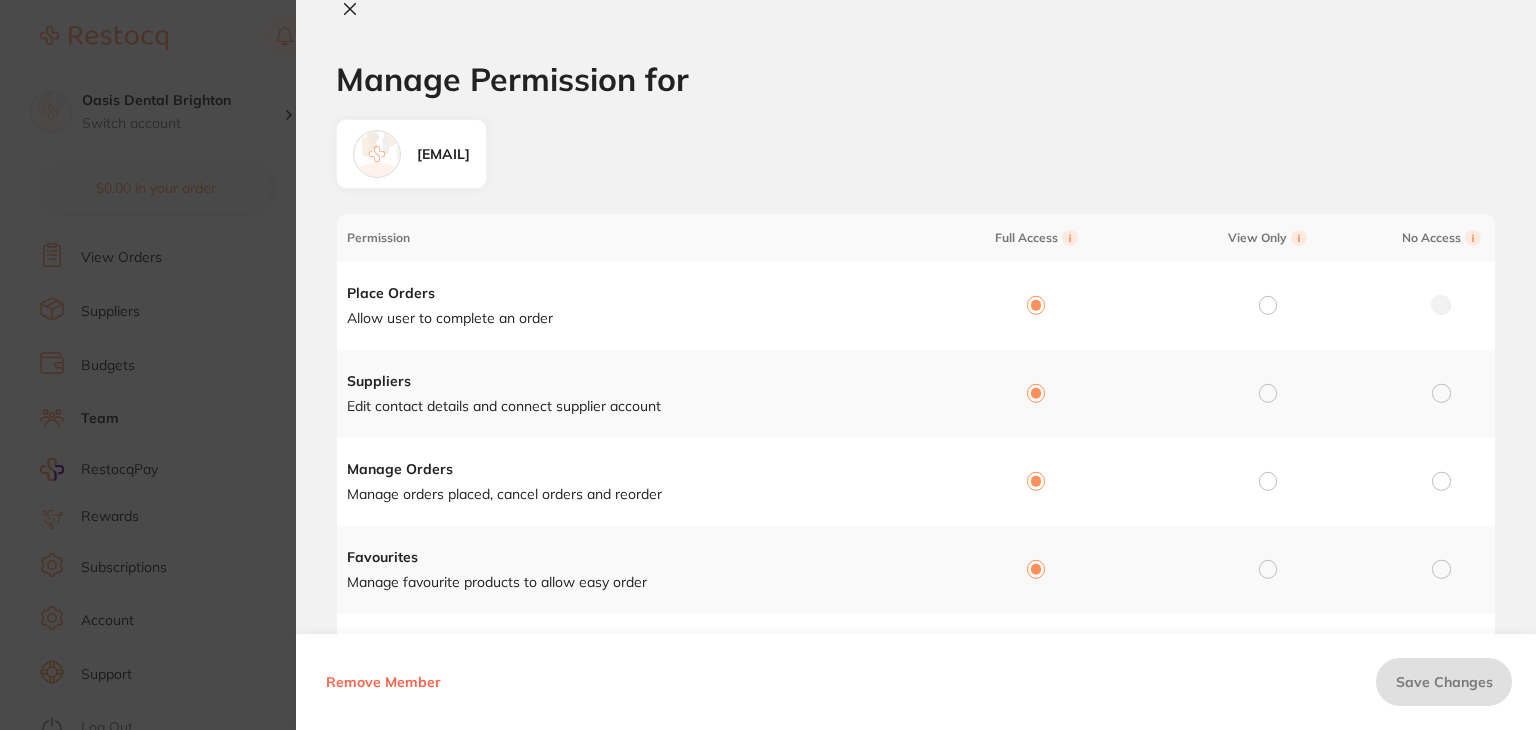 click 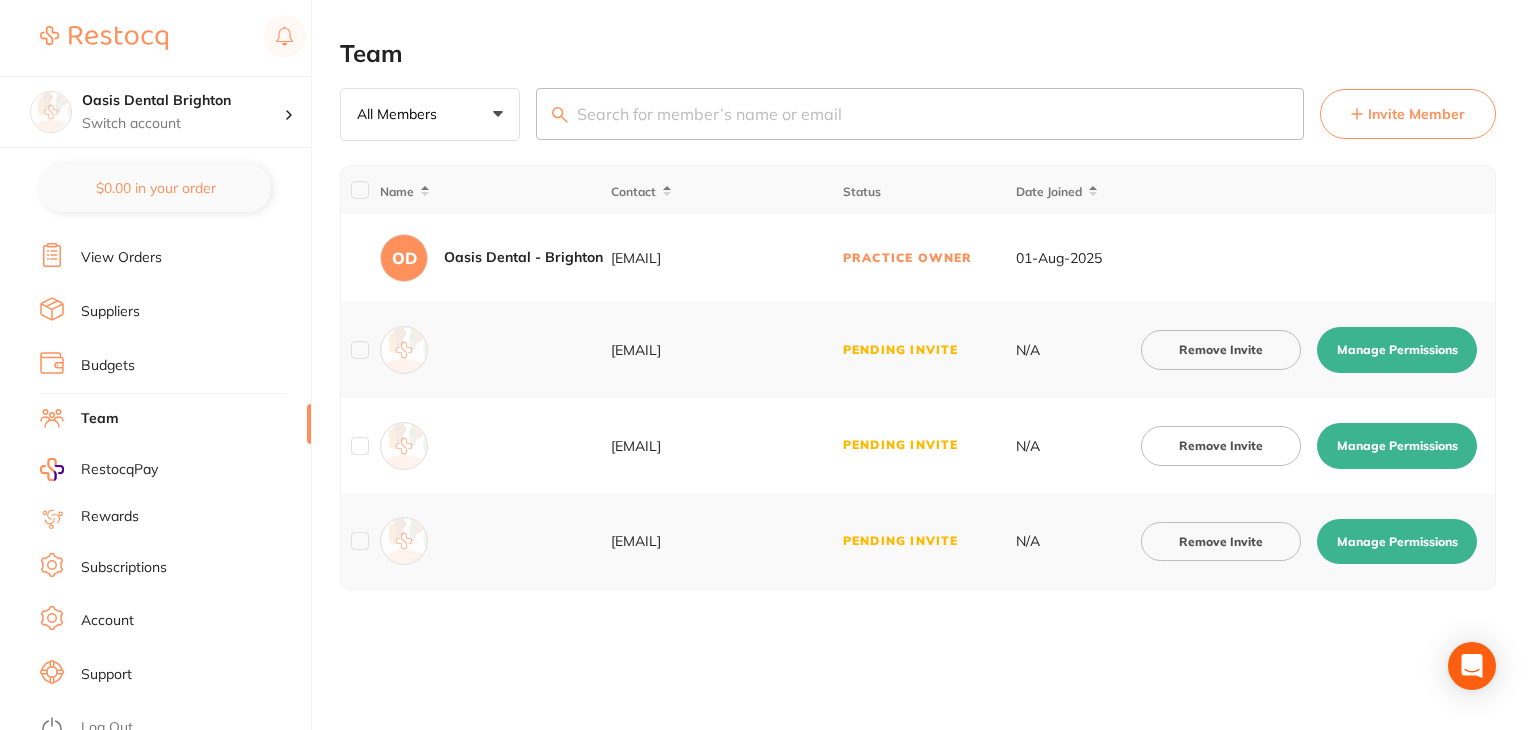 click on "Manage Permissions" at bounding box center (1397, 446) 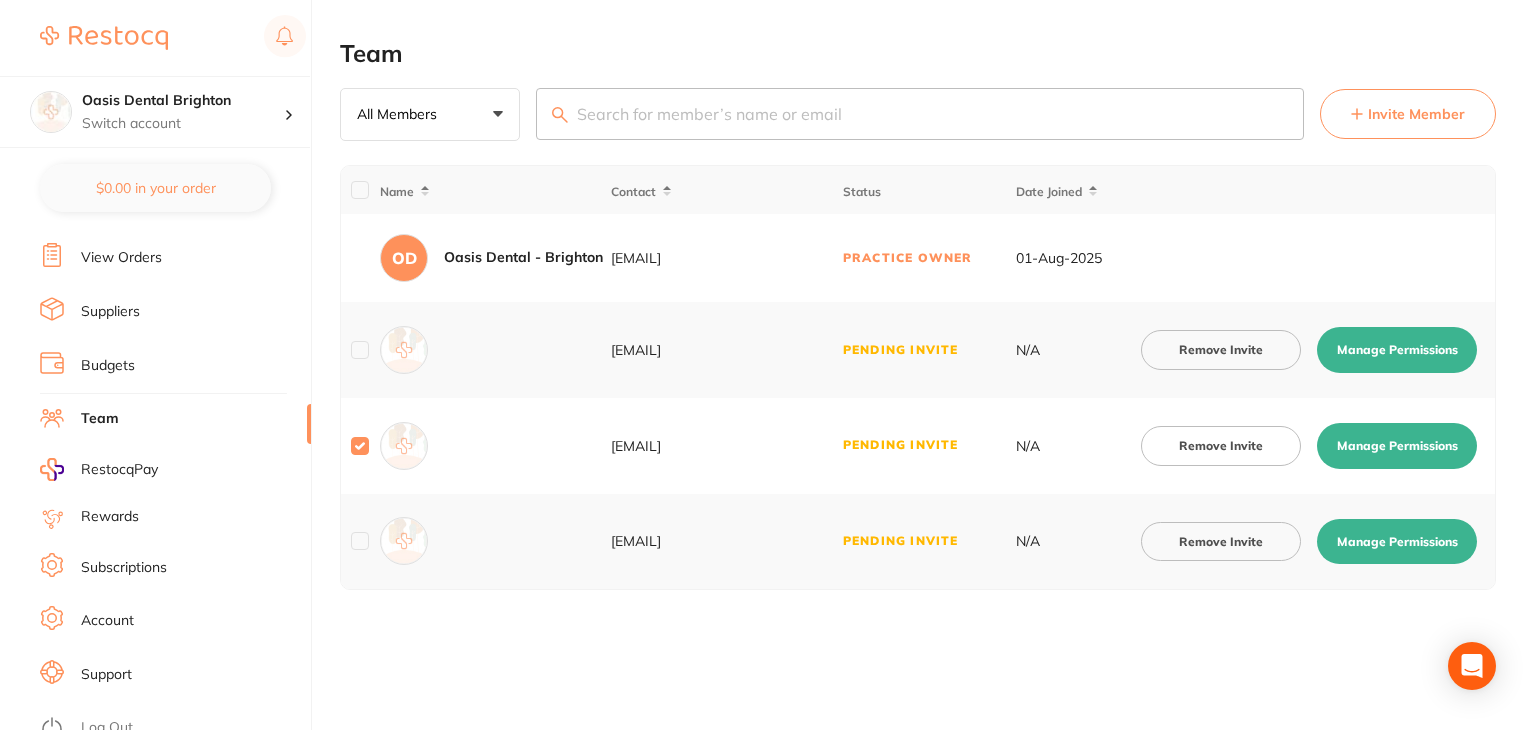 checkbox on "true" 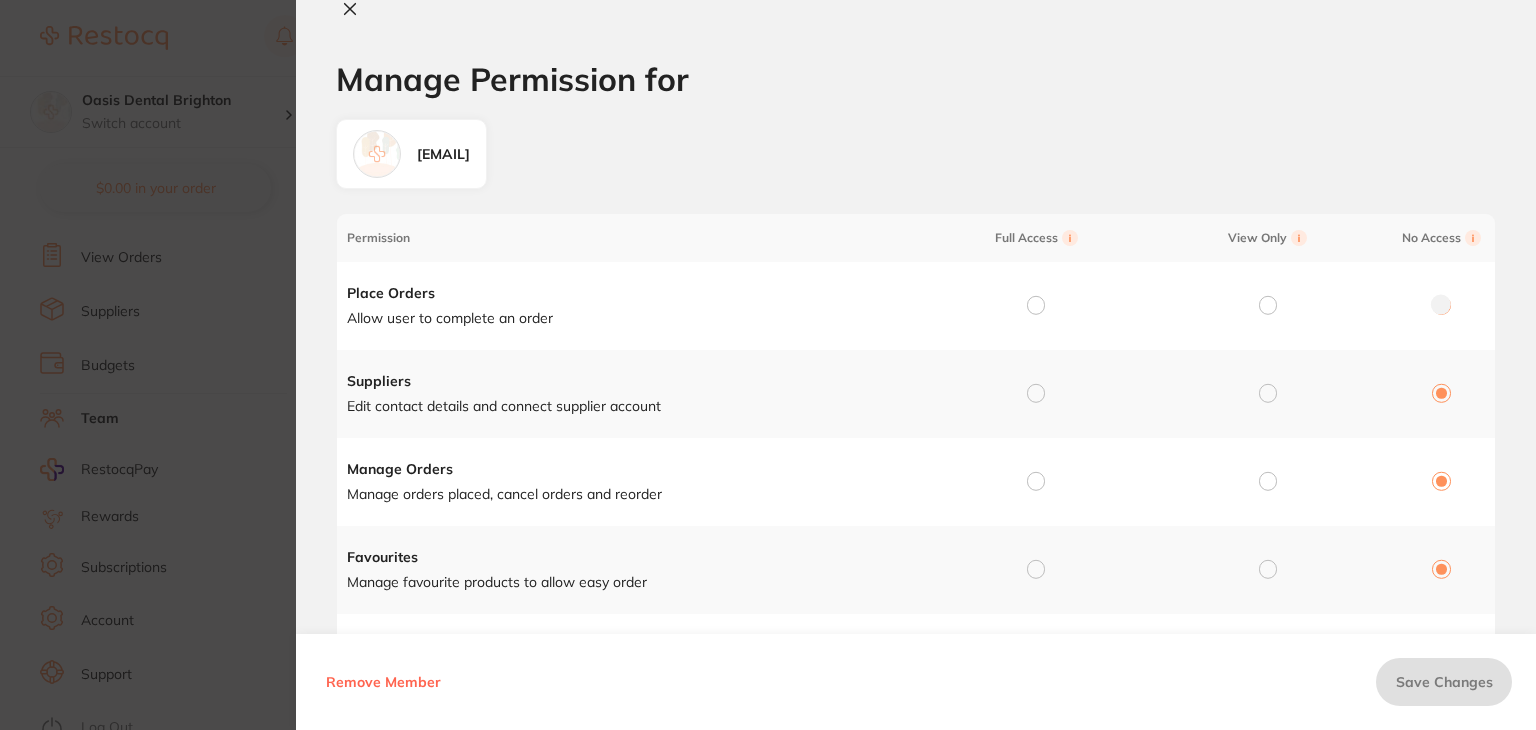 click at bounding box center [1036, 305] 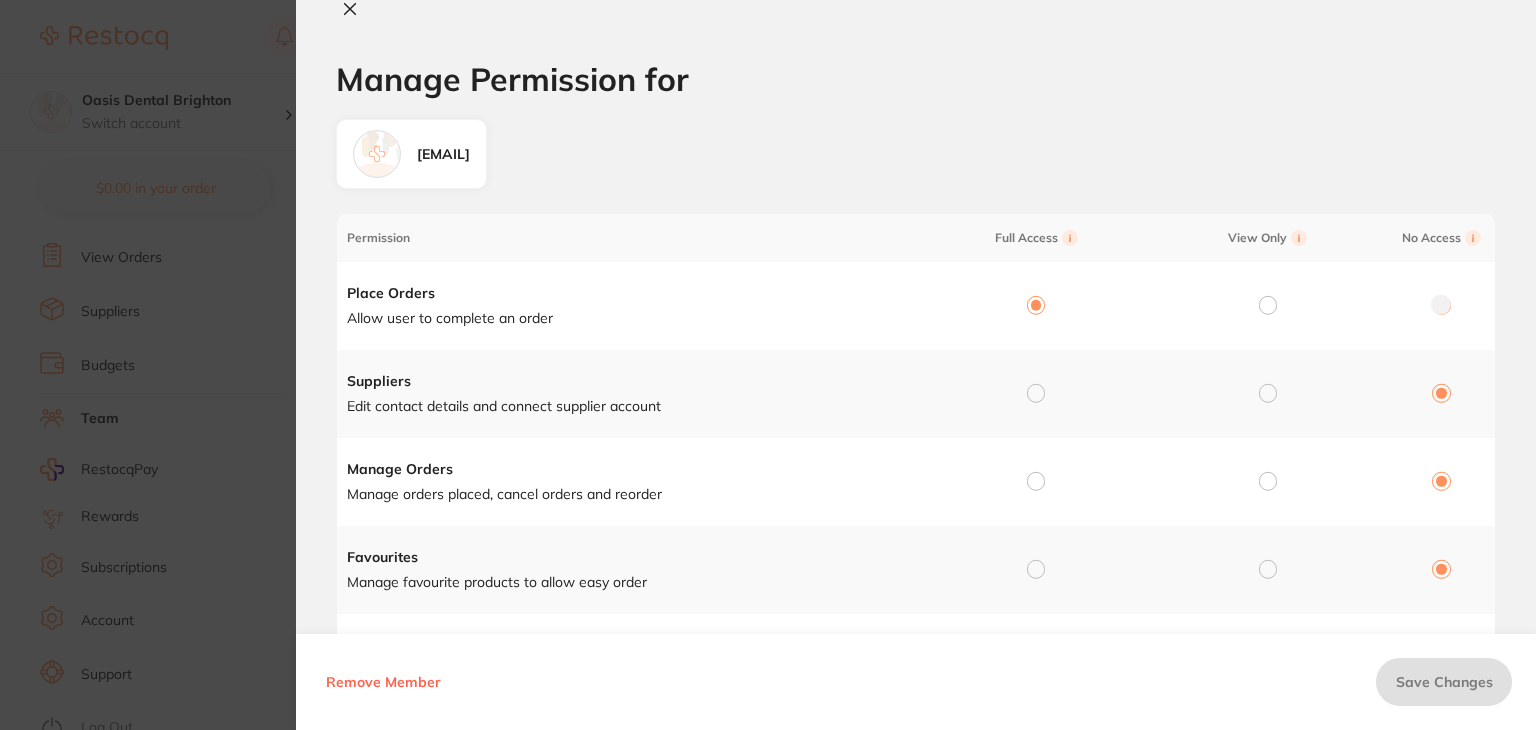 radio on "true" 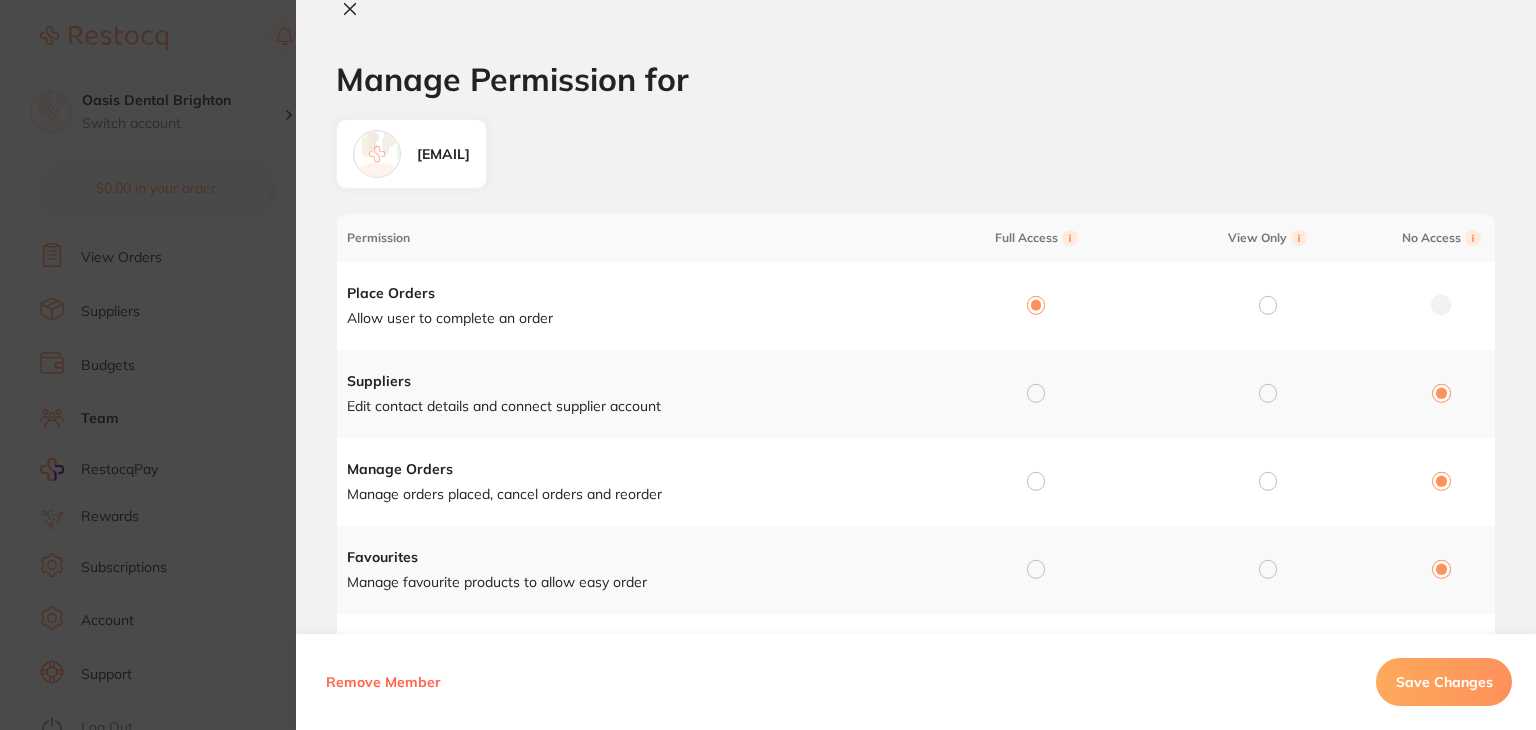 click at bounding box center (1036, 393) 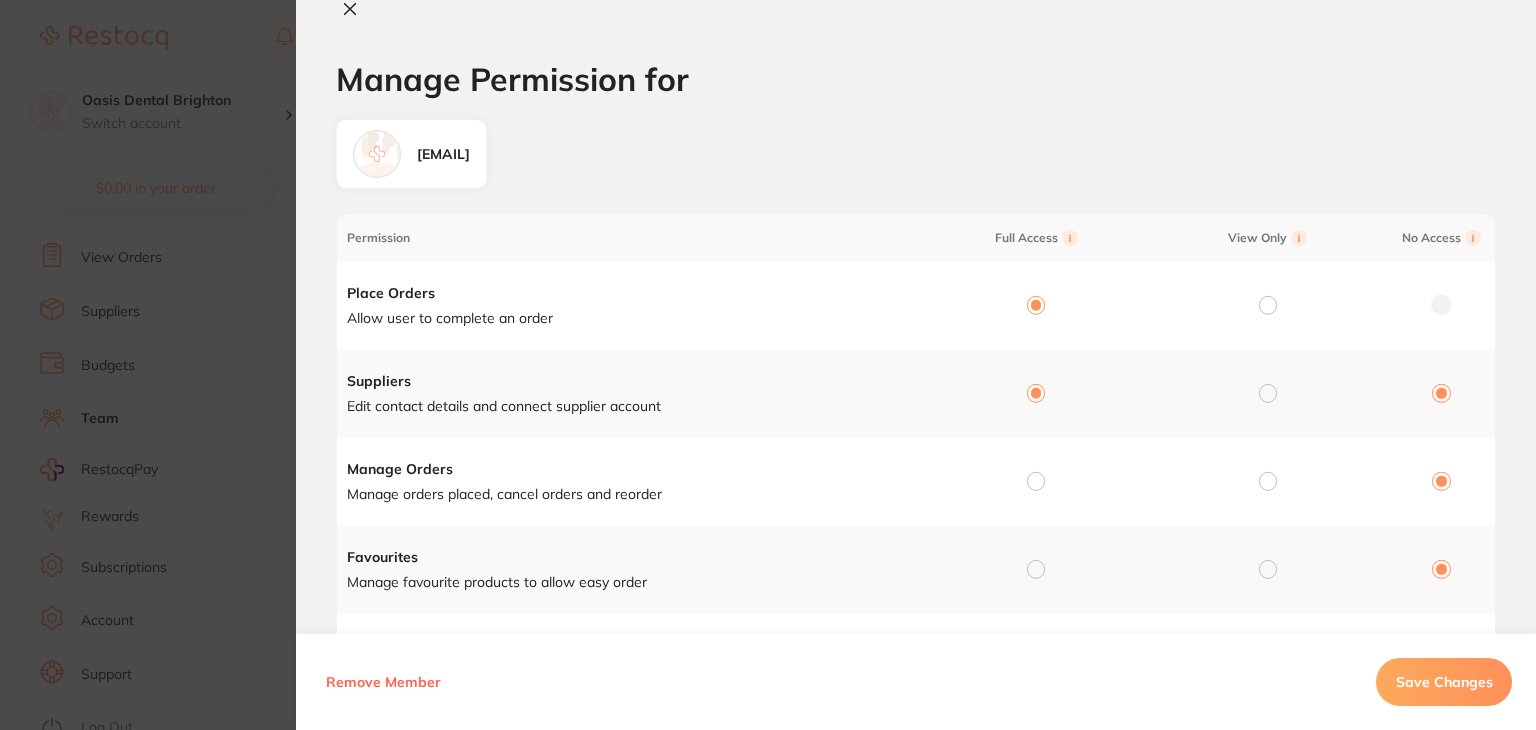 radio on "true" 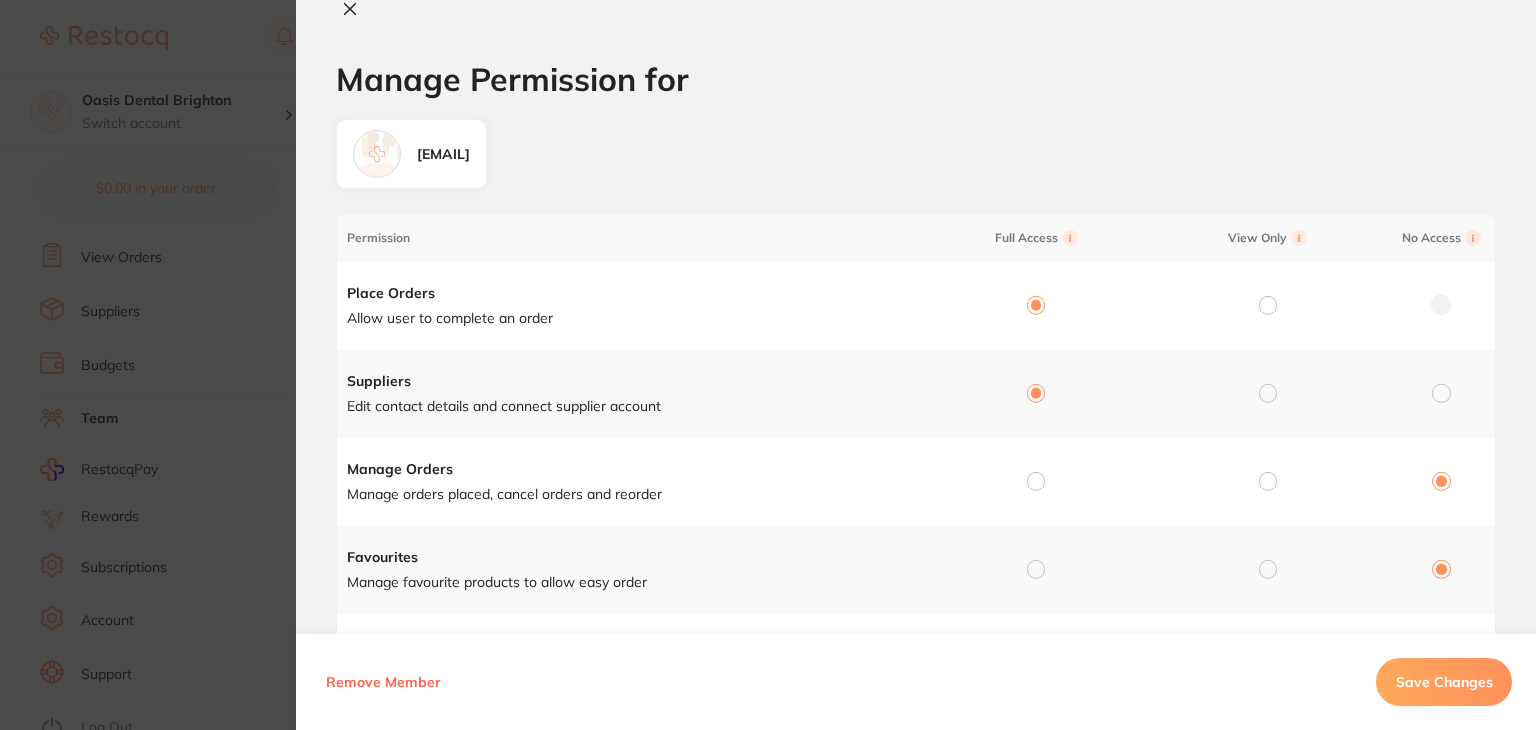 click at bounding box center [1036, 481] 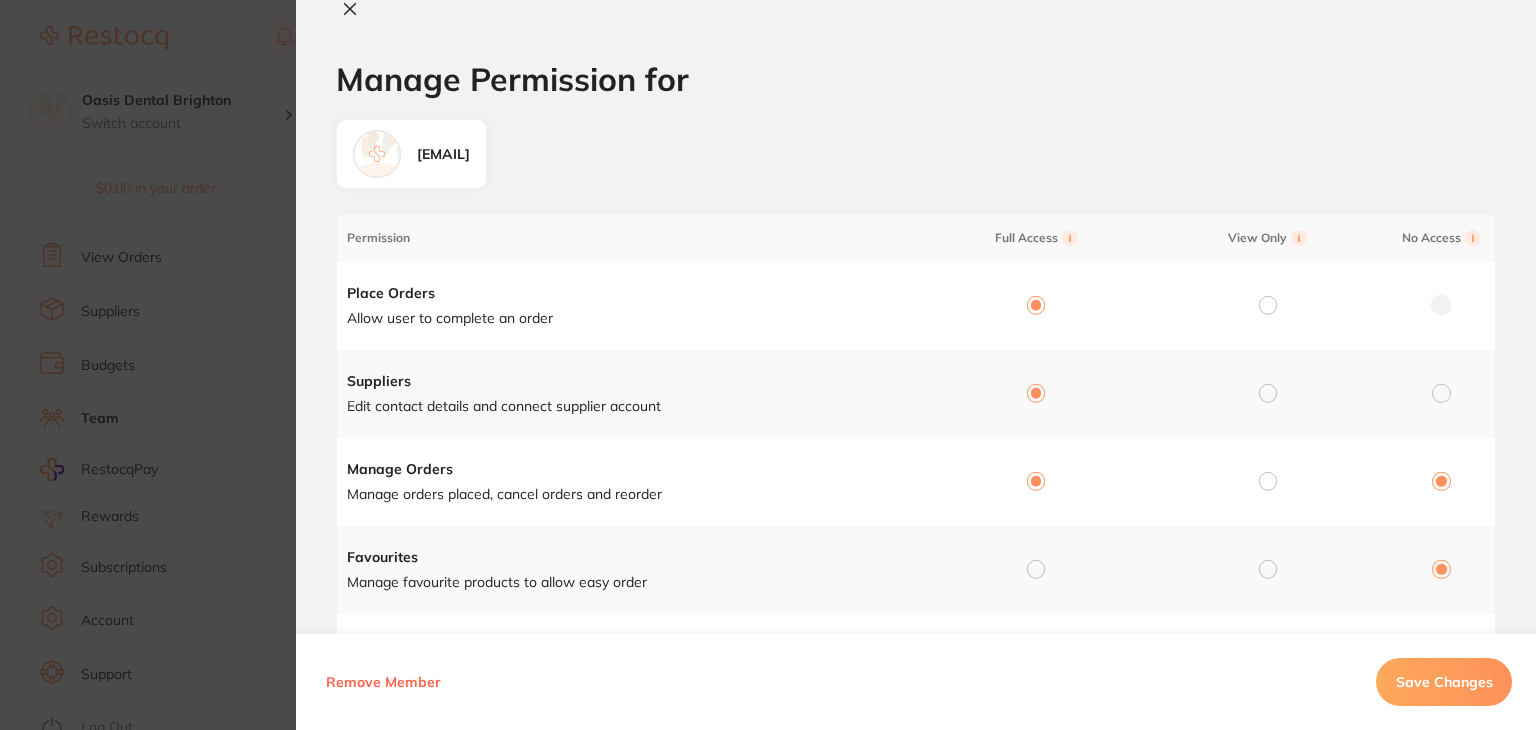 radio on "true" 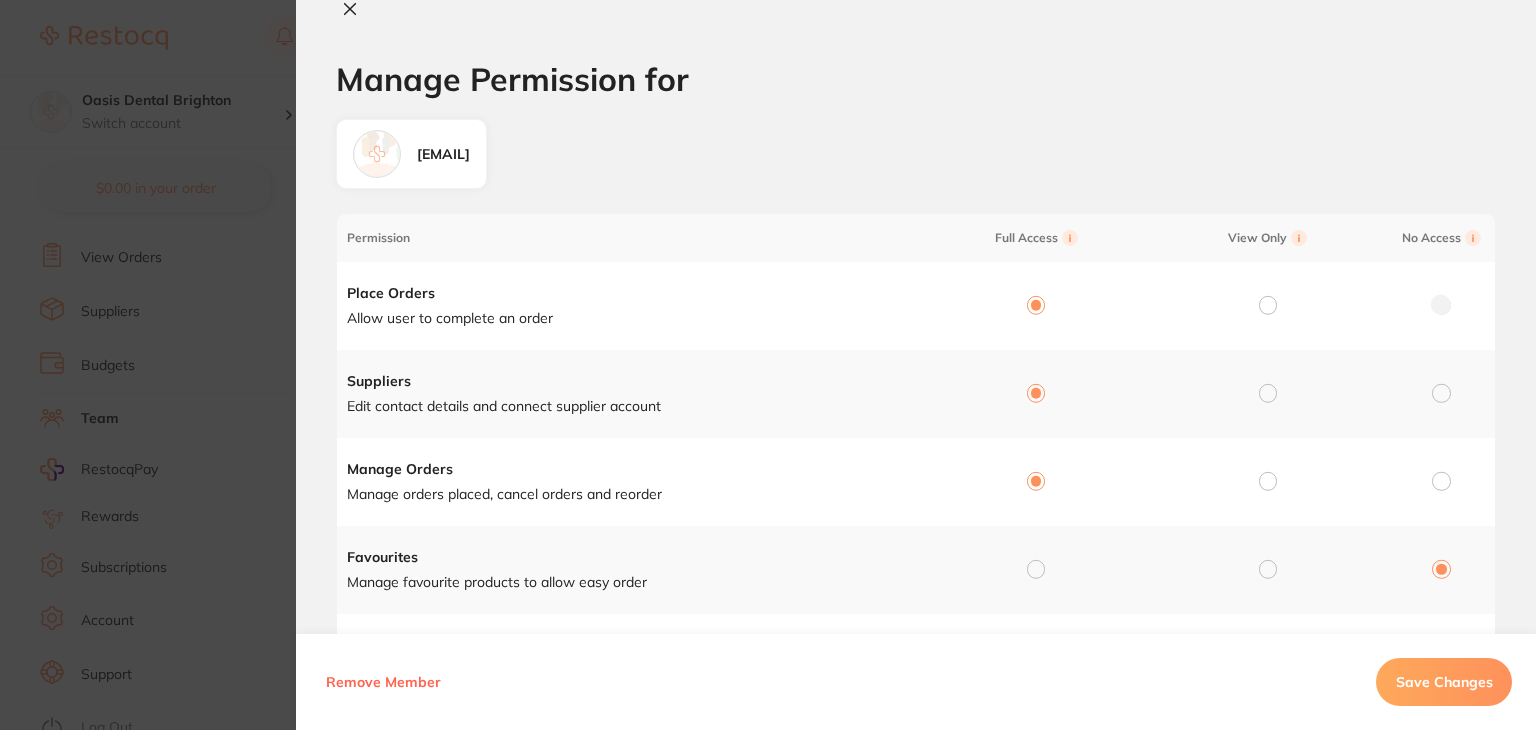 click at bounding box center [1036, 569] 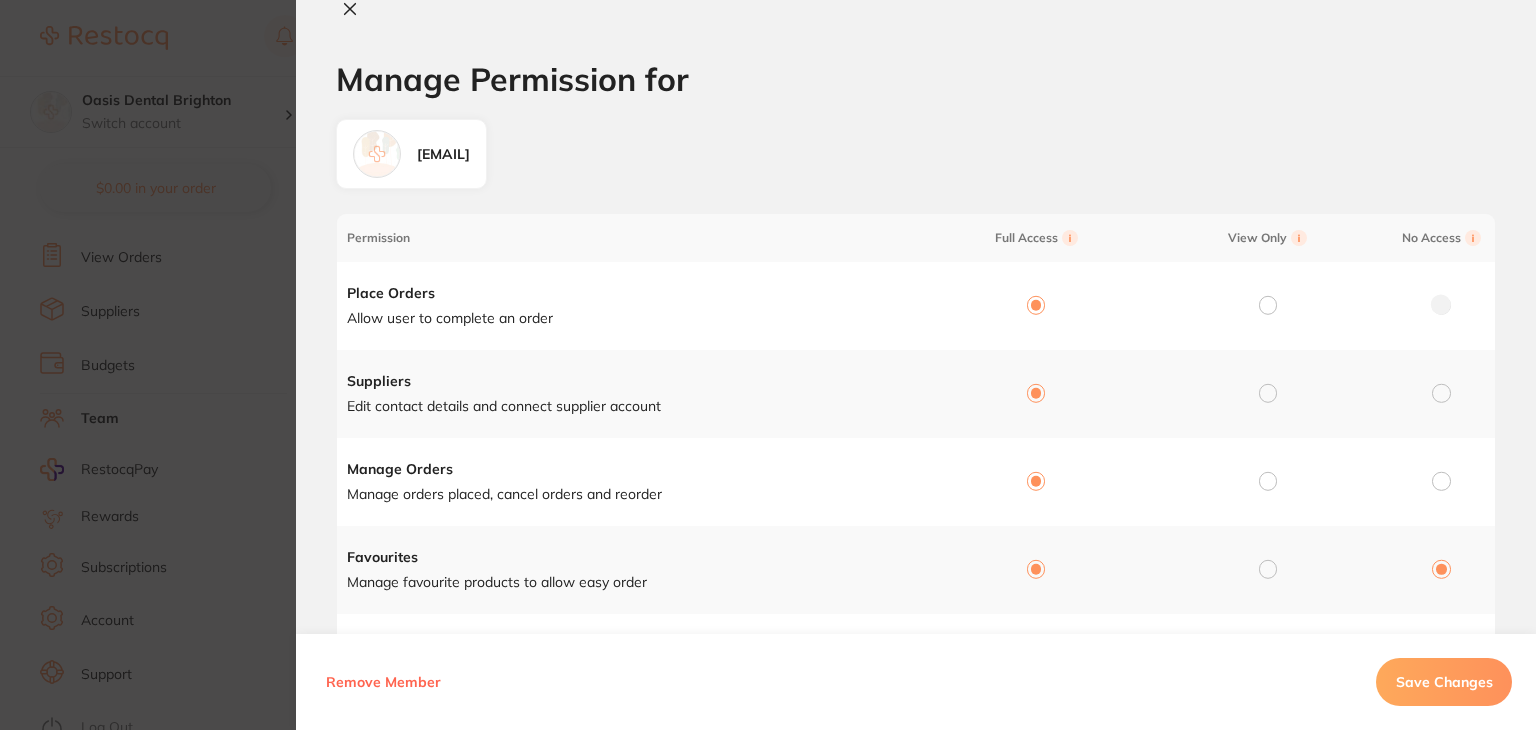 radio on "true" 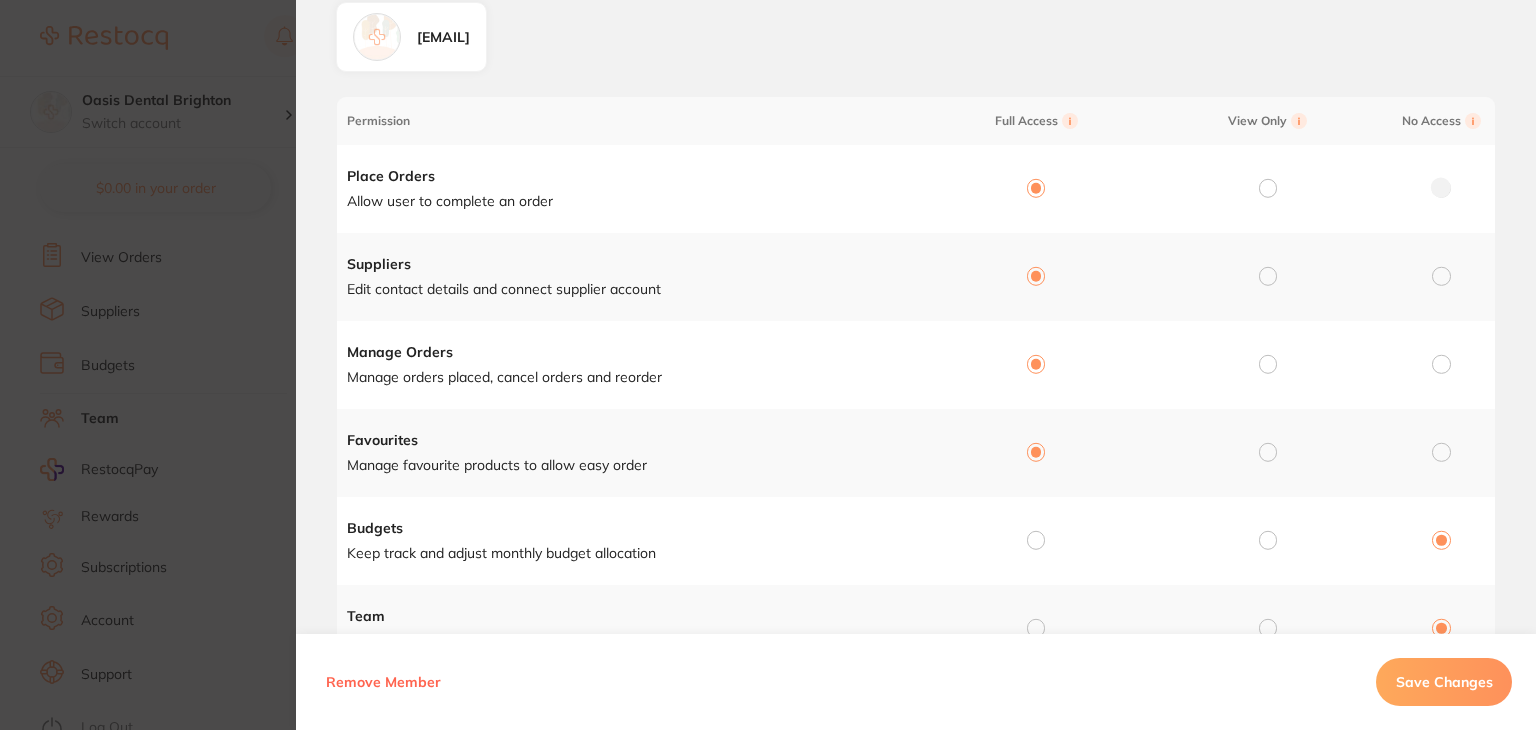 scroll, scrollTop: 400, scrollLeft: 0, axis: vertical 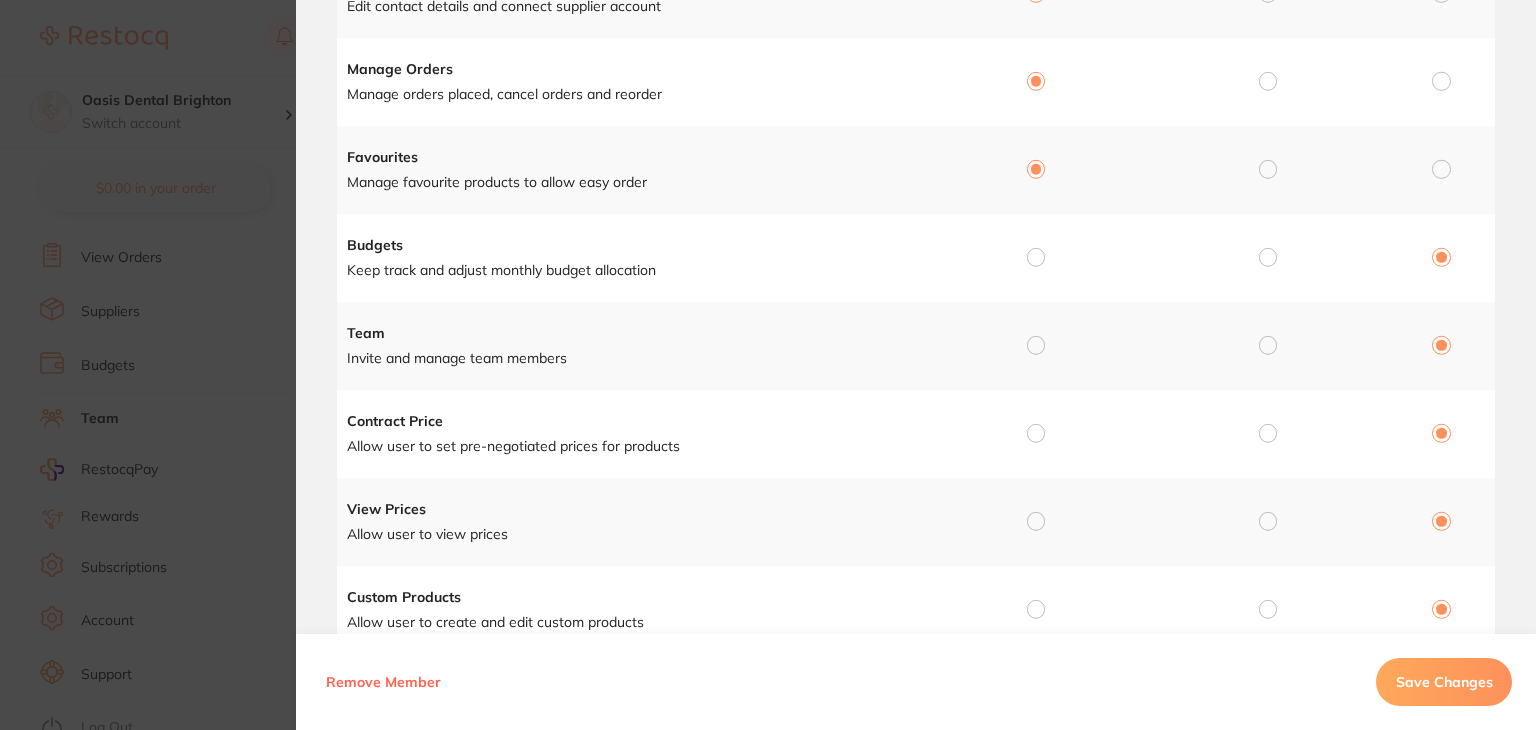 click at bounding box center [1036, 257] 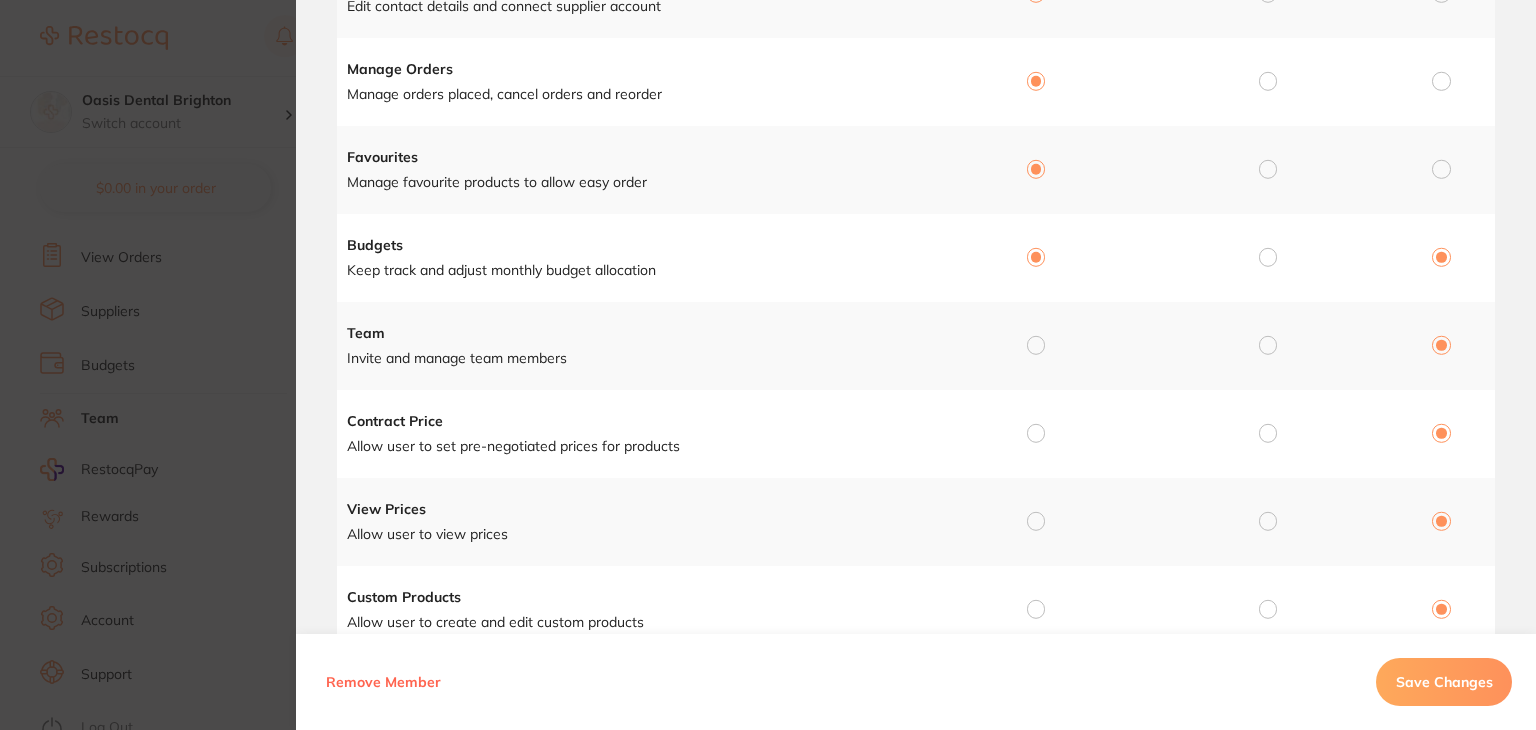 radio on "true" 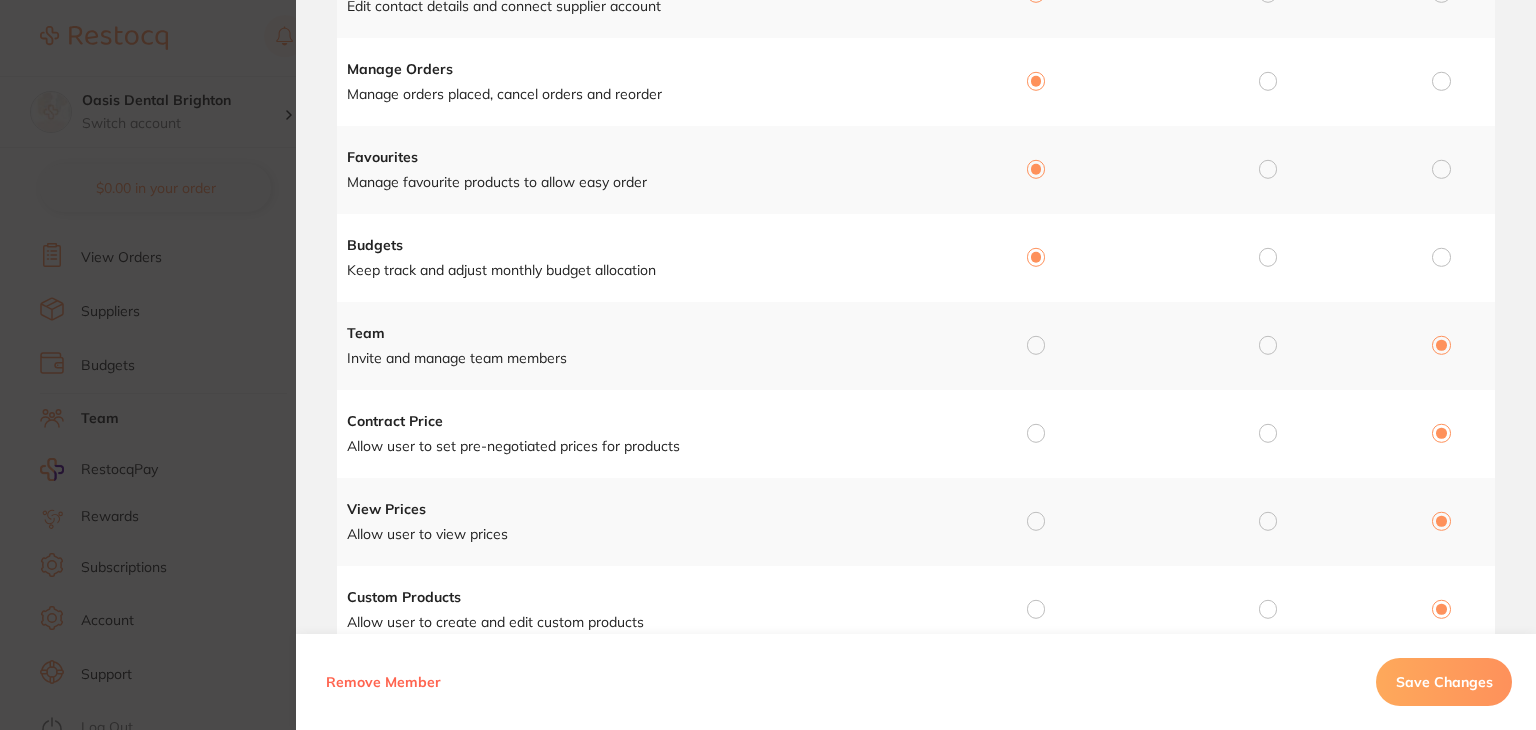 click at bounding box center [1036, 345] 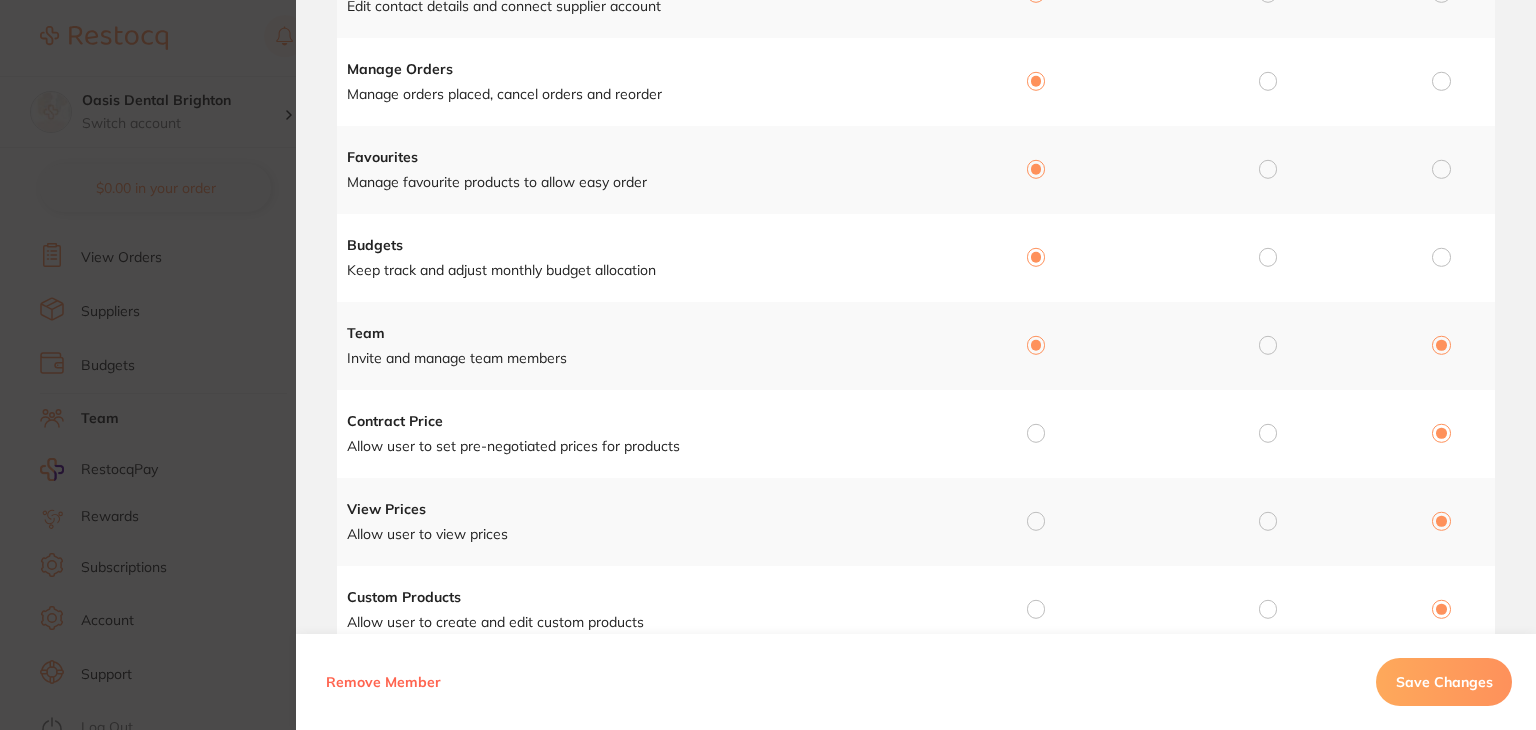 radio on "true" 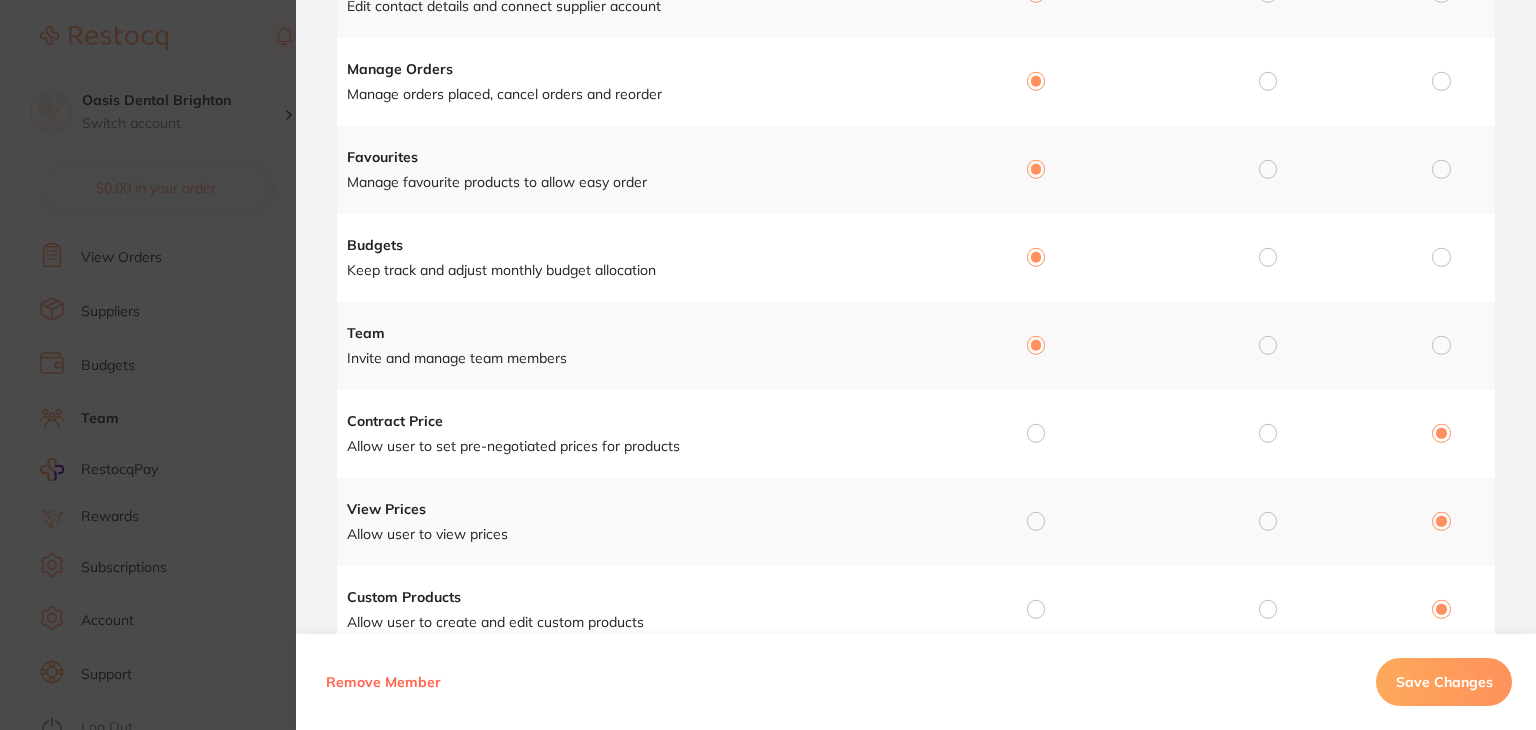 click at bounding box center (1032, 434) 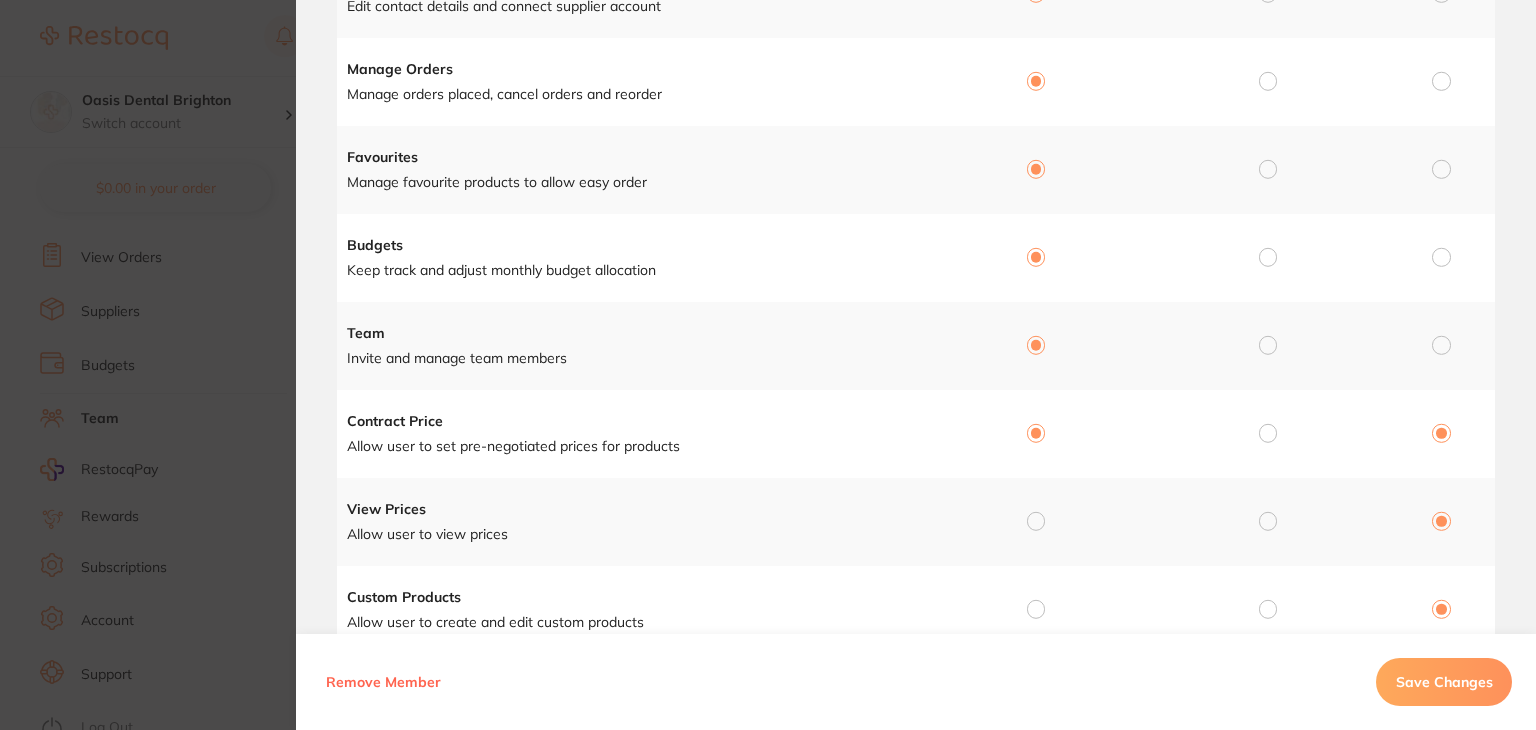 radio on "true" 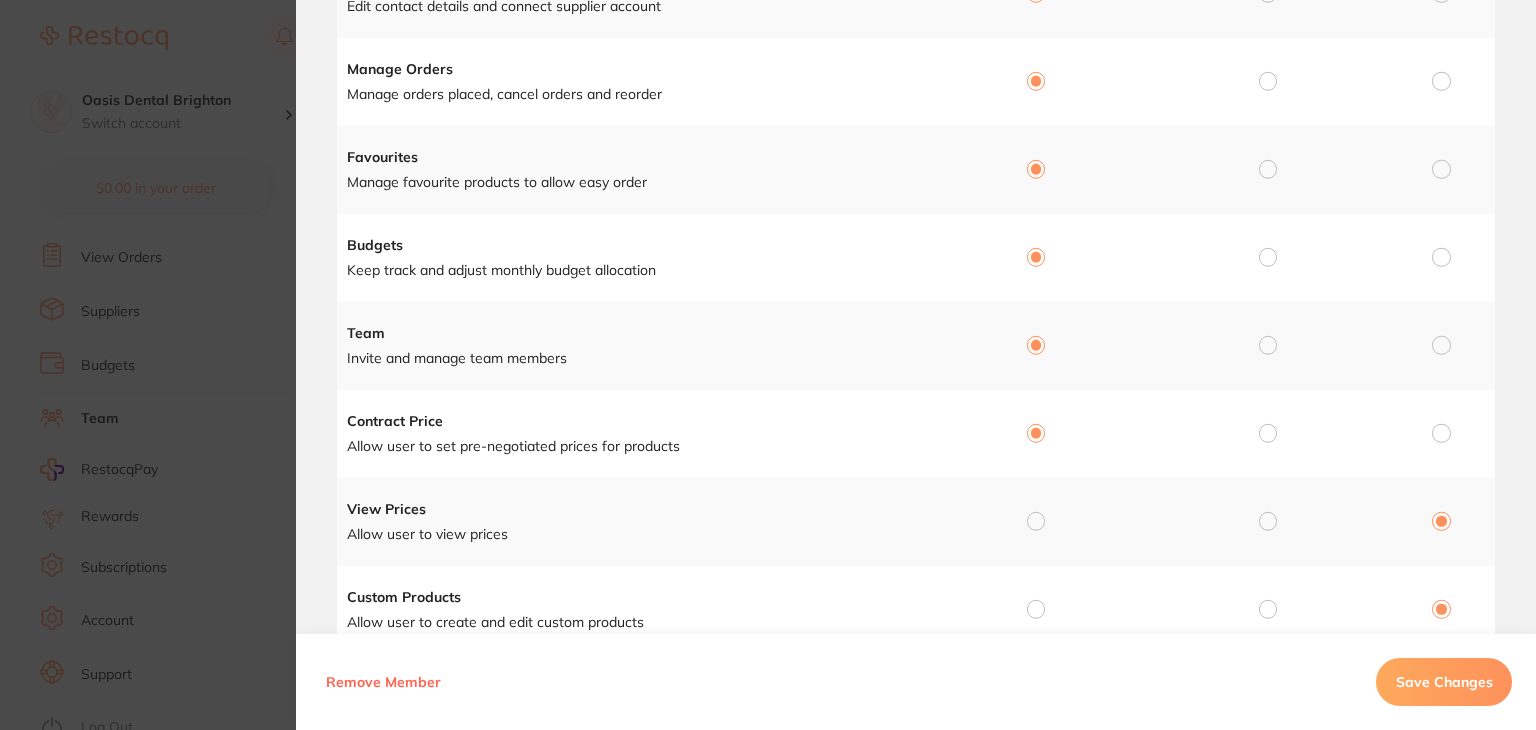 drag, startPoint x: 1036, startPoint y: 519, endPoint x: 1049, endPoint y: 570, distance: 52.63079 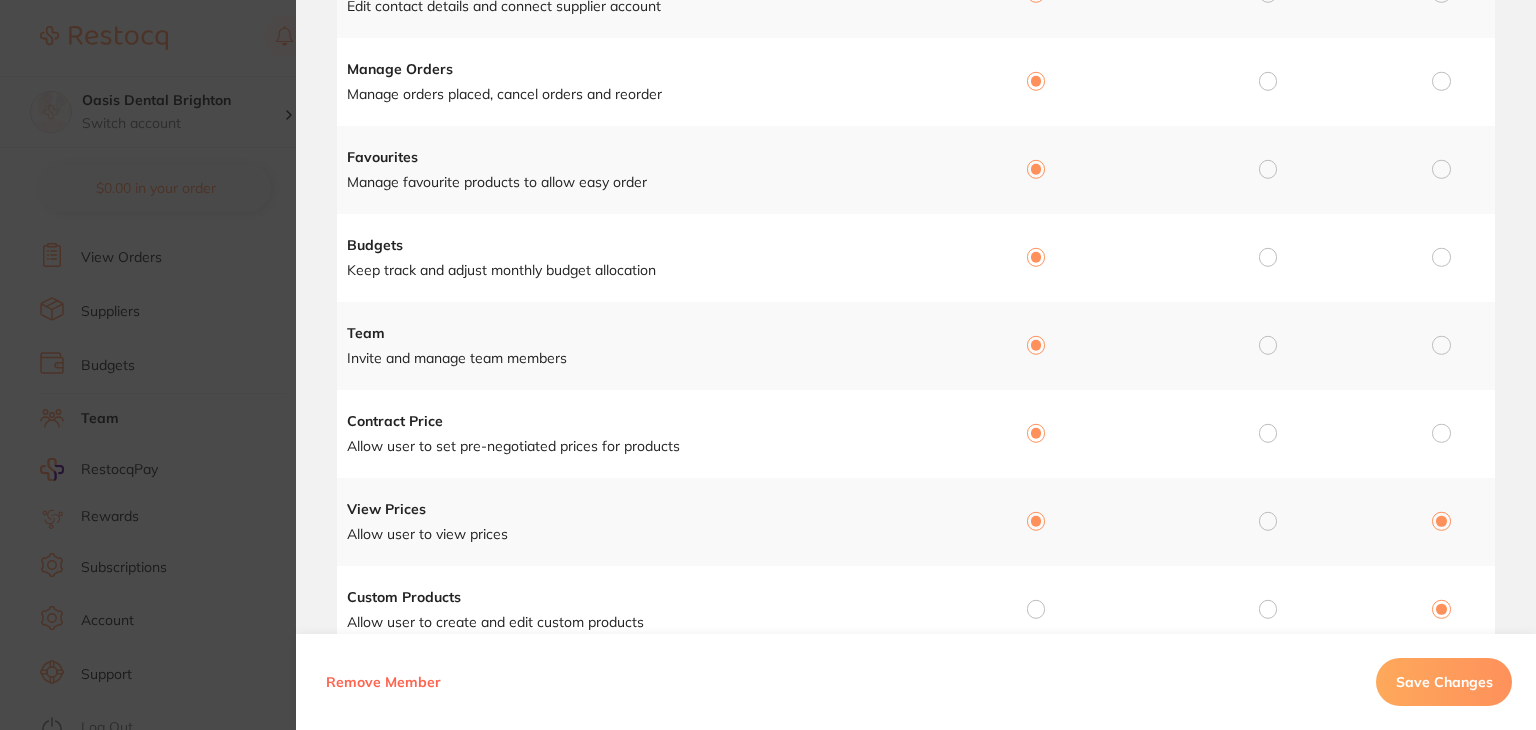 radio on "true" 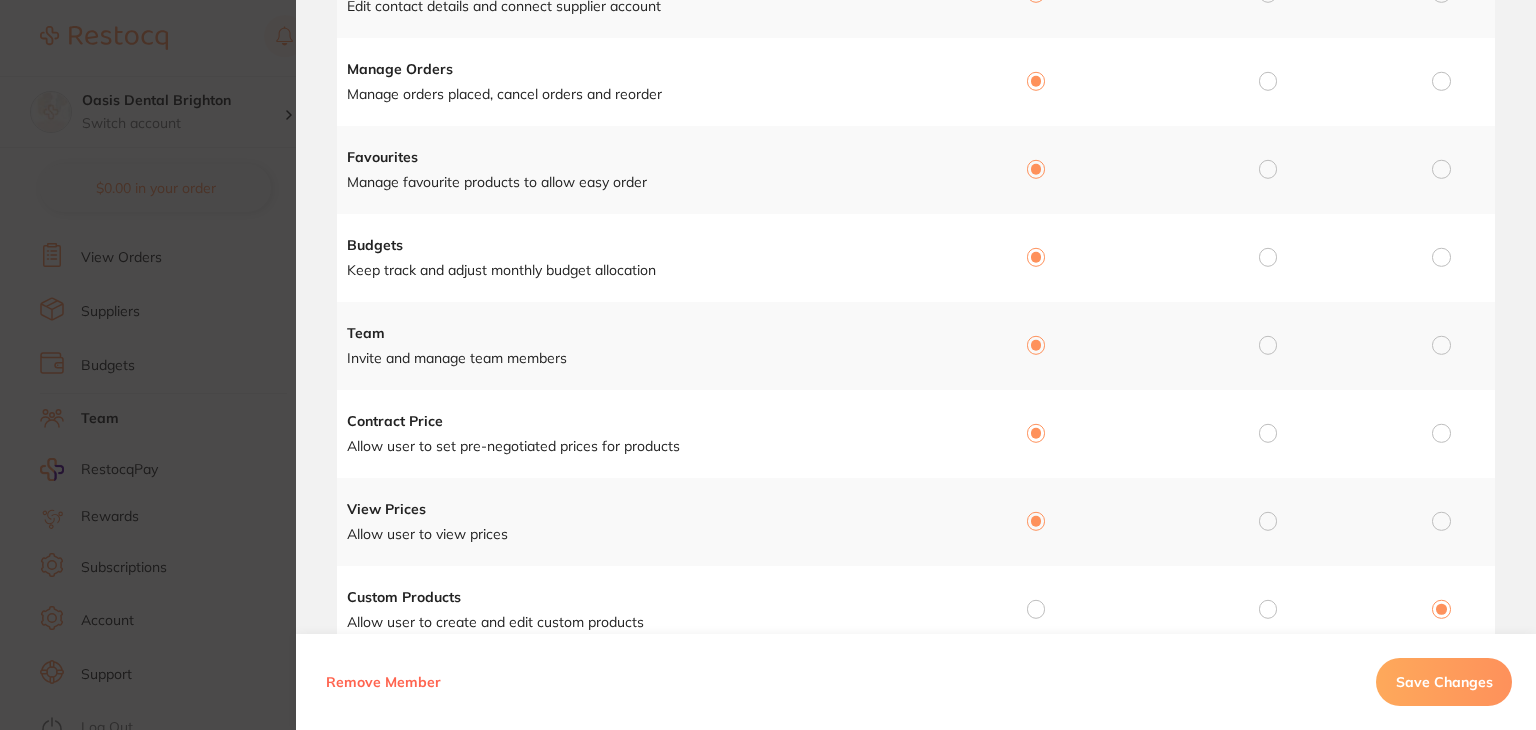 drag, startPoint x: 1031, startPoint y: 613, endPoint x: 1043, endPoint y: 569, distance: 45.607018 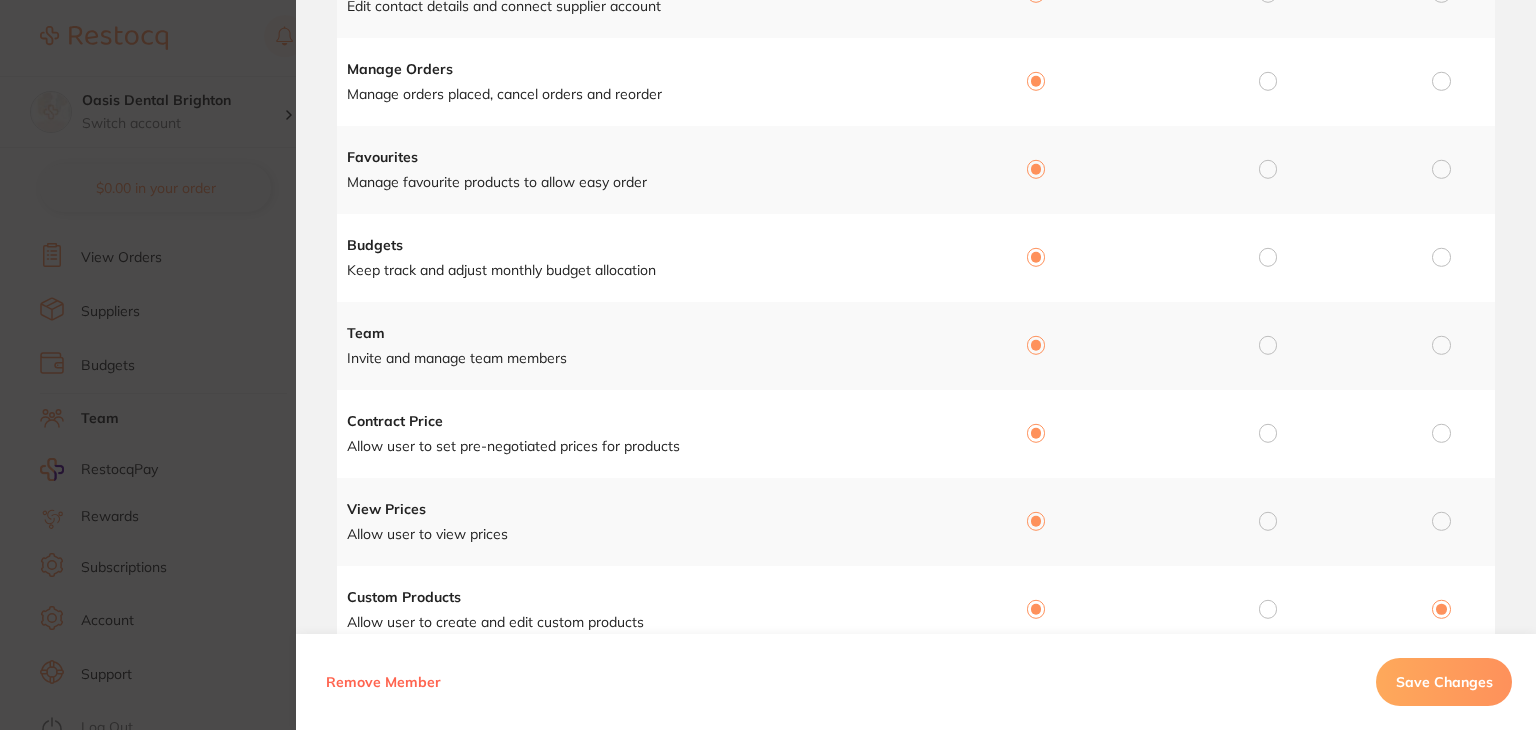 radio on "true" 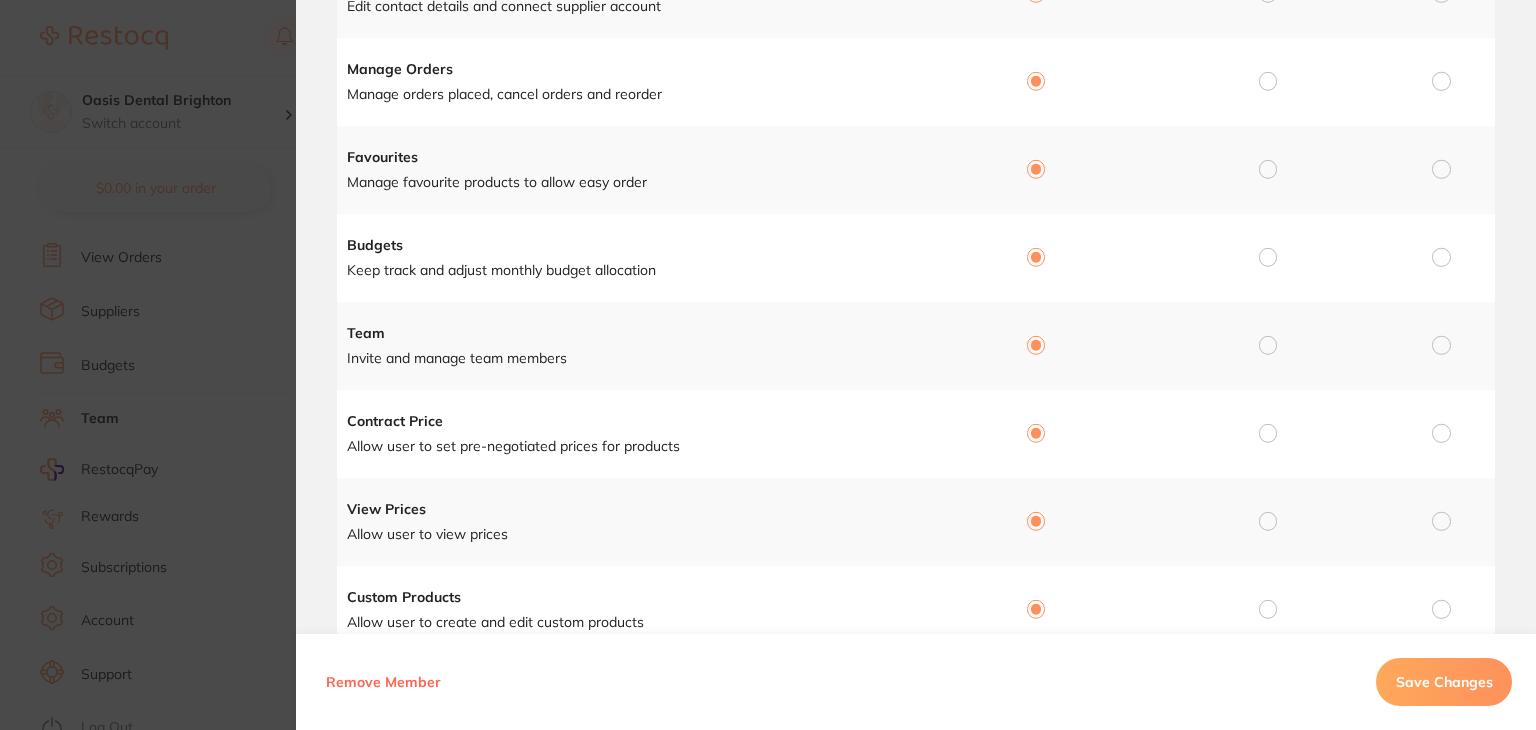 scroll, scrollTop: 562, scrollLeft: 0, axis: vertical 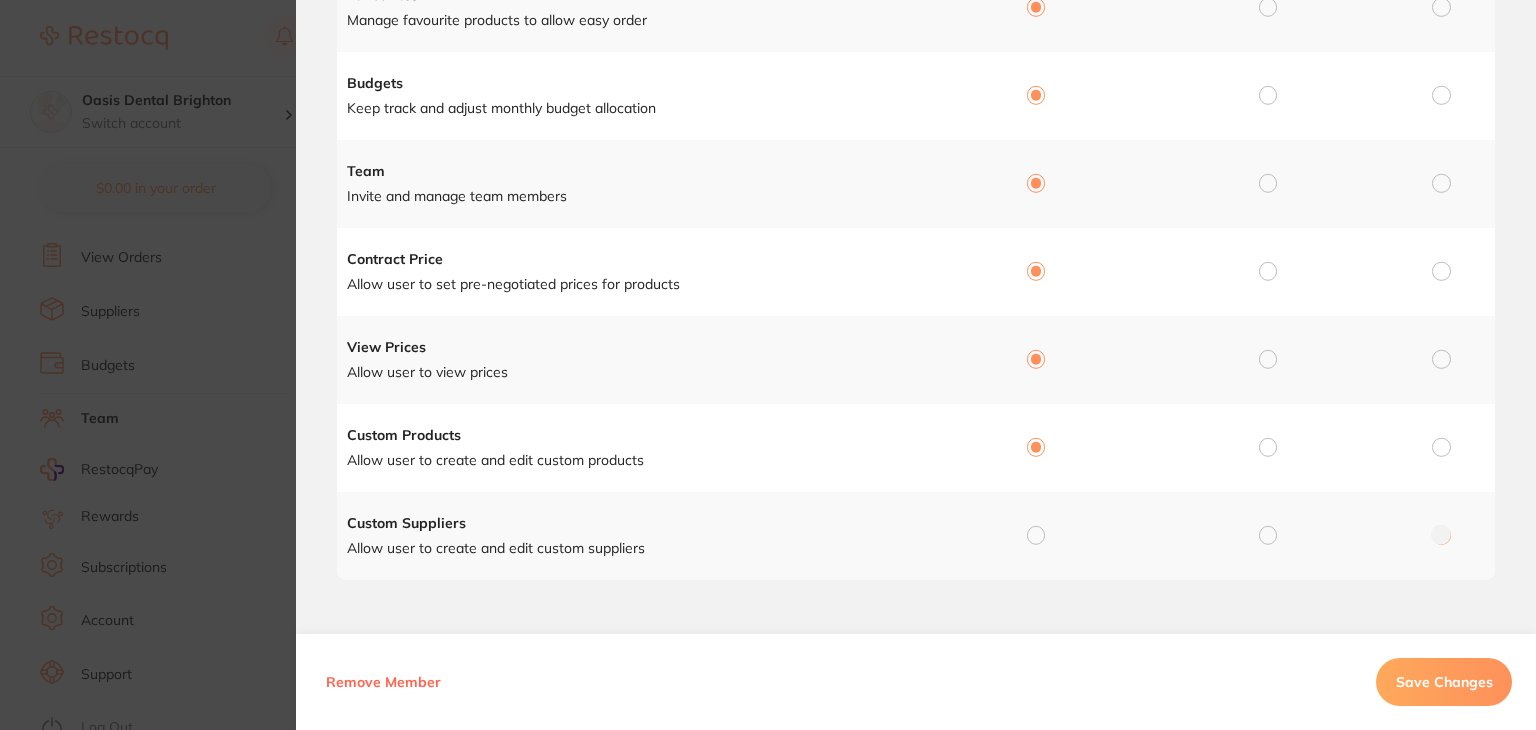 click at bounding box center [1036, 535] 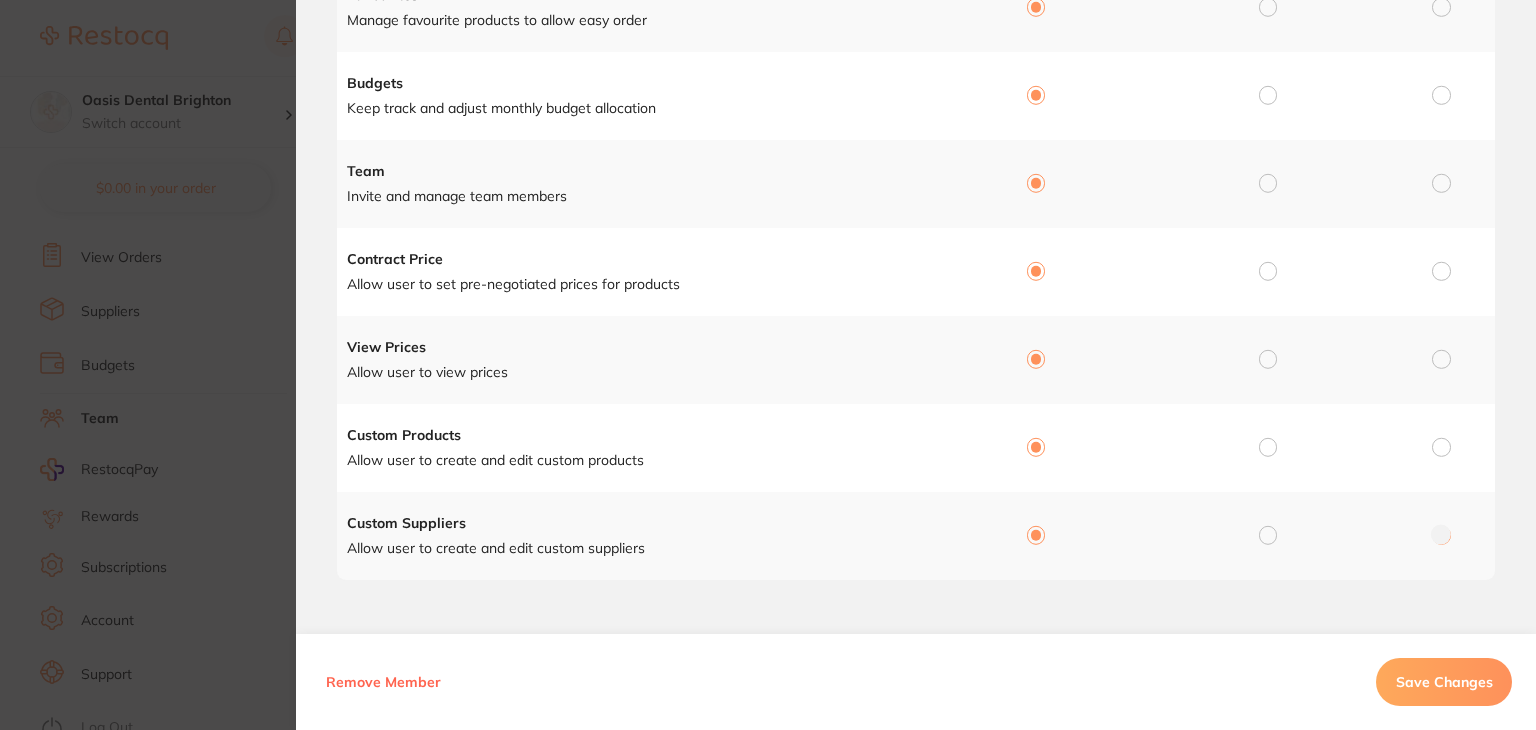 radio on "true" 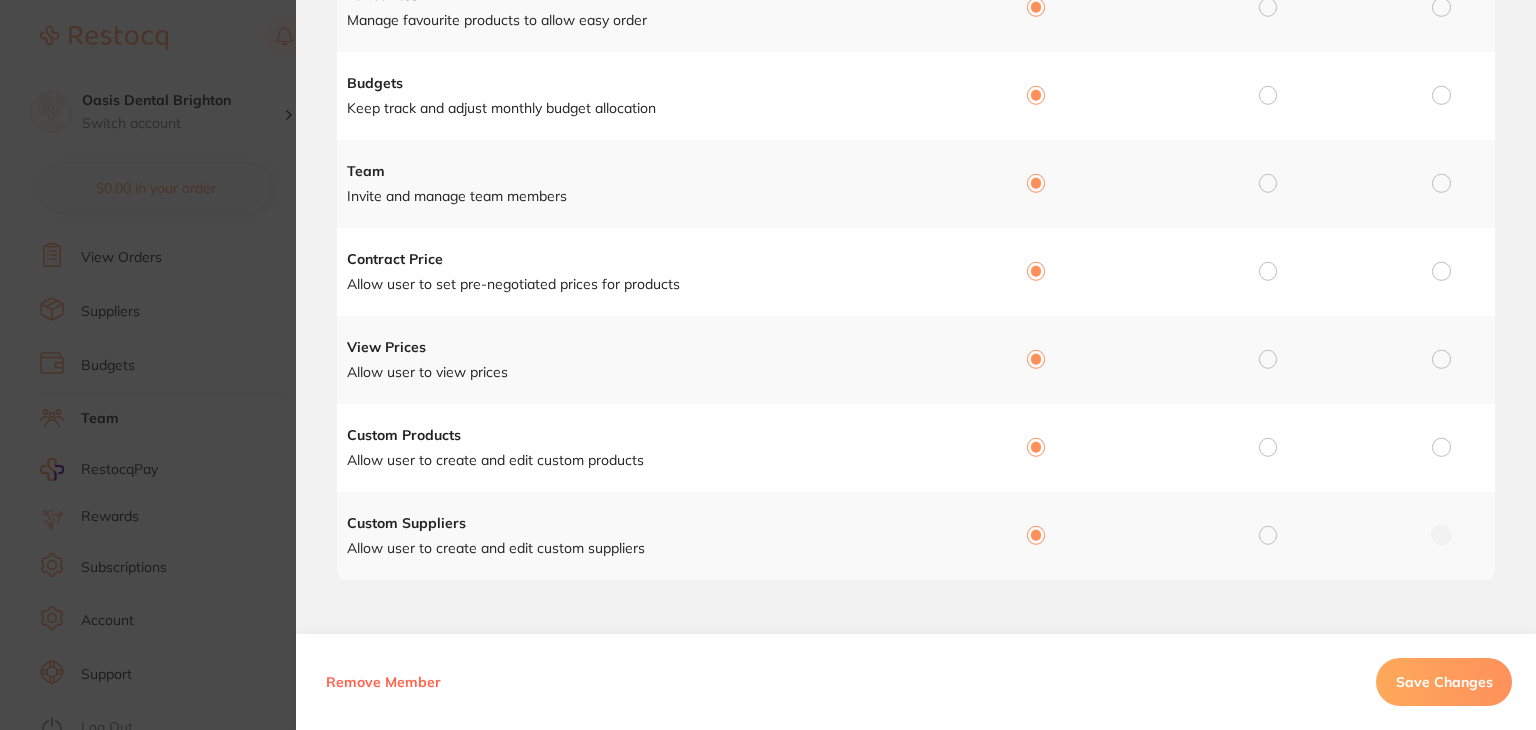 click on "Save Changes" at bounding box center [1444, 682] 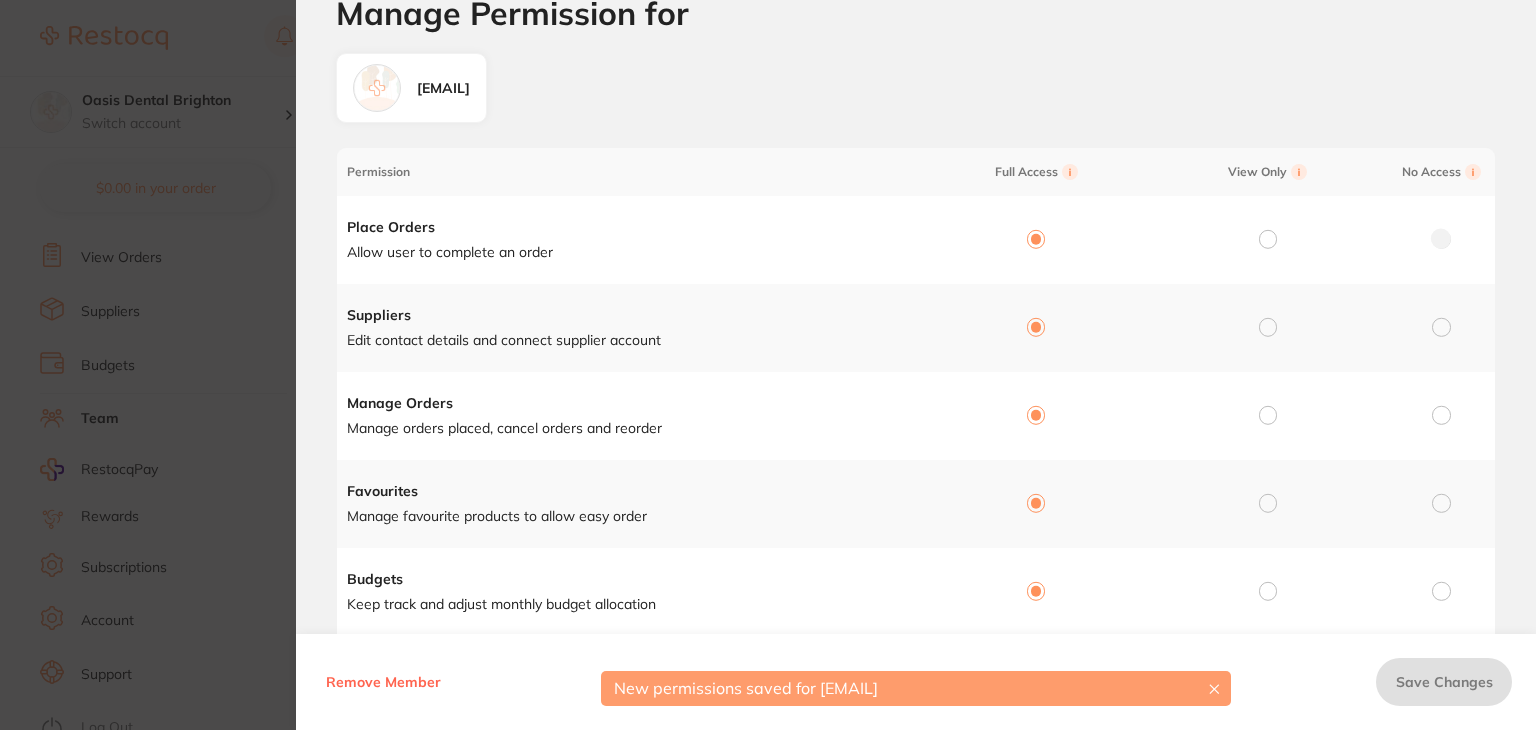 scroll, scrollTop: 0, scrollLeft: 0, axis: both 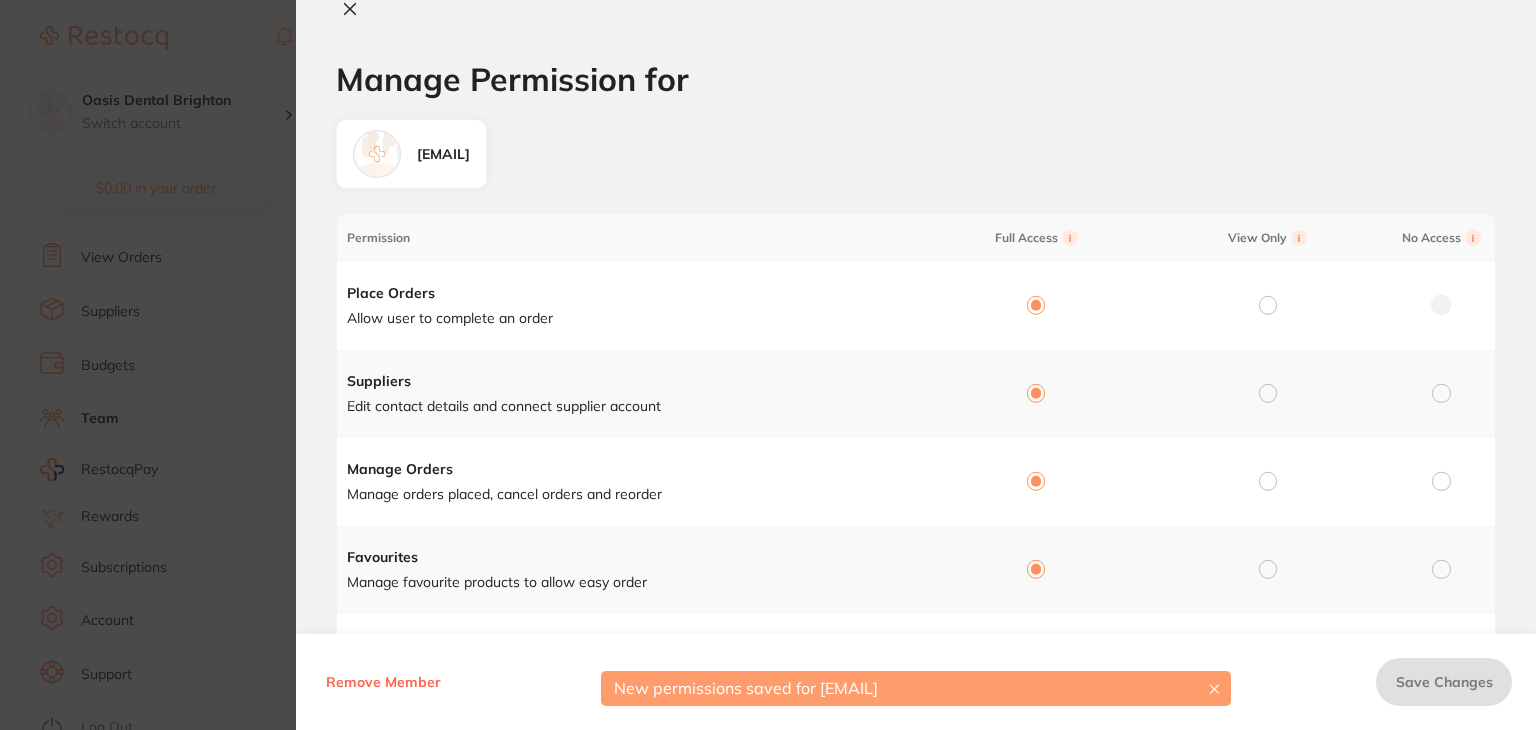 click 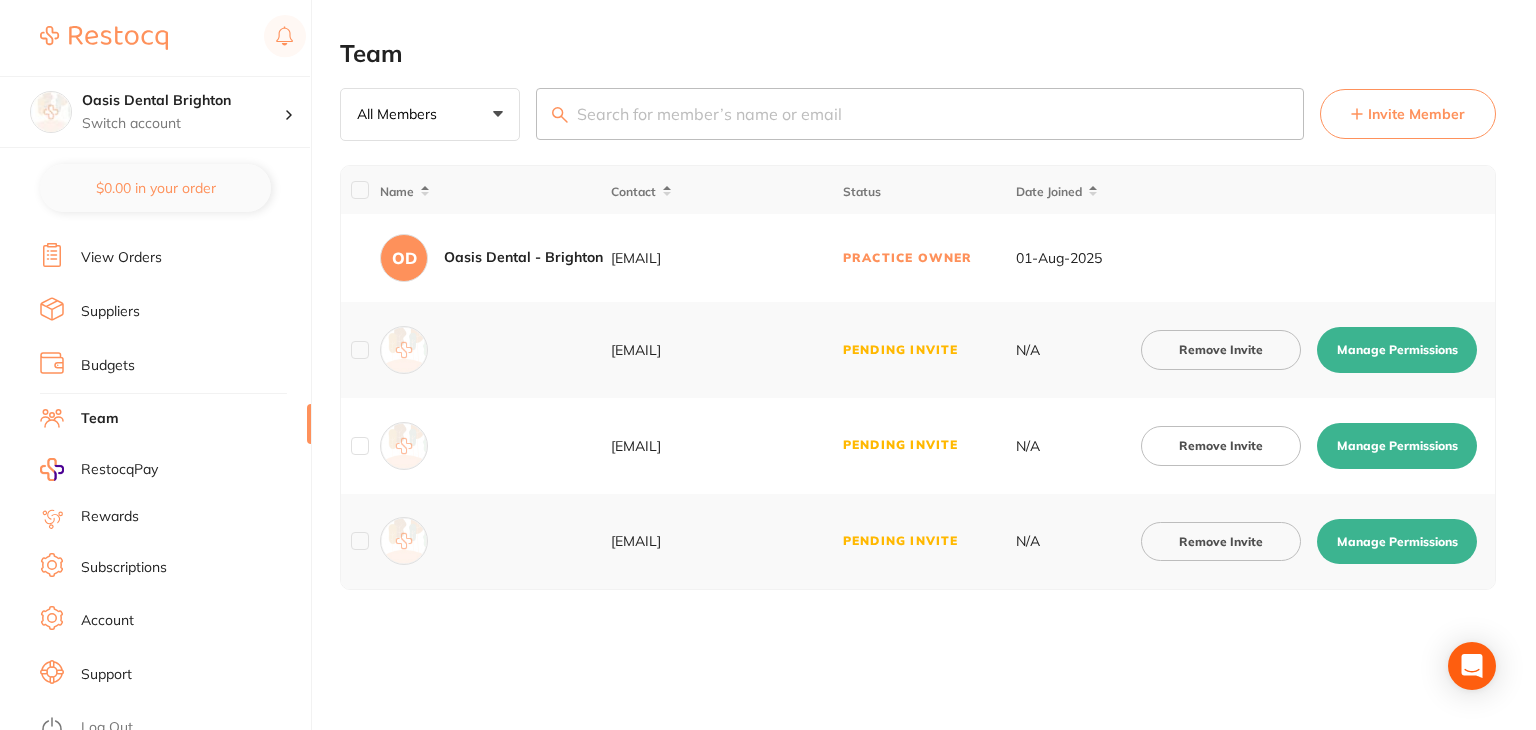 click on "Manage Permissions" at bounding box center [1397, 542] 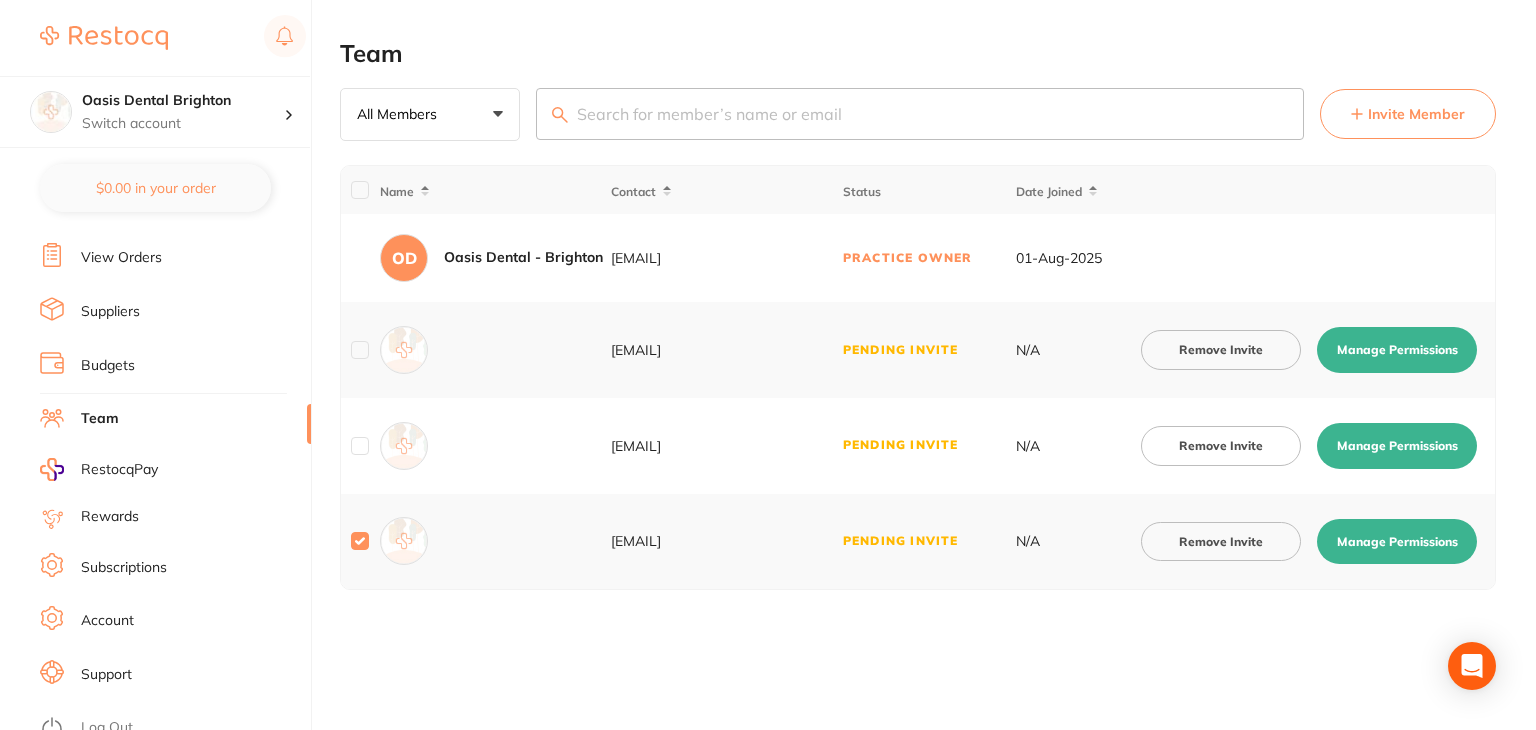 checkbox on "true" 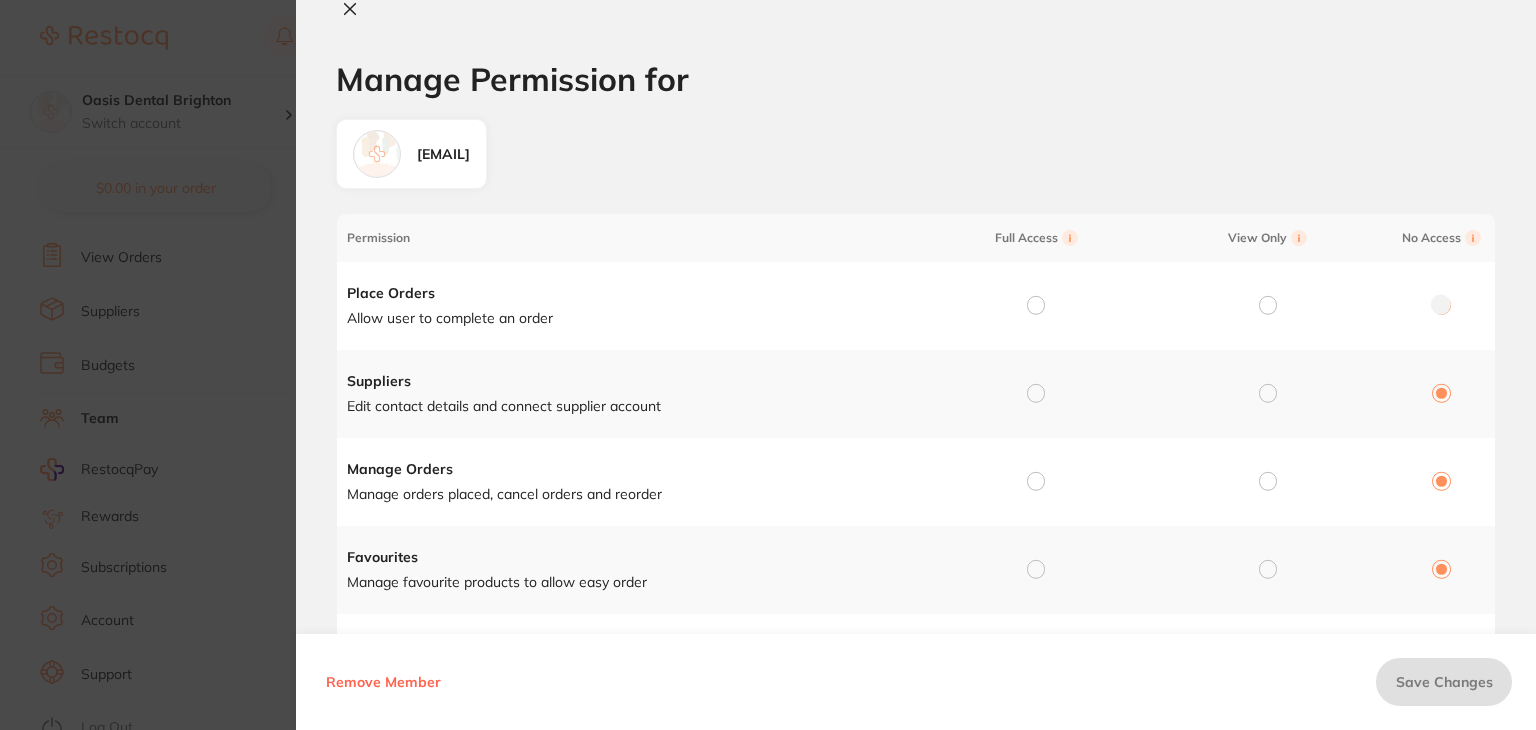 drag, startPoint x: 1028, startPoint y: 304, endPoint x: 1041, endPoint y: 331, distance: 29.966648 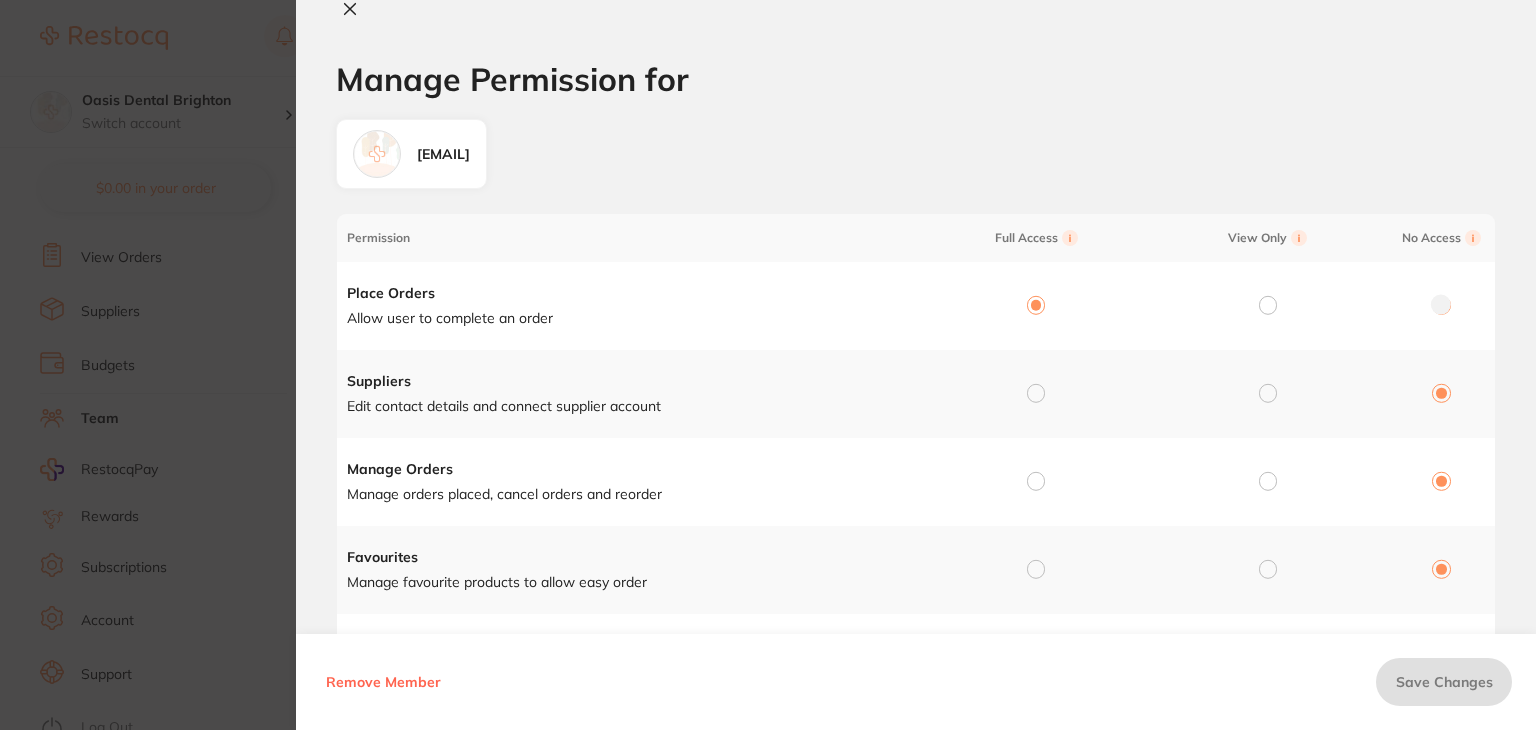 radio on "true" 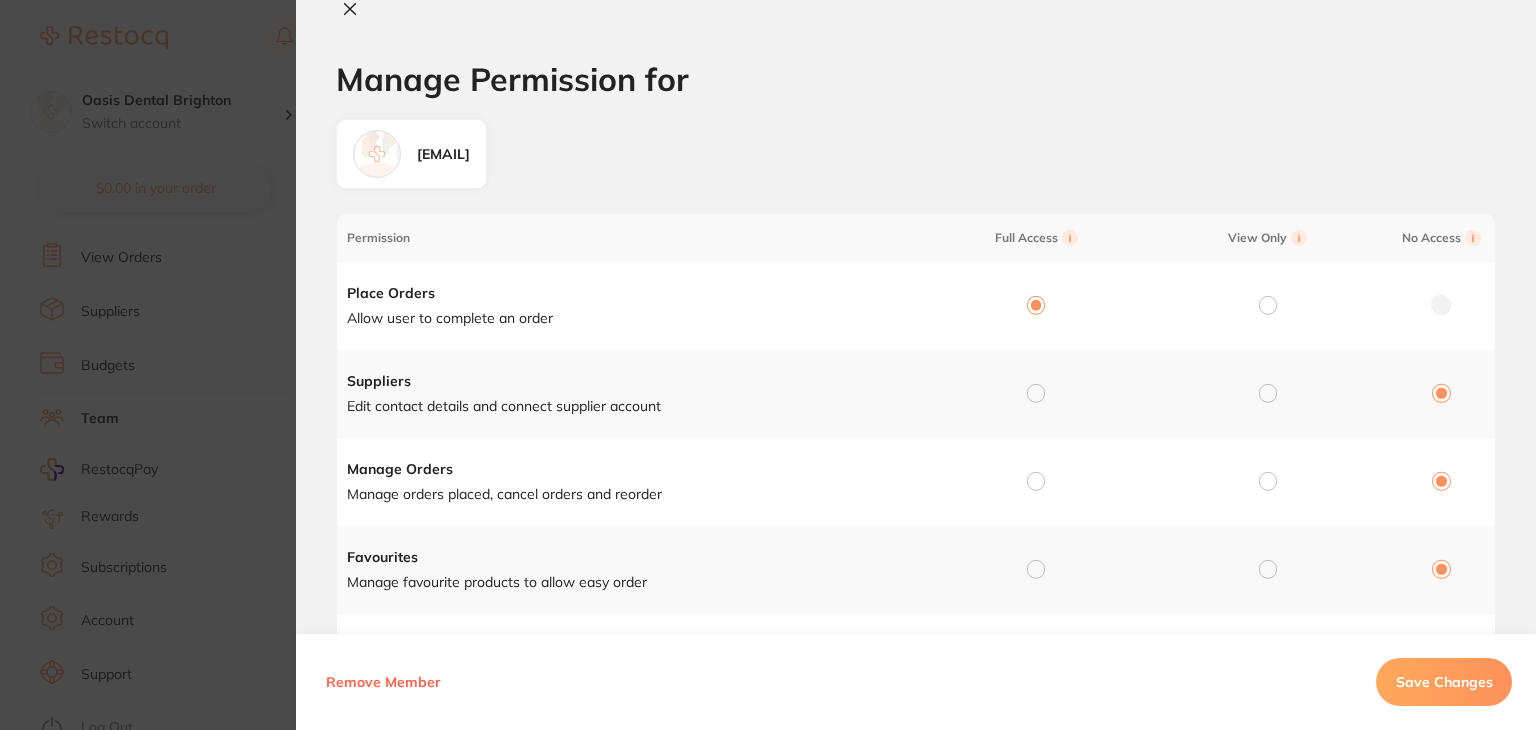 click at bounding box center [1036, 393] 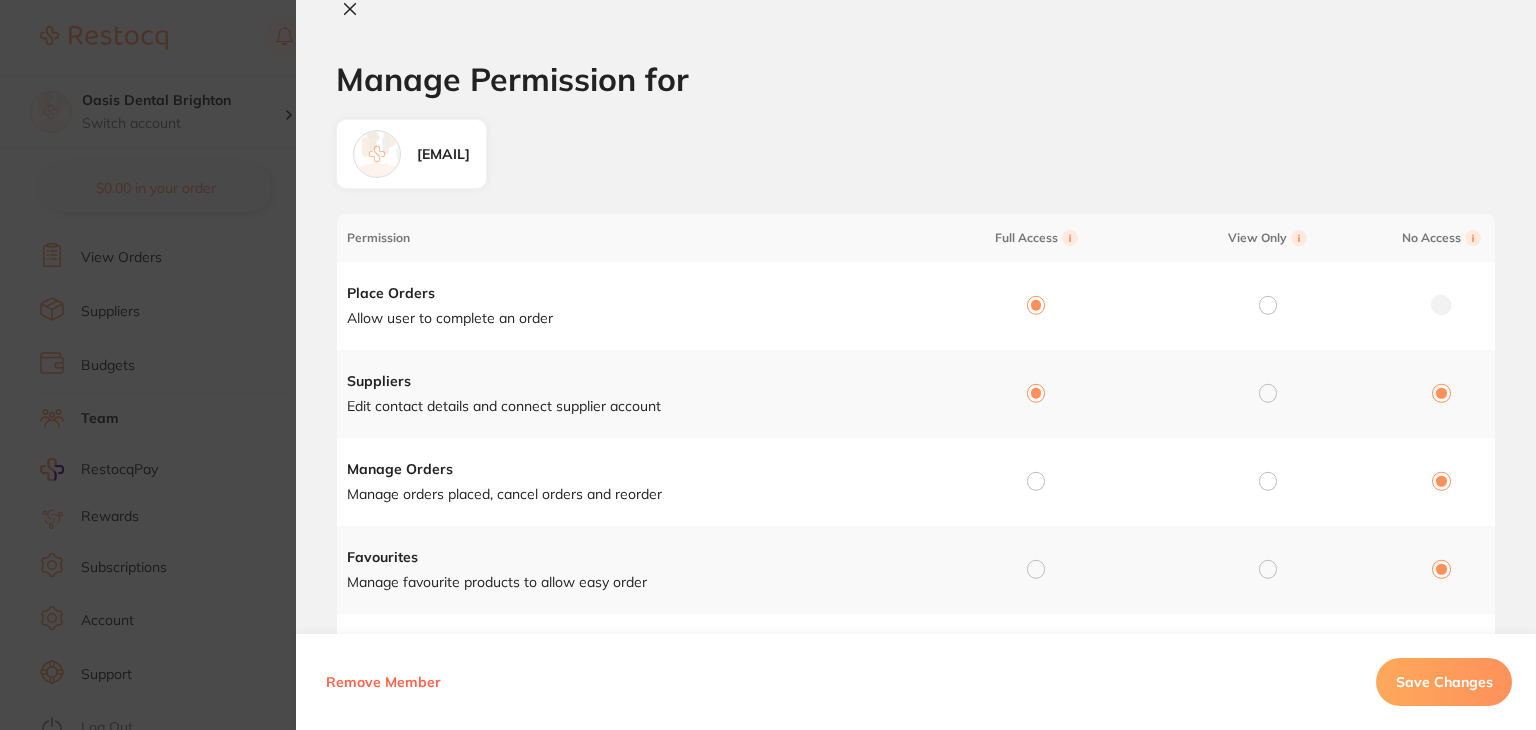 radio on "true" 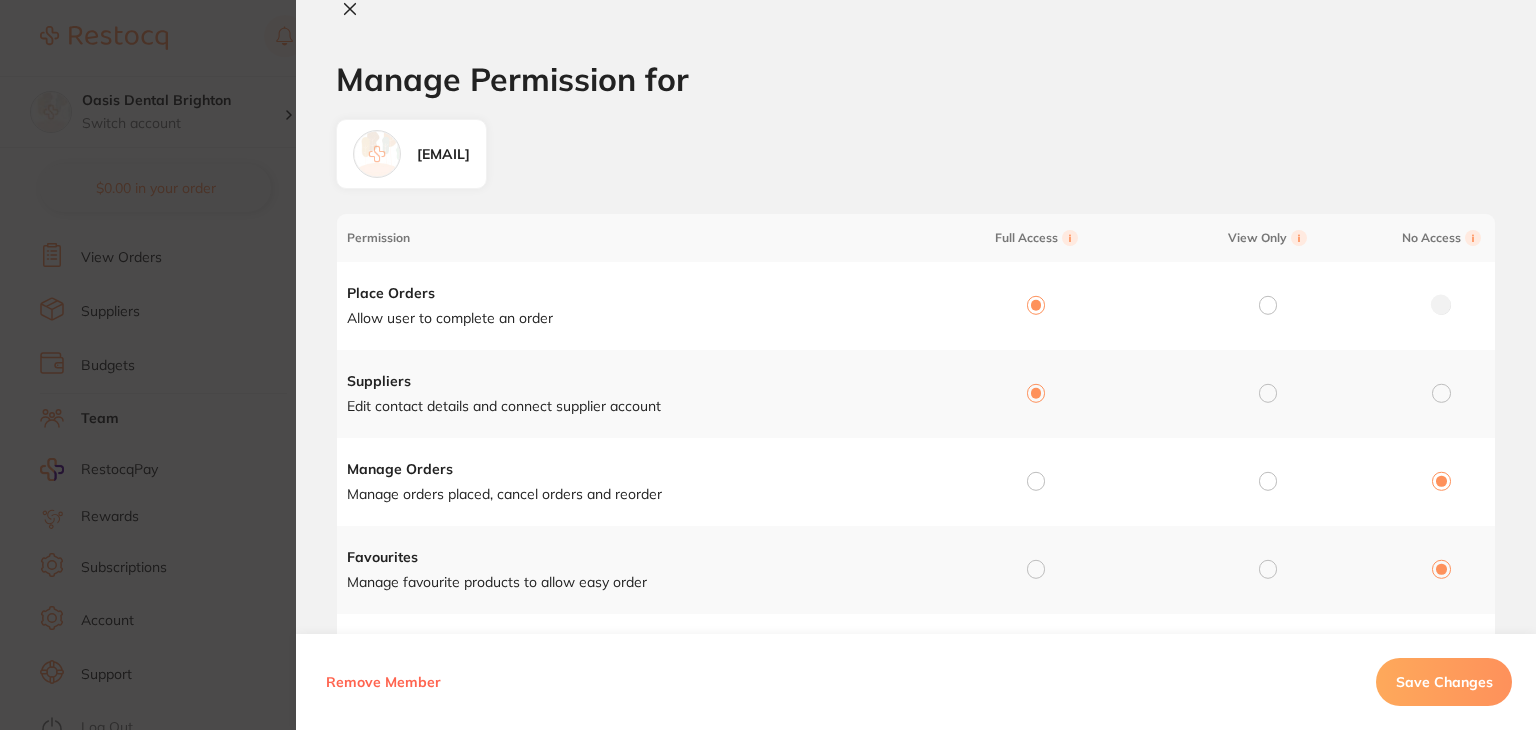 drag, startPoint x: 1034, startPoint y: 485, endPoint x: 1036, endPoint y: 553, distance: 68.0294 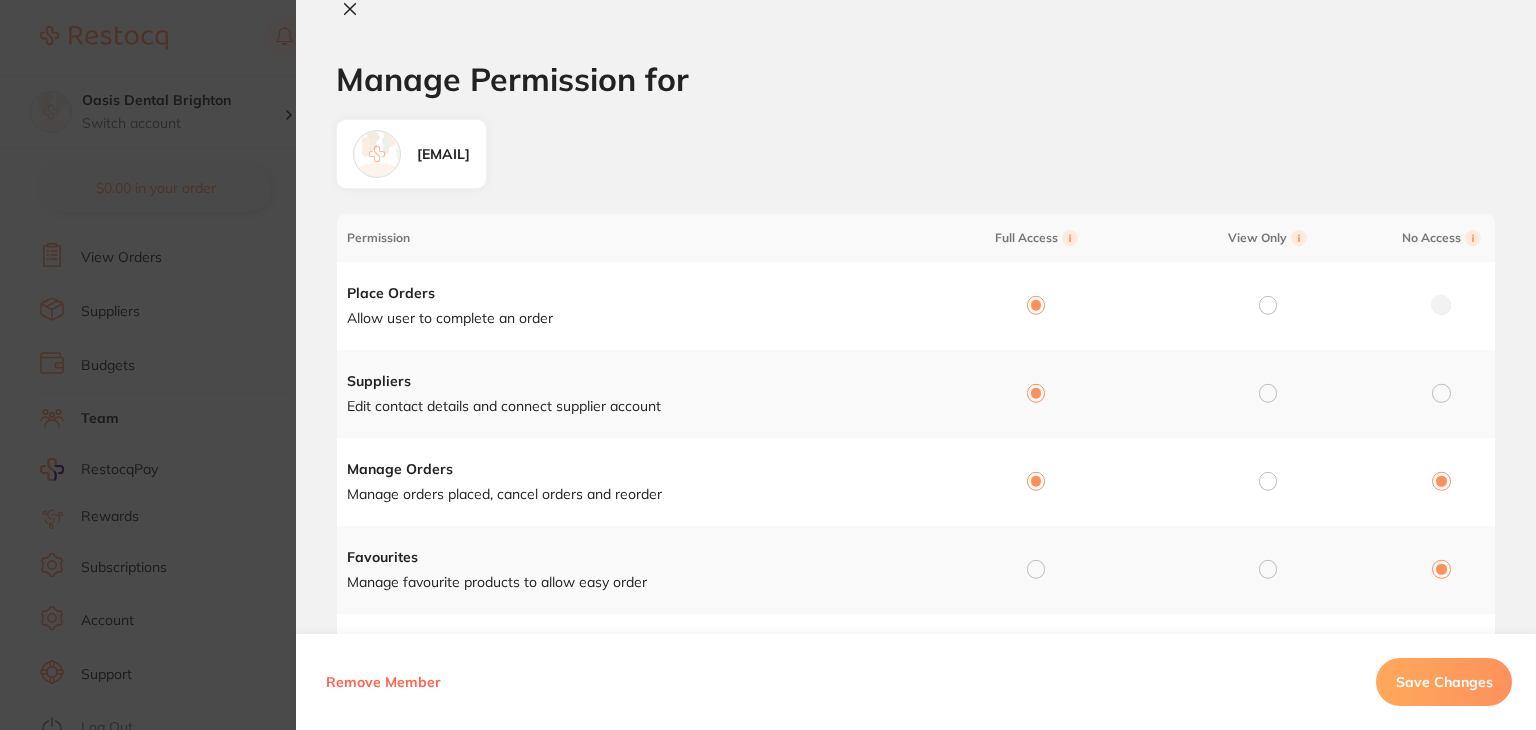 radio on "true" 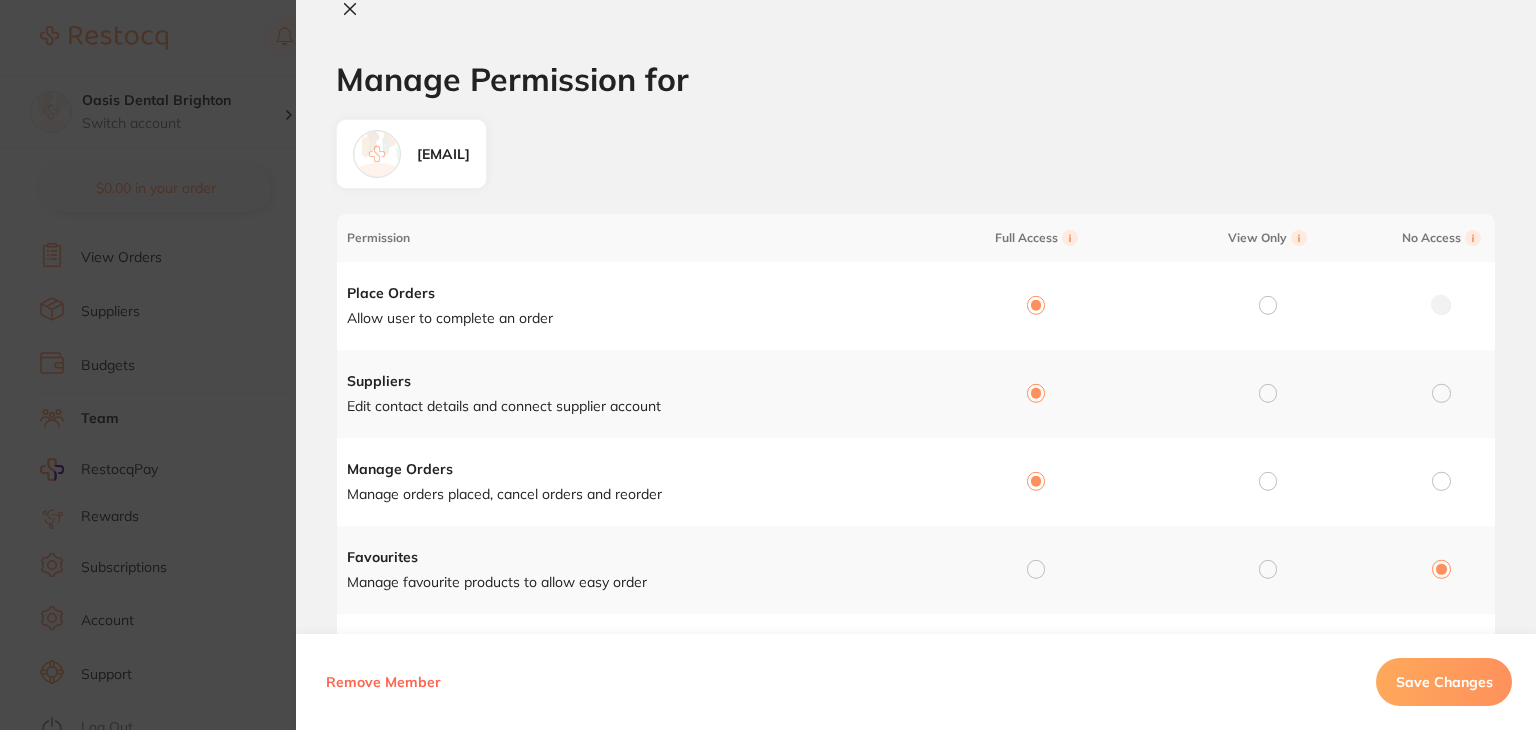 click at bounding box center [1036, 569] 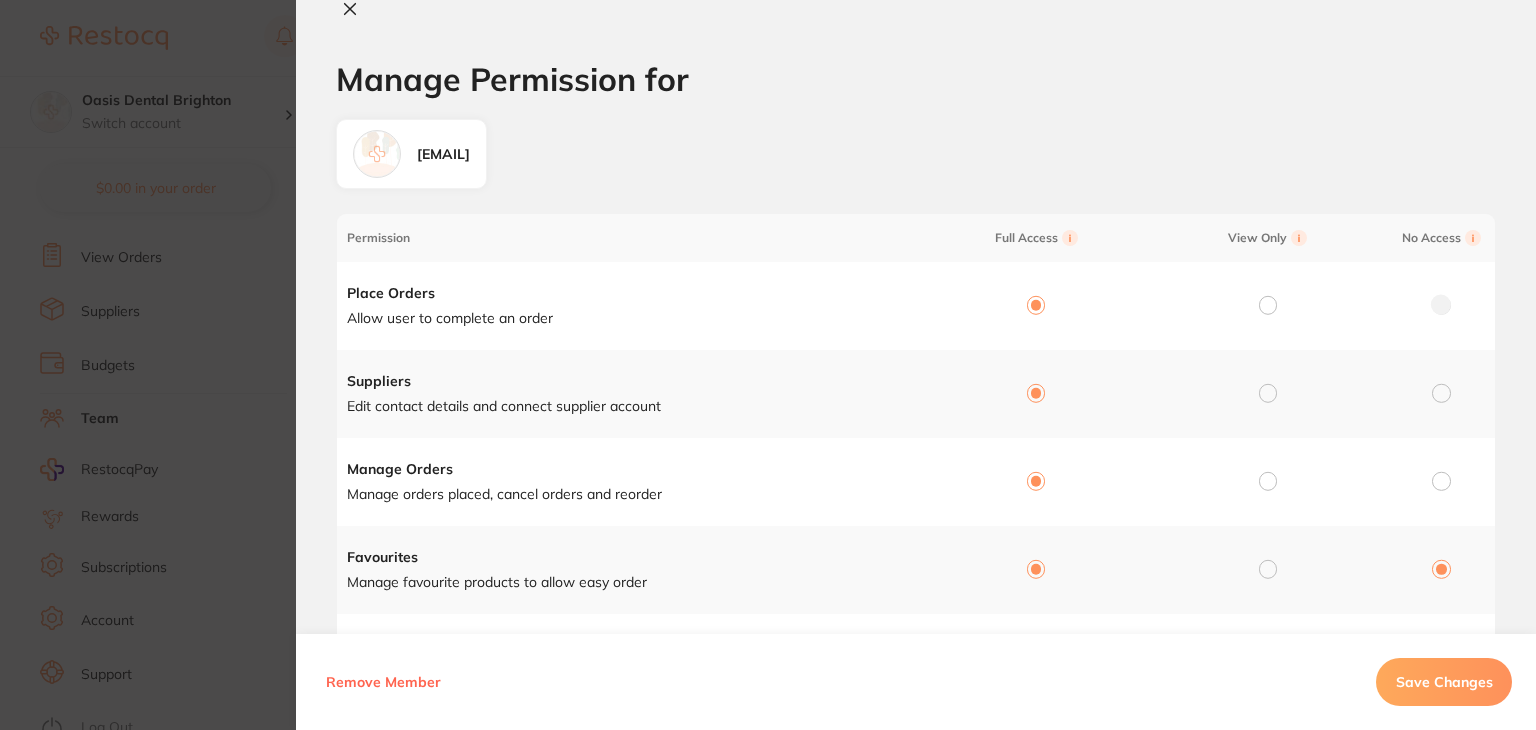 radio on "true" 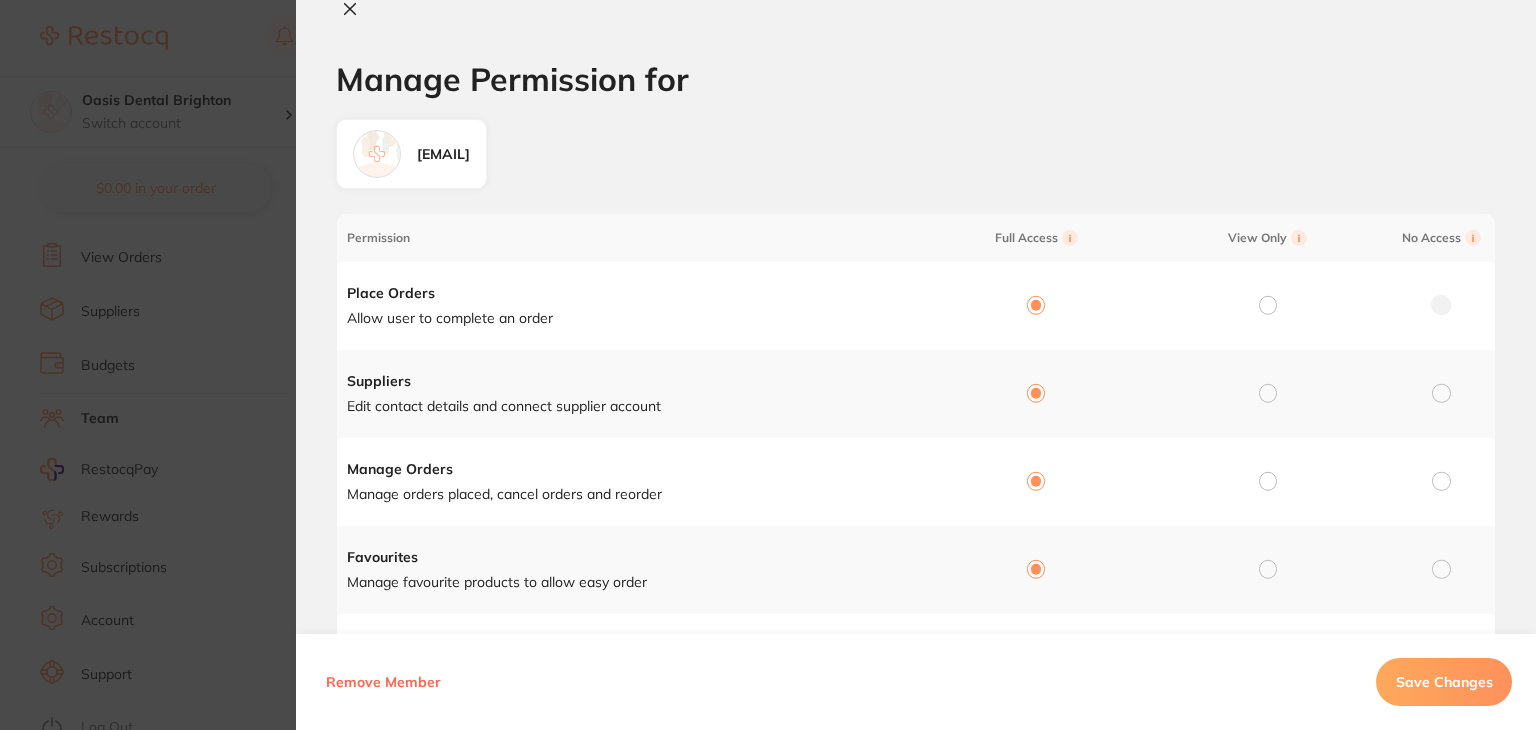 scroll, scrollTop: 300, scrollLeft: 0, axis: vertical 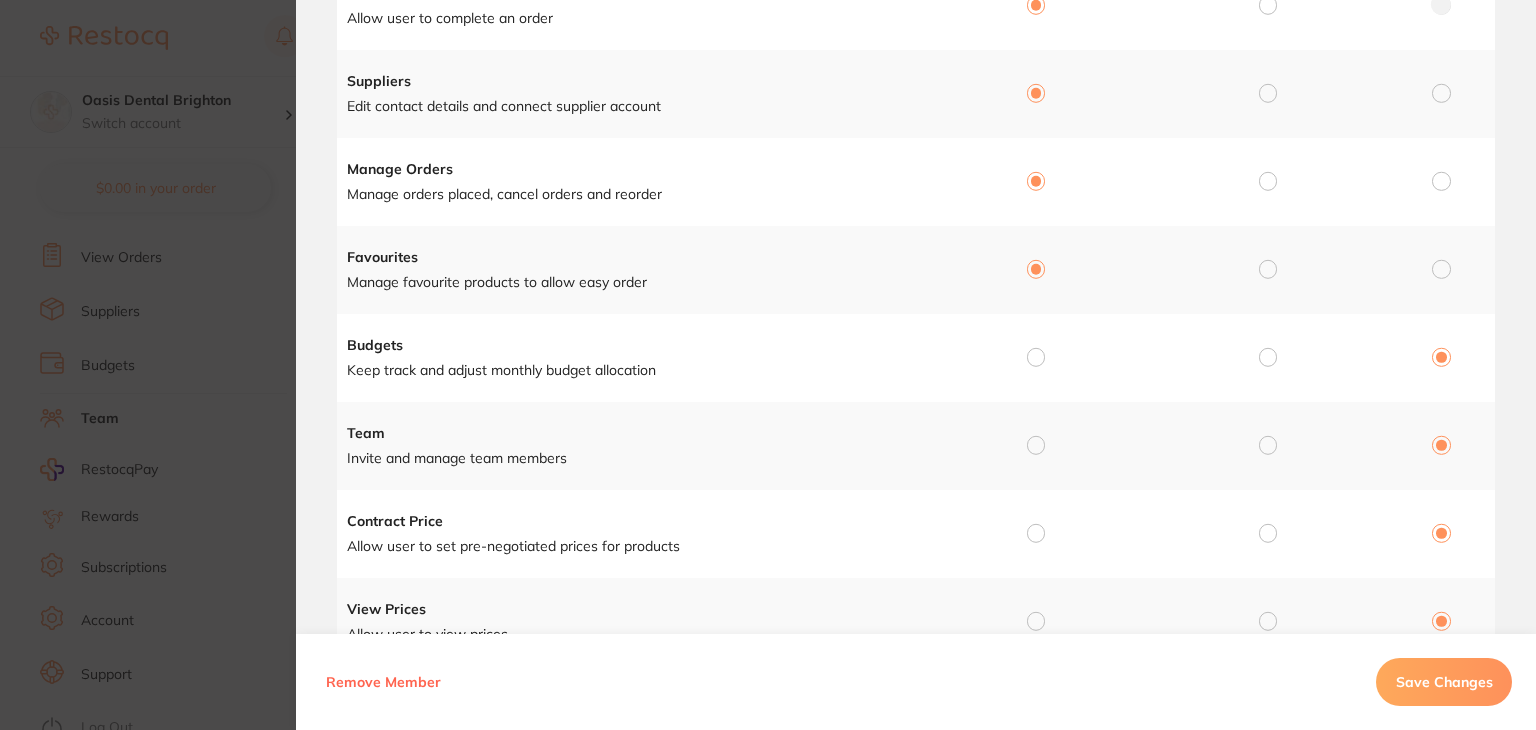 drag, startPoint x: 1028, startPoint y: 348, endPoint x: 1038, endPoint y: 387, distance: 40.261642 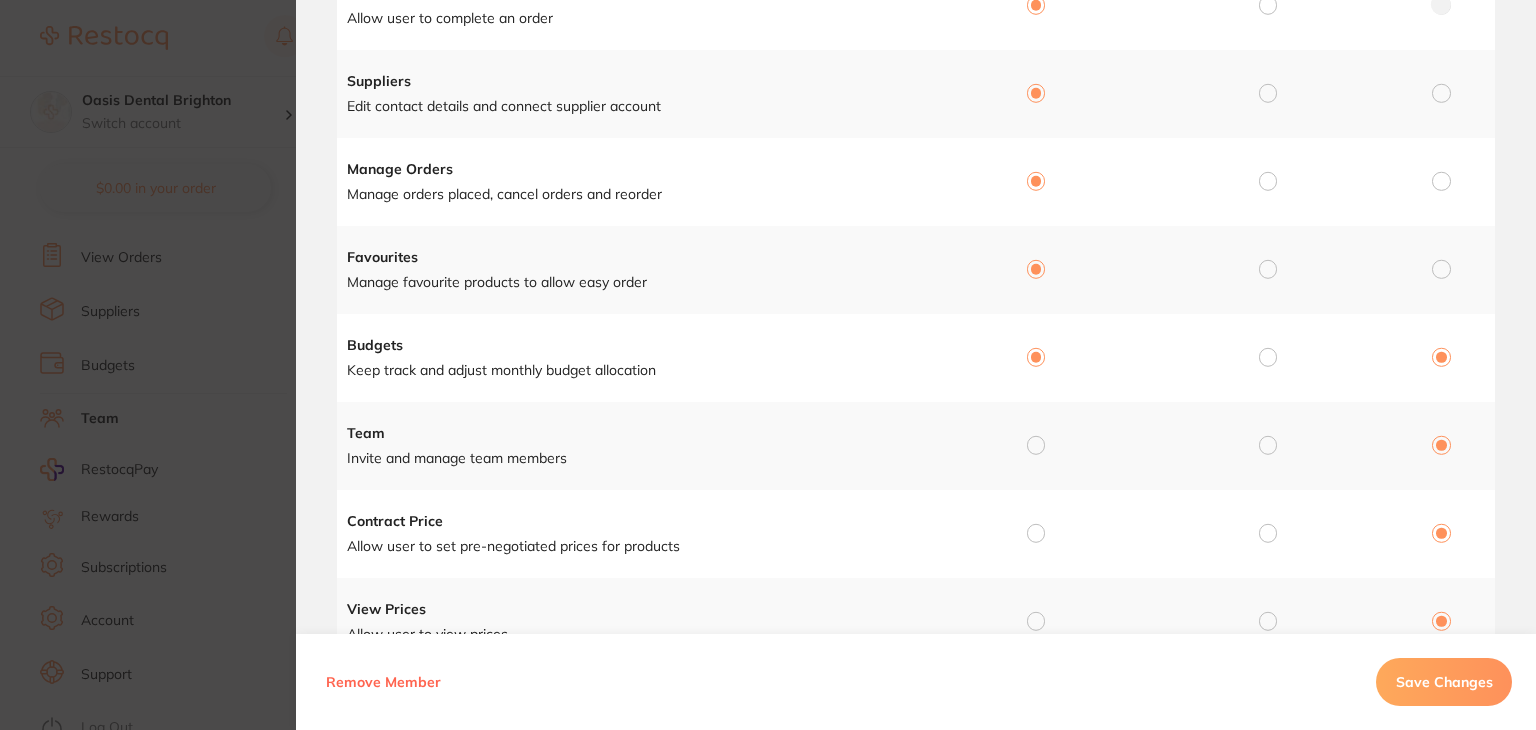 radio on "true" 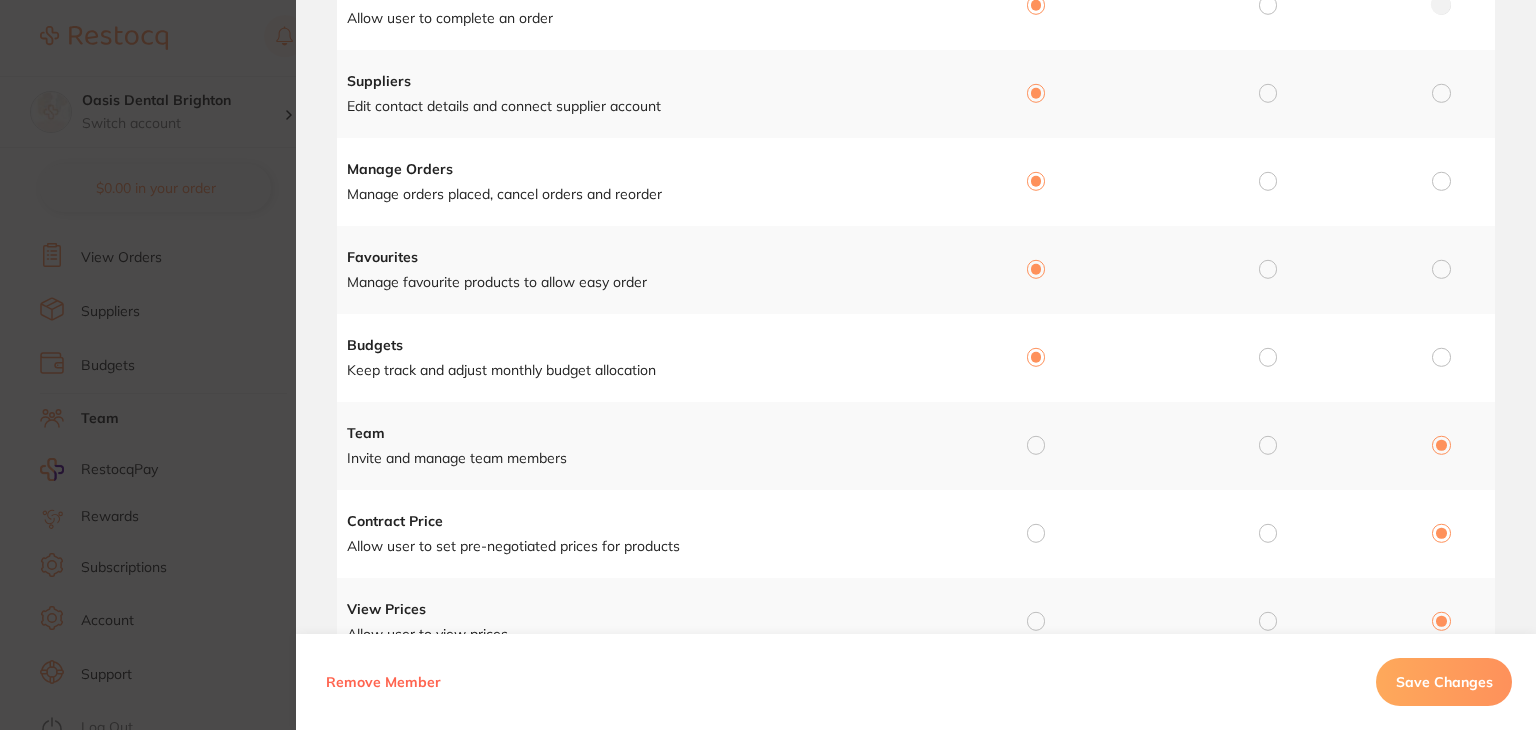 click at bounding box center (1036, 445) 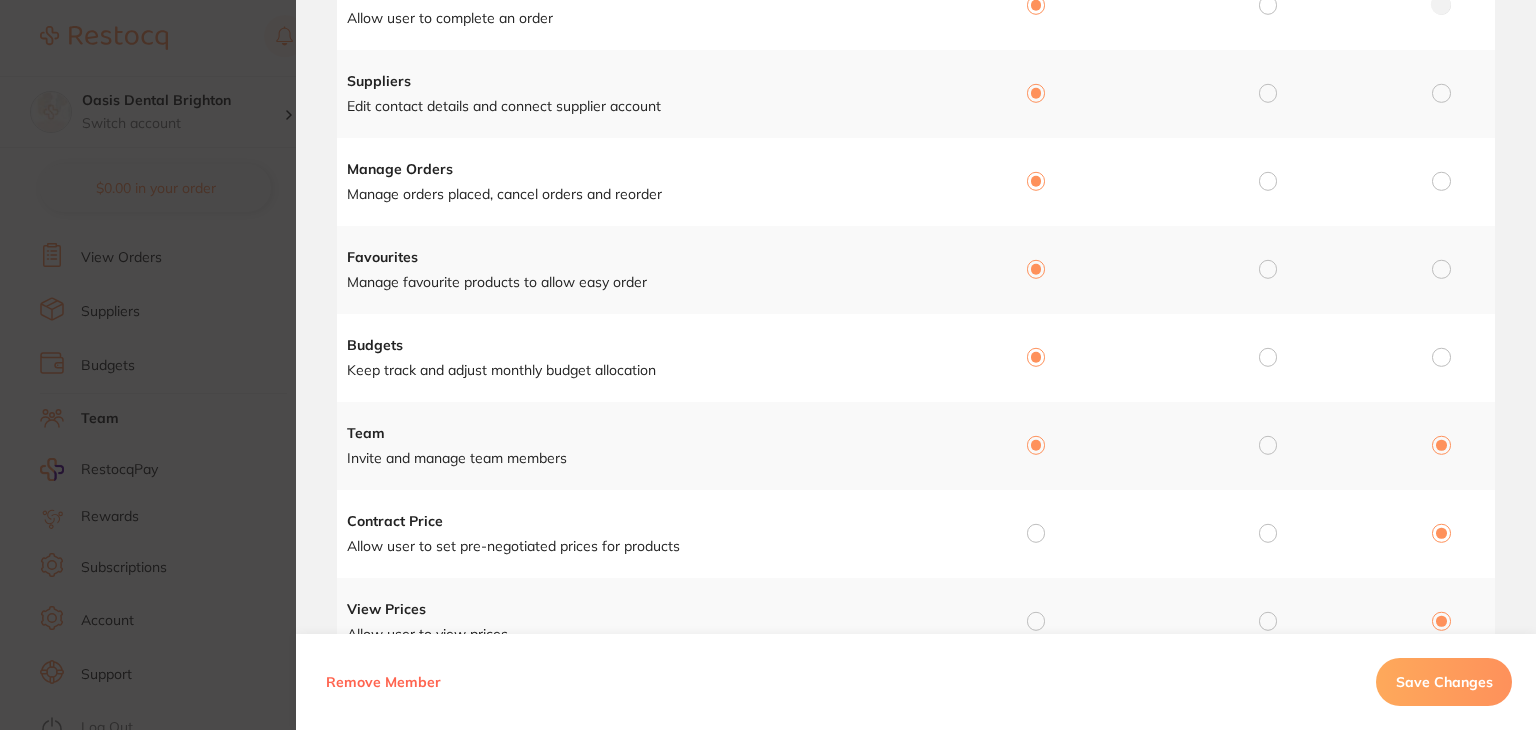 radio on "true" 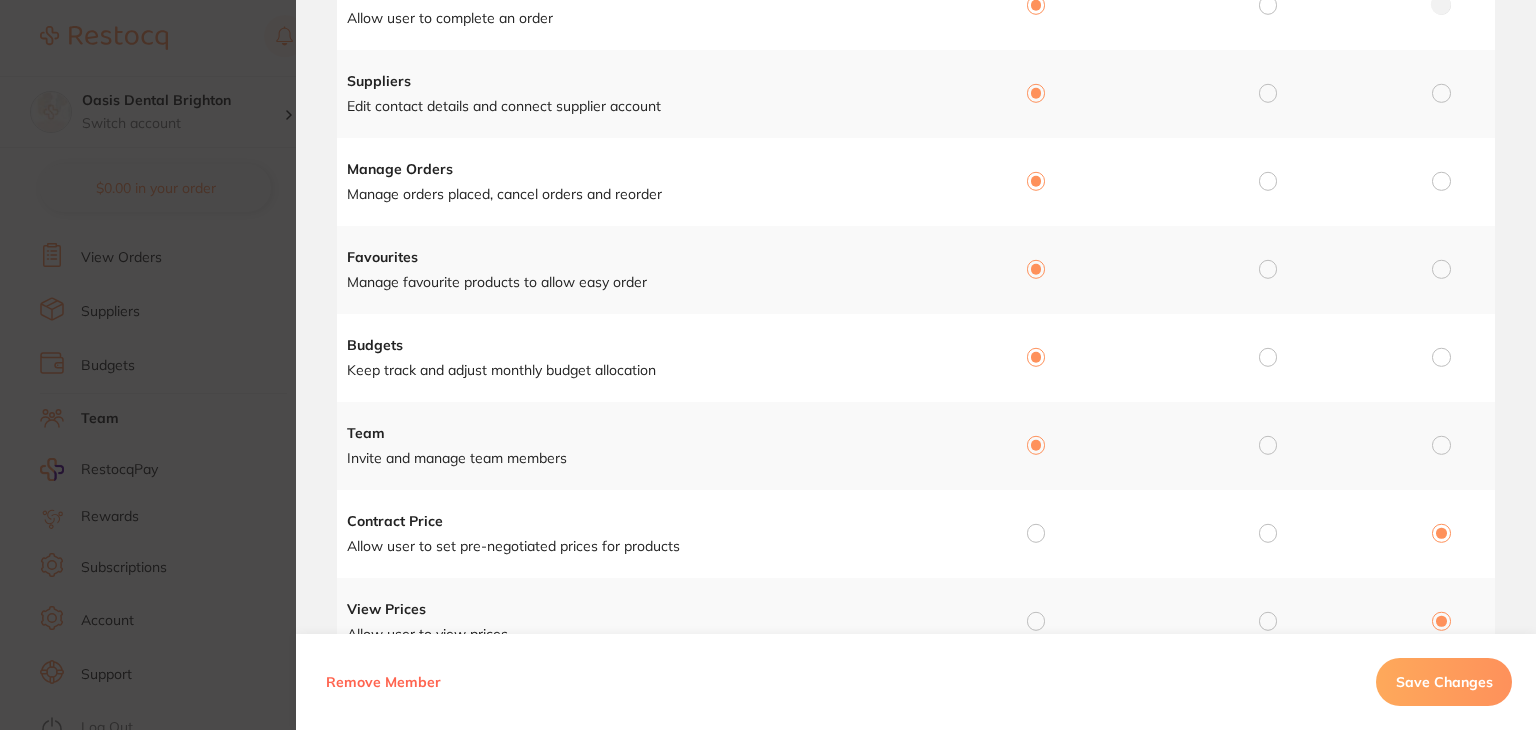 click at bounding box center (1036, 533) 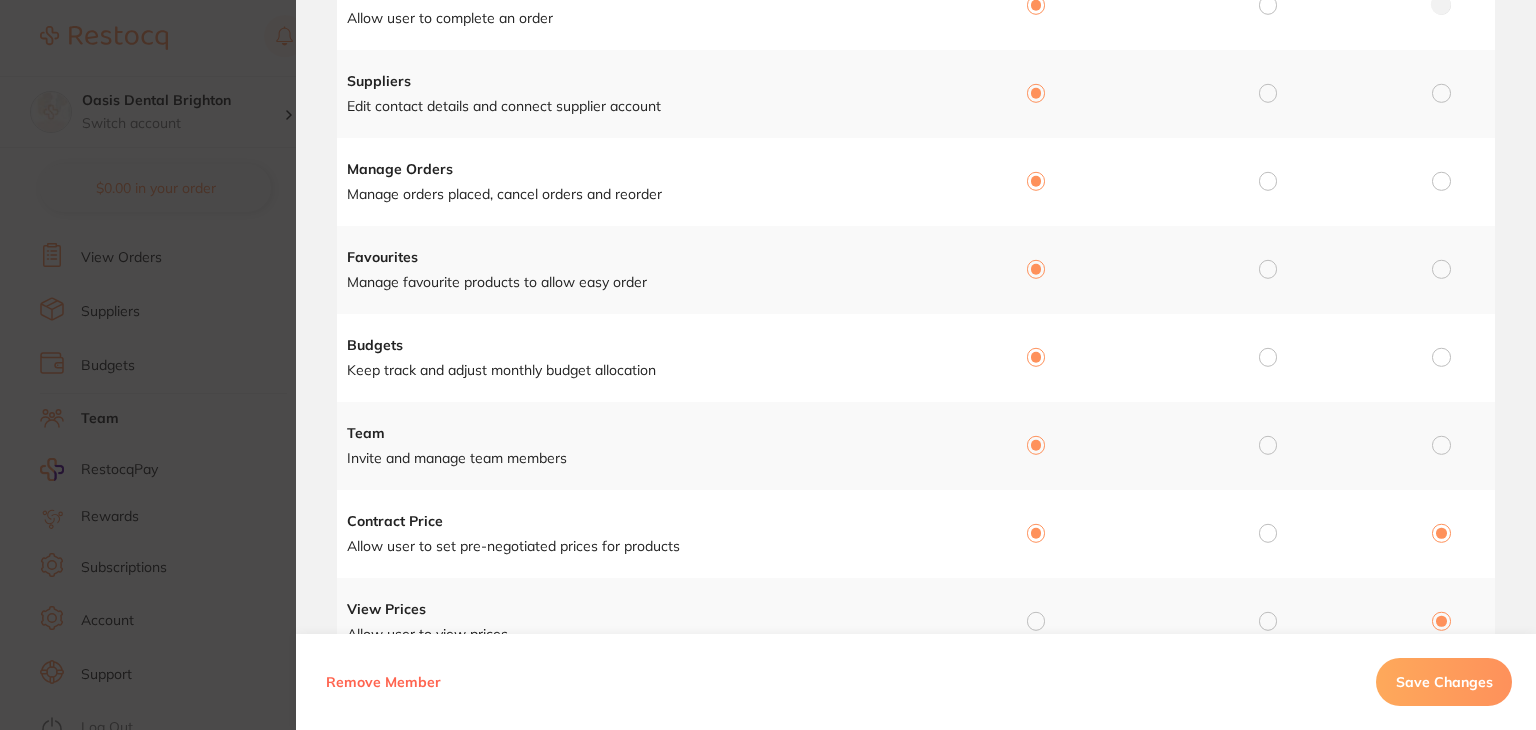 radio on "true" 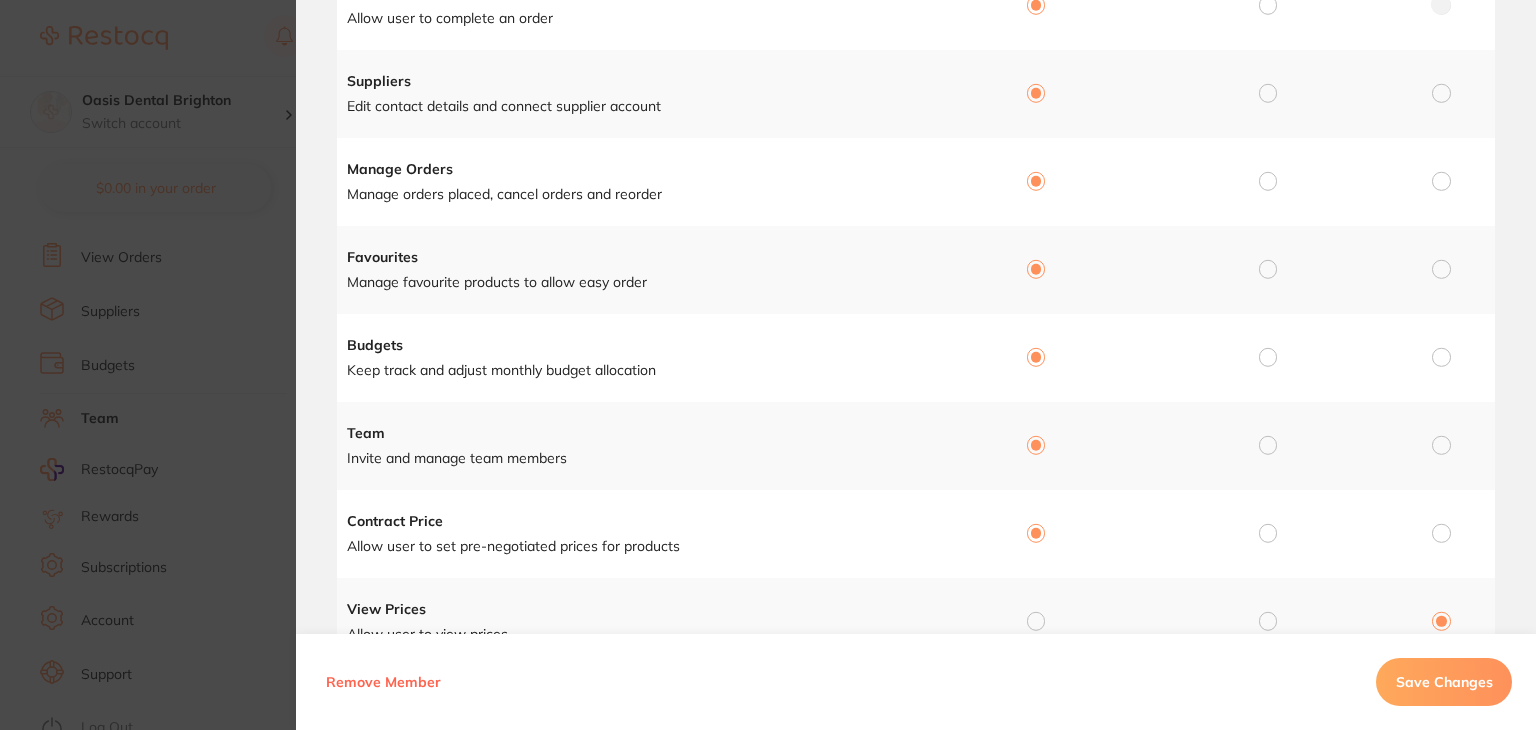 click at bounding box center [1036, 621] 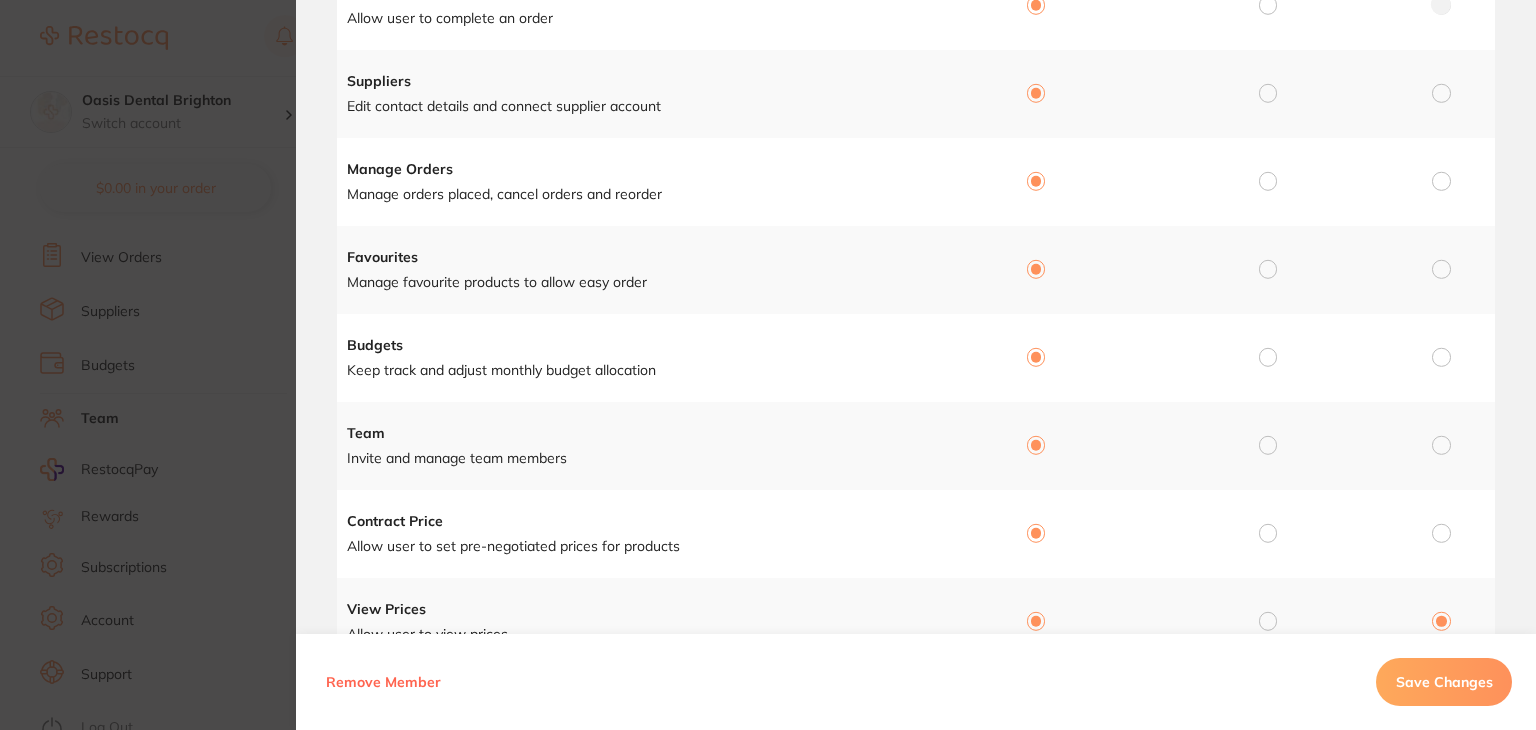 radio on "true" 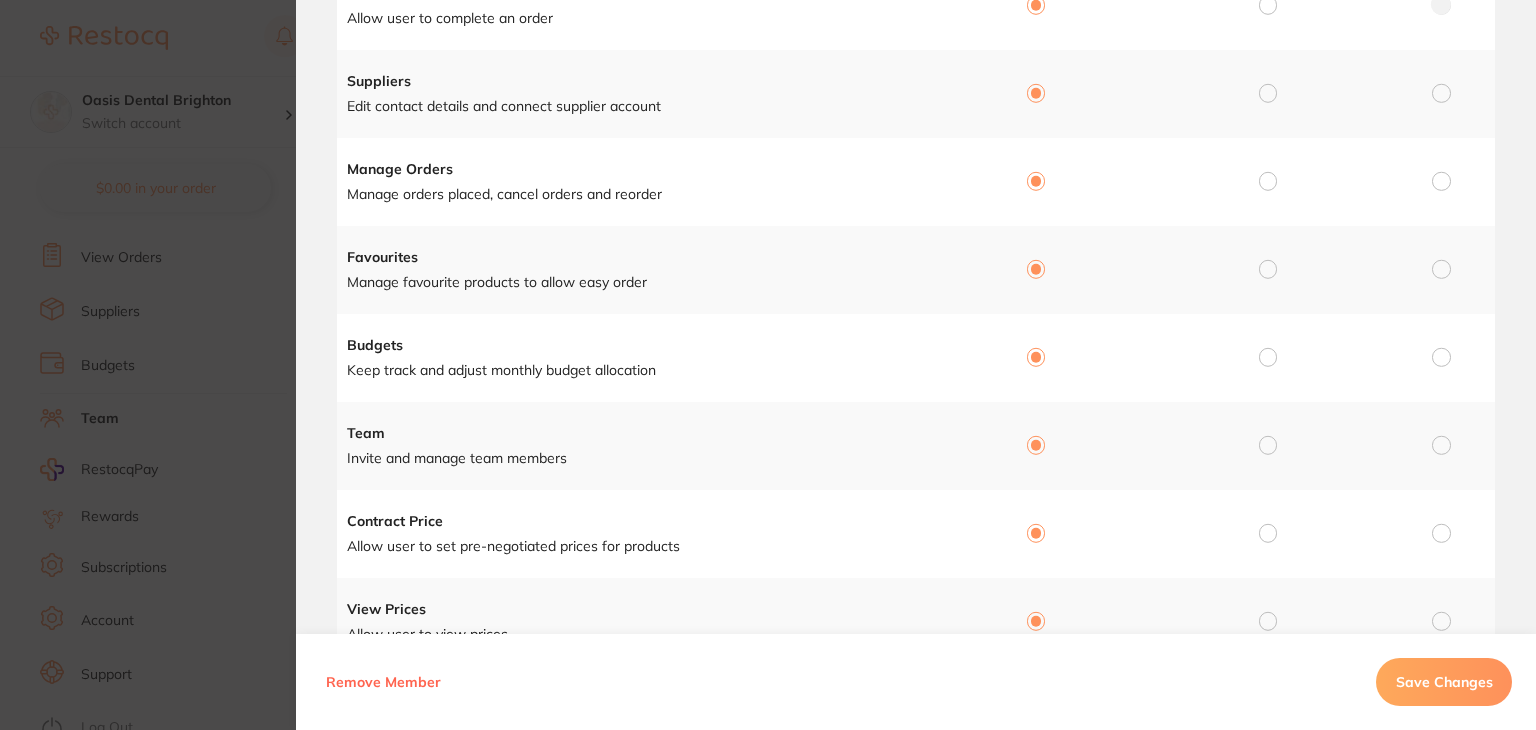 scroll, scrollTop: 562, scrollLeft: 0, axis: vertical 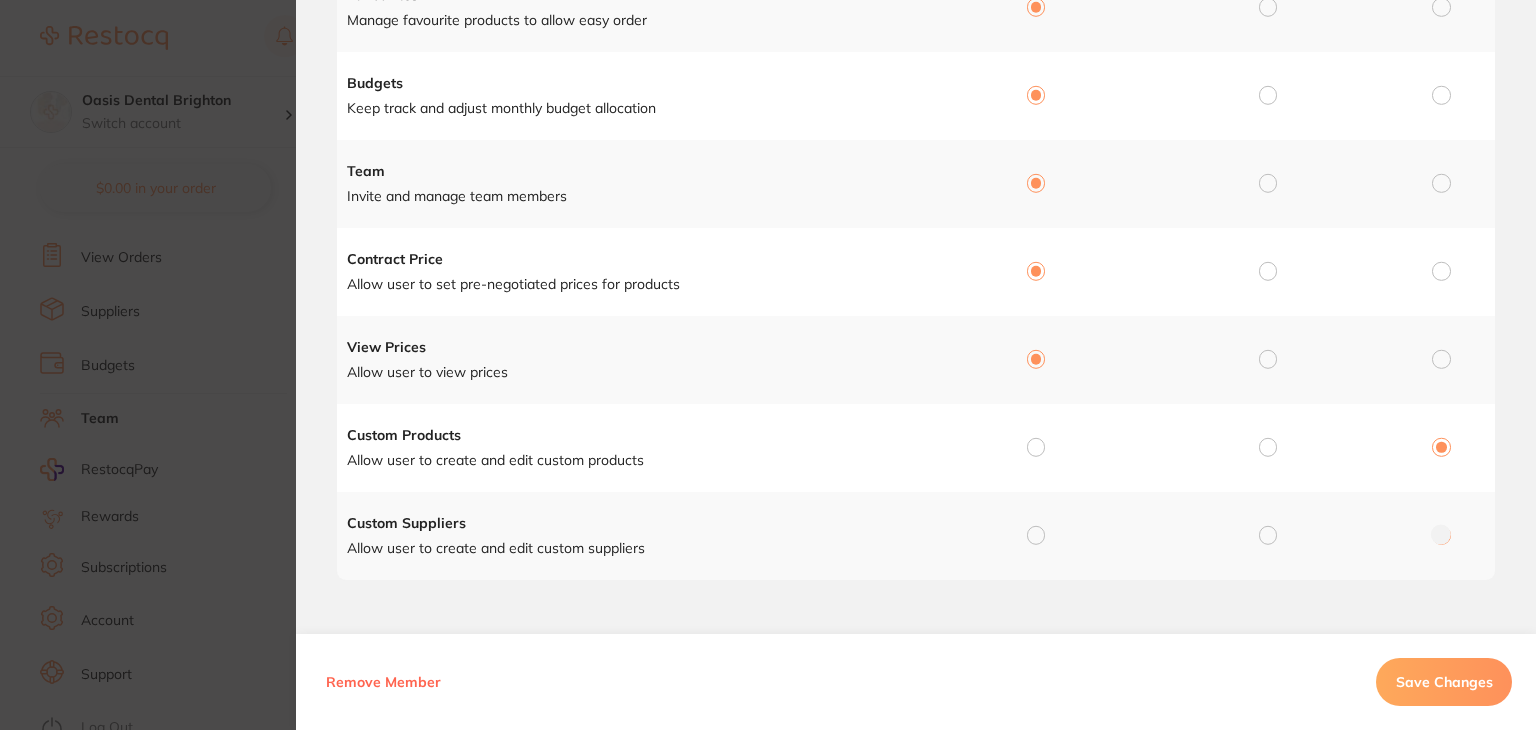 drag, startPoint x: 1034, startPoint y: 446, endPoint x: 1032, endPoint y: 512, distance: 66.0303 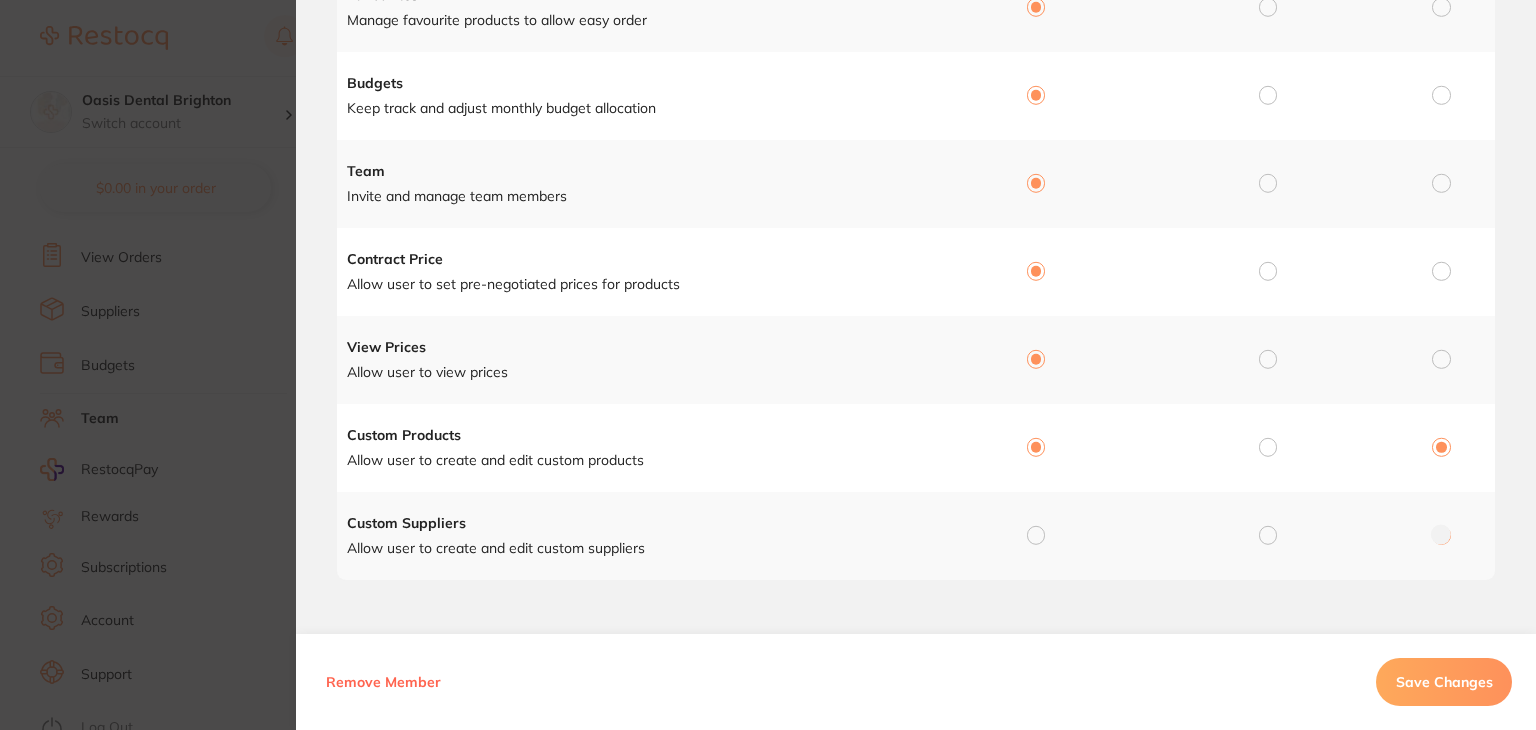 radio on "true" 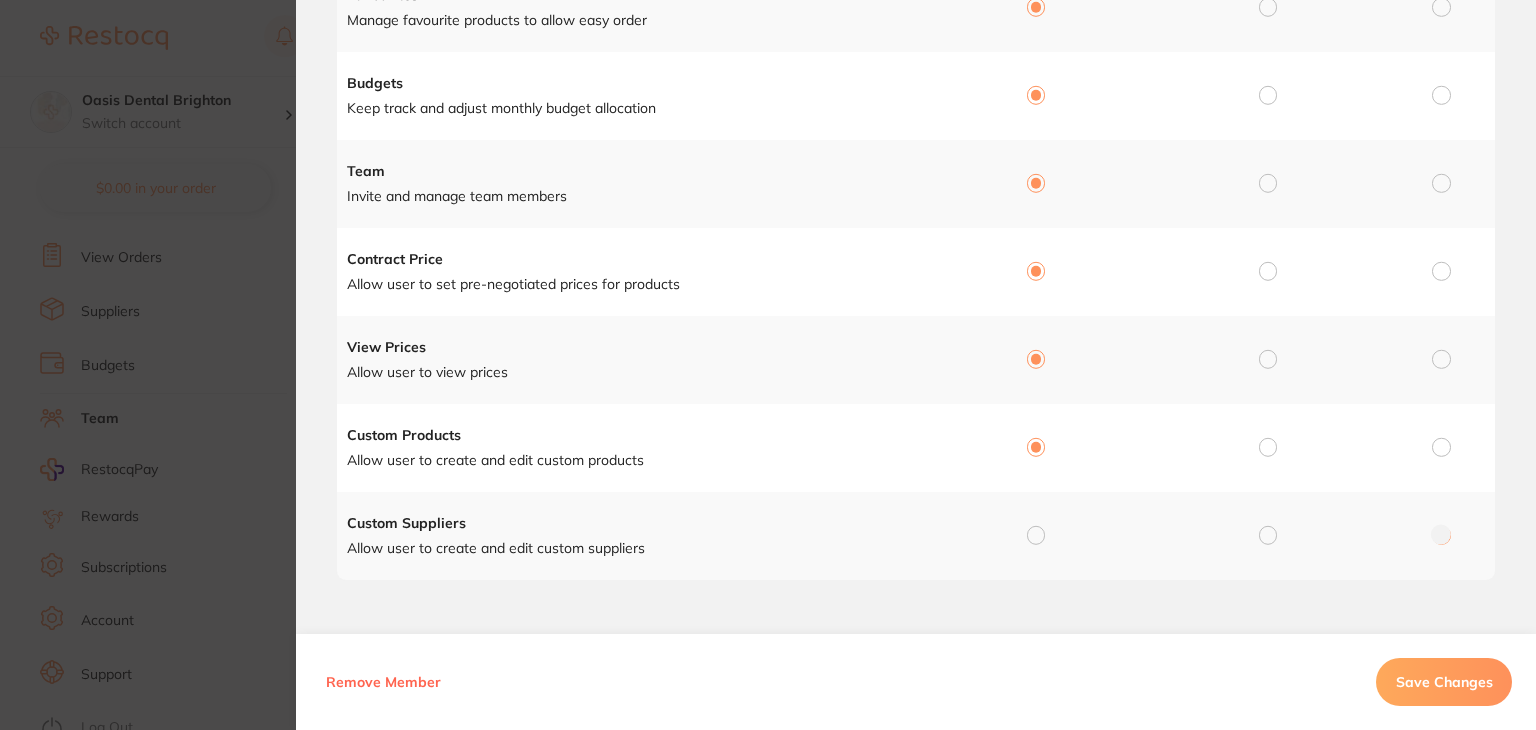 click at bounding box center [1036, 535] 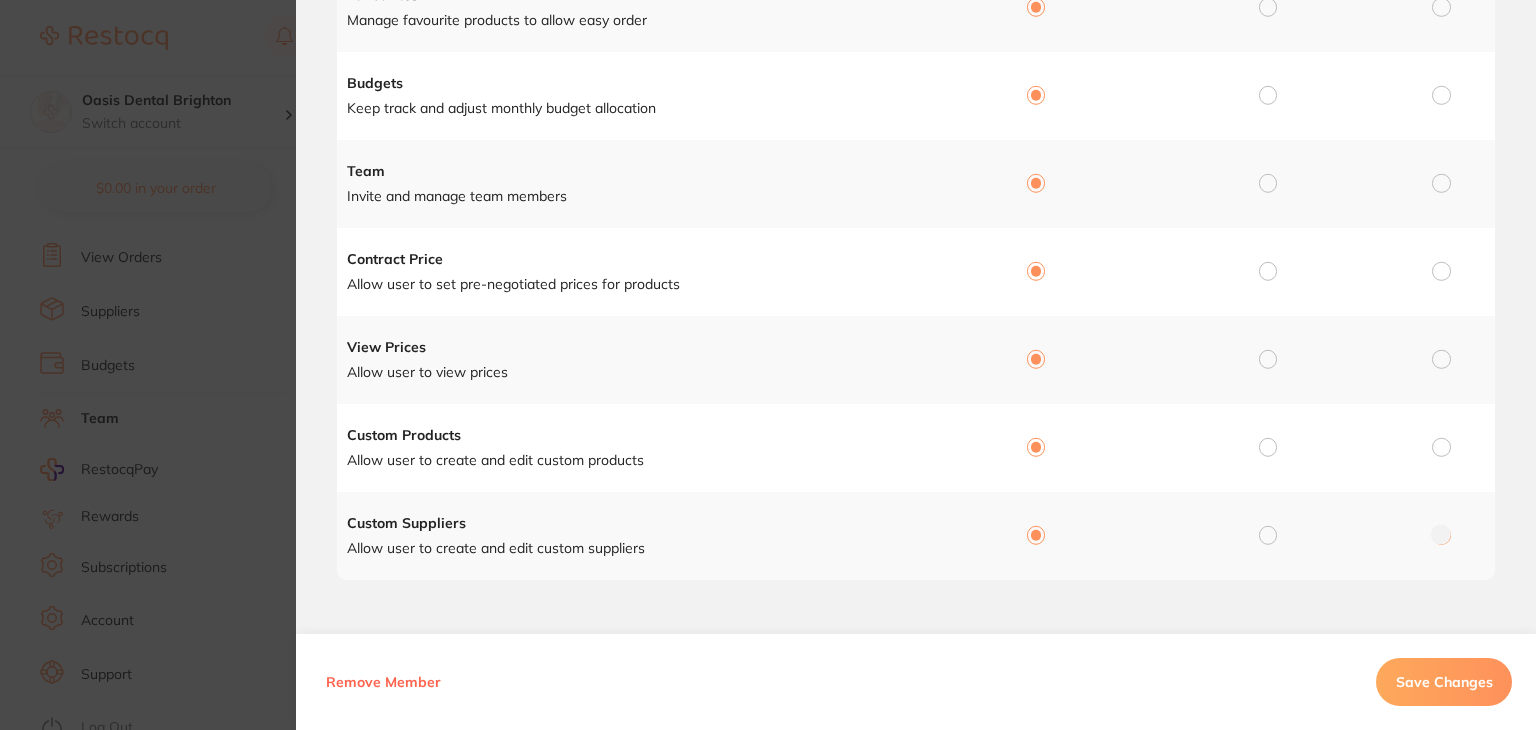 radio on "true" 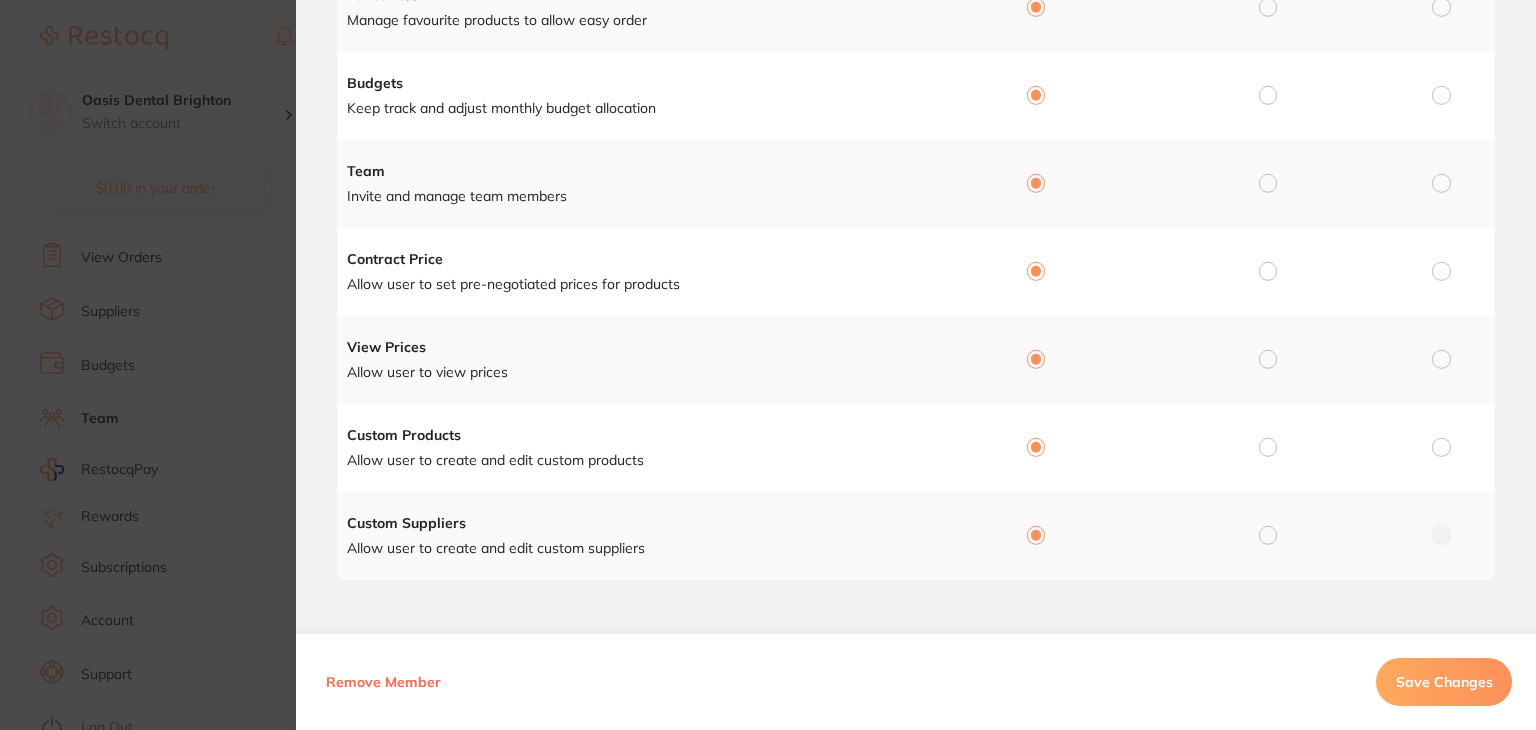 click on "Save Changes" at bounding box center (1444, 682) 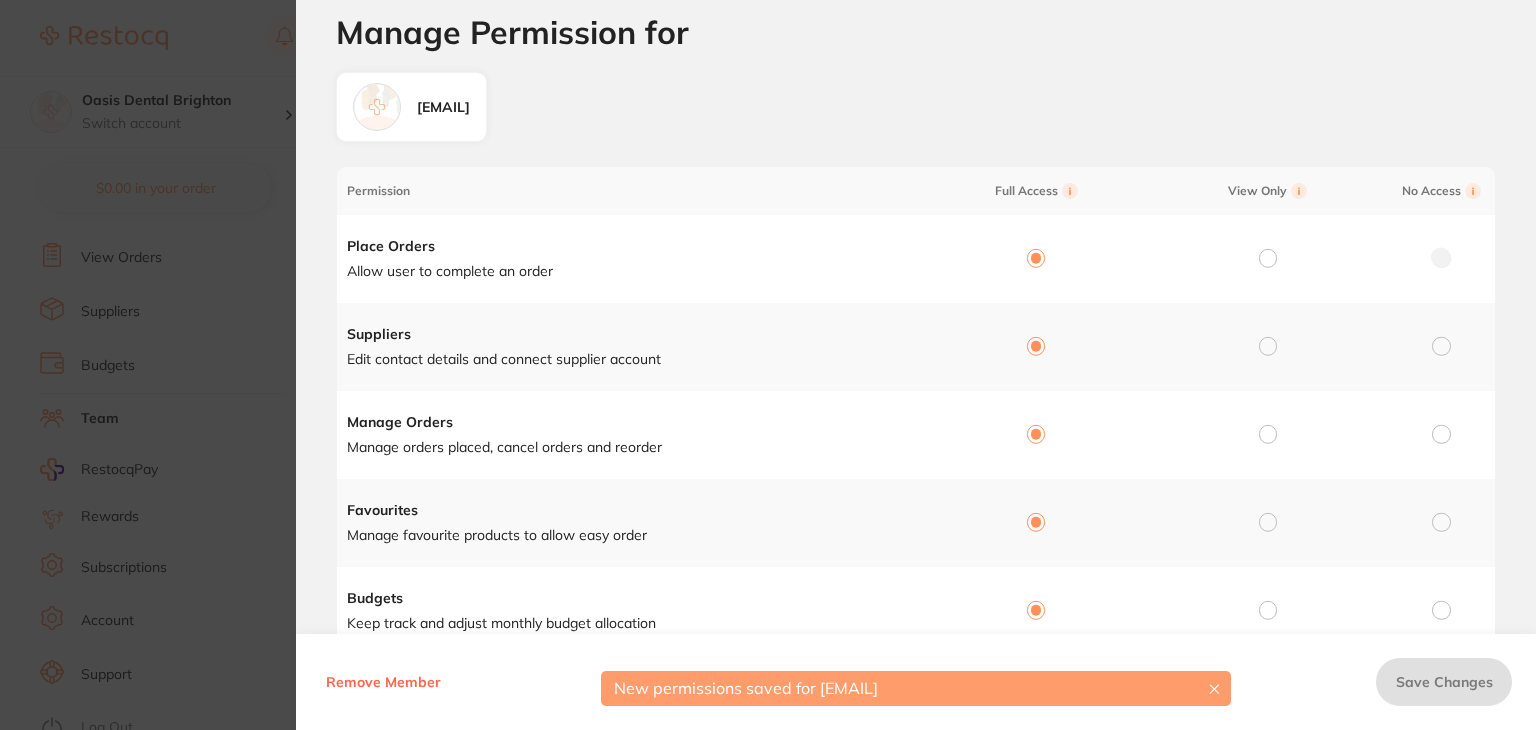 scroll, scrollTop: 0, scrollLeft: 0, axis: both 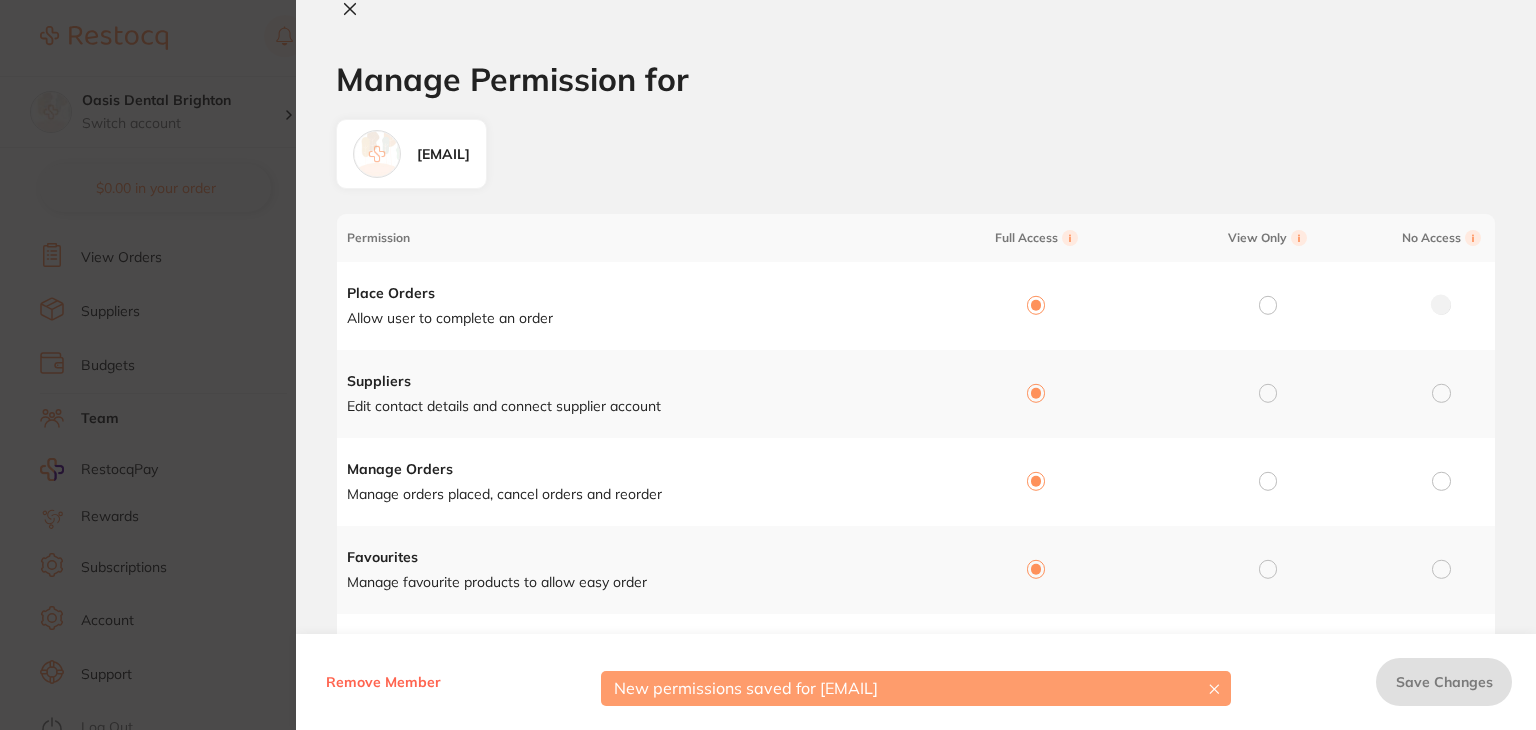 click 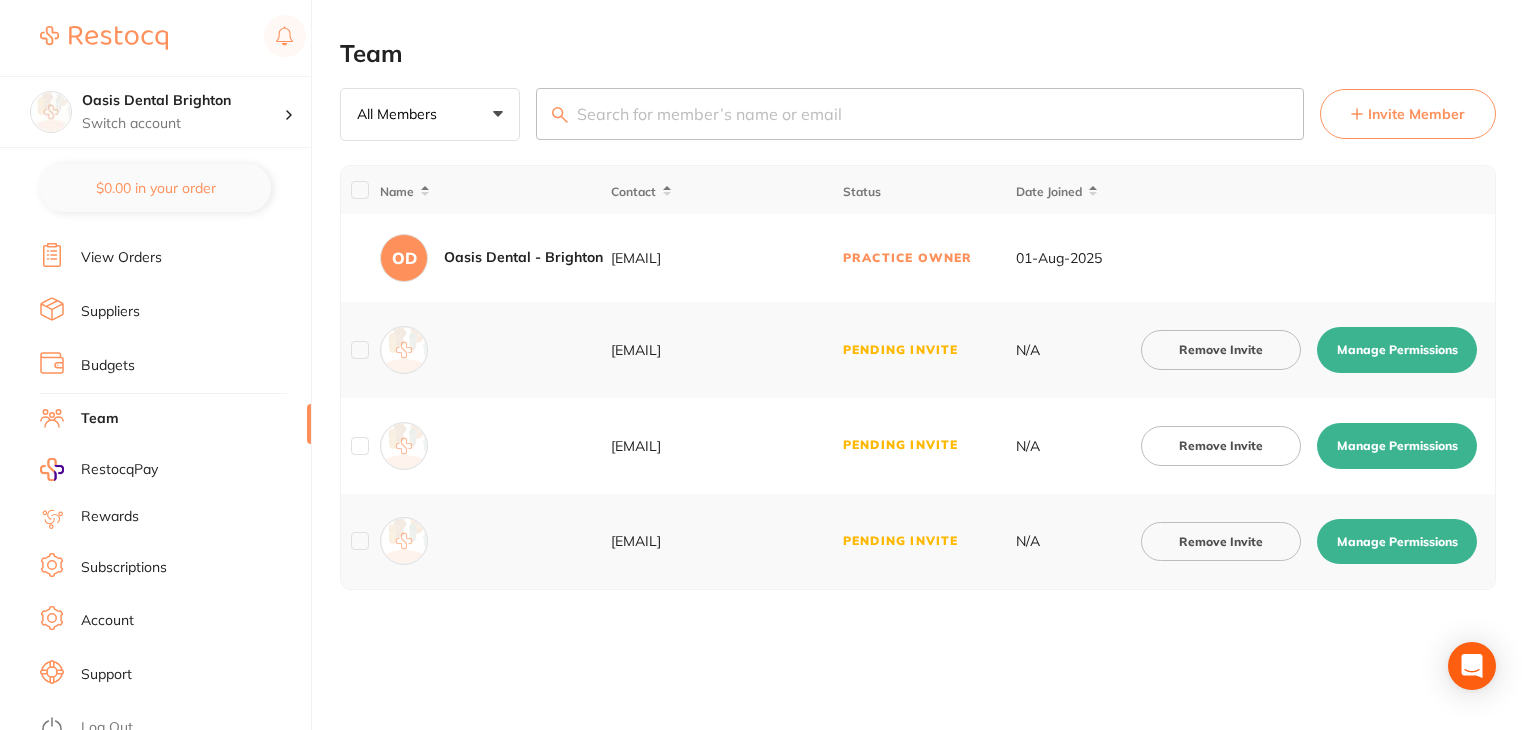 scroll, scrollTop: 201, scrollLeft: 0, axis: vertical 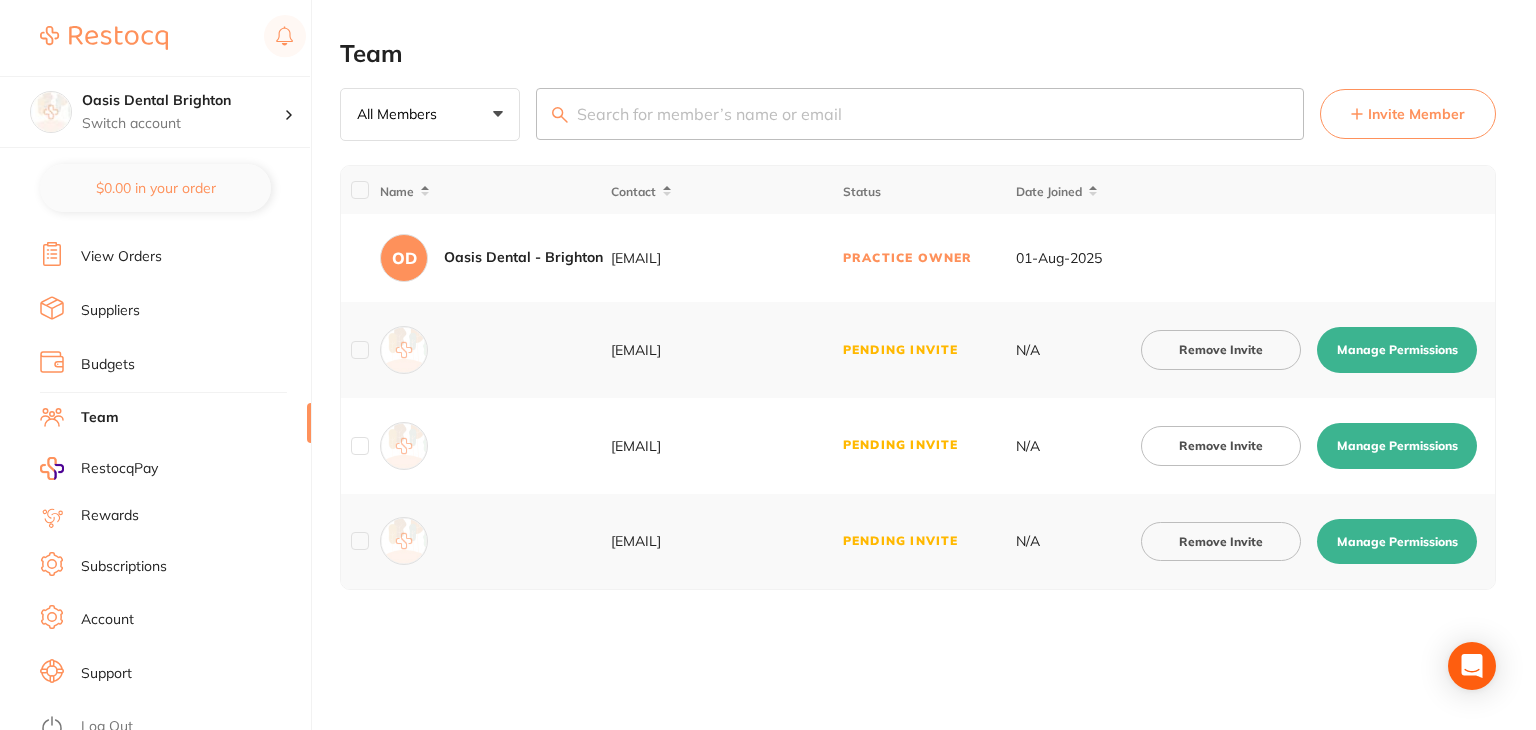 click on "Log Out" at bounding box center [107, 727] 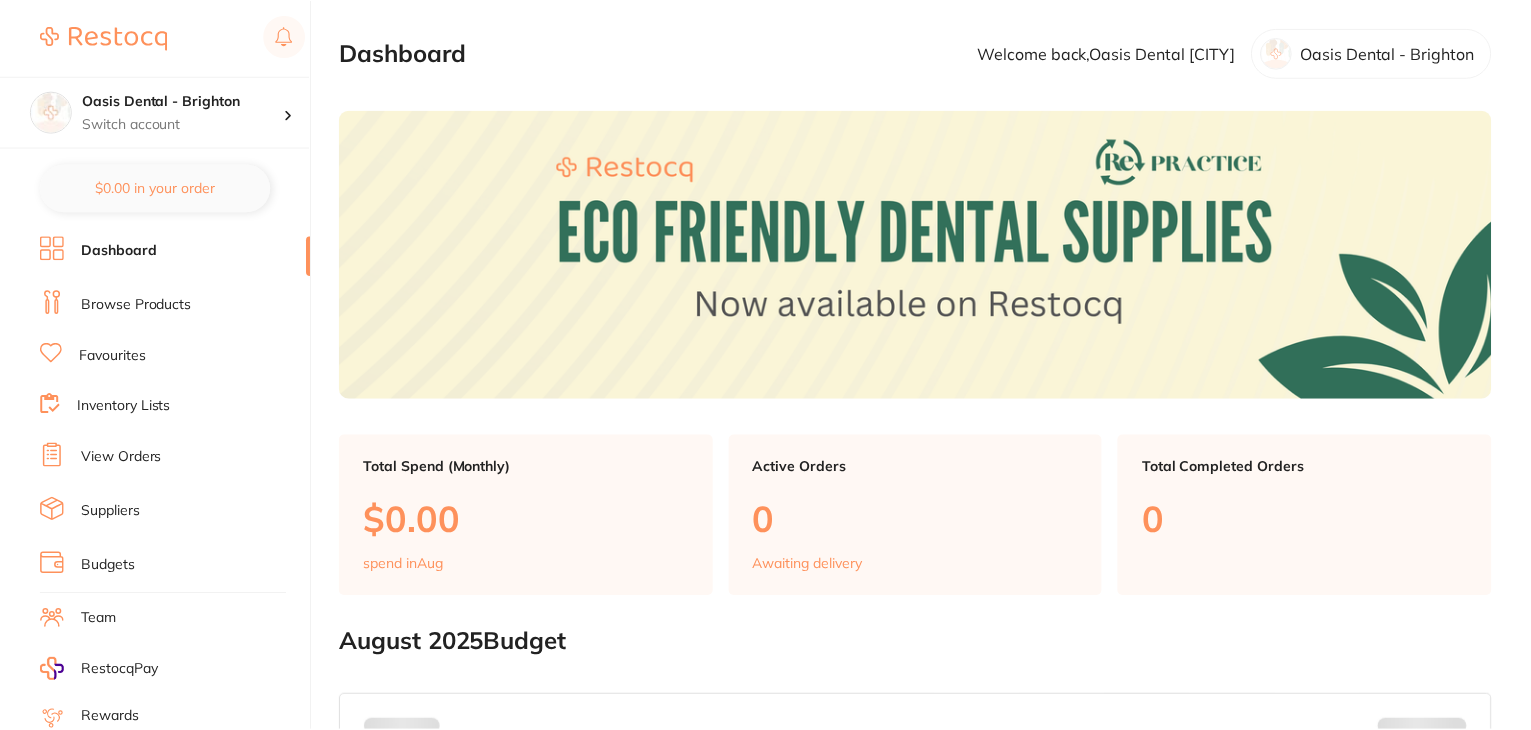 scroll, scrollTop: 0, scrollLeft: 0, axis: both 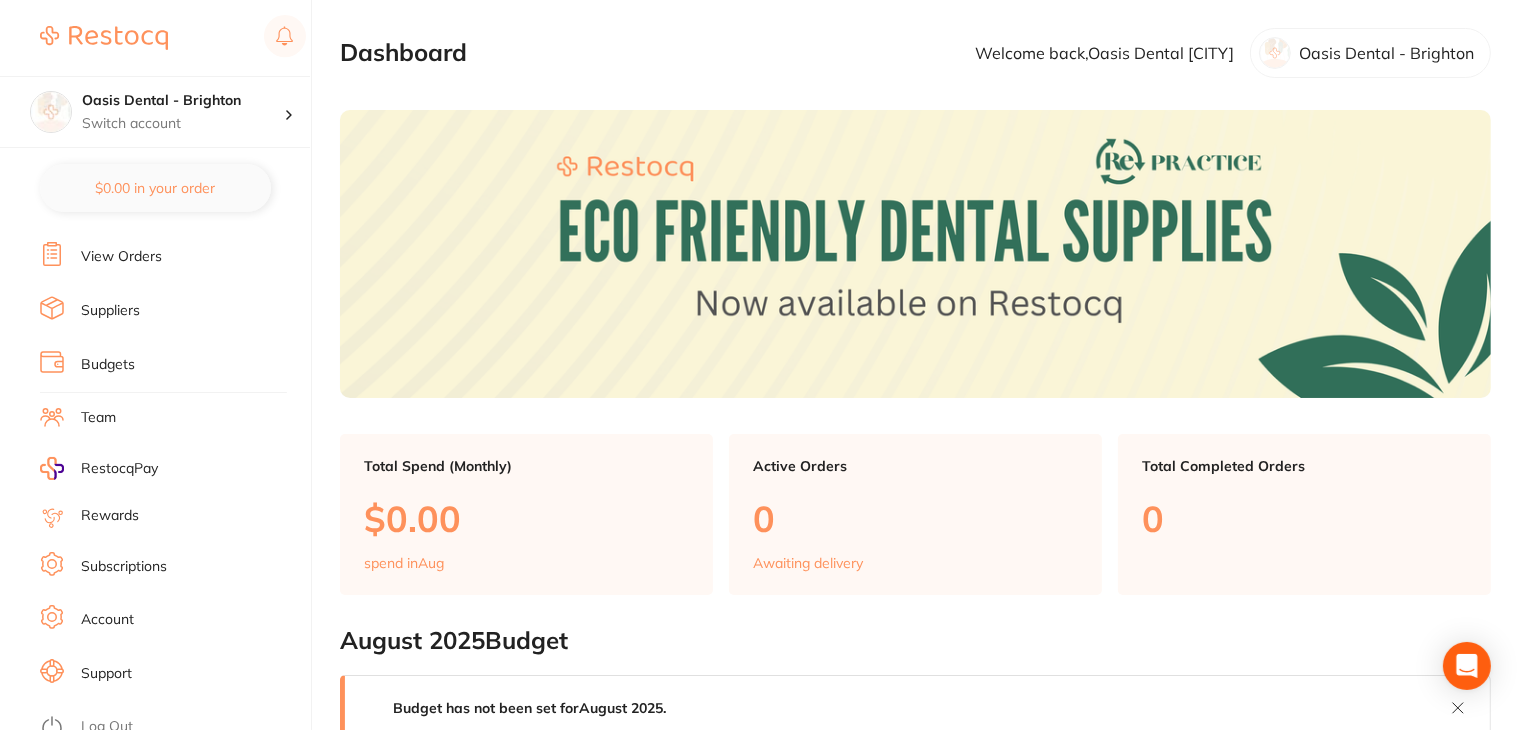 click on "Team" at bounding box center [98, 418] 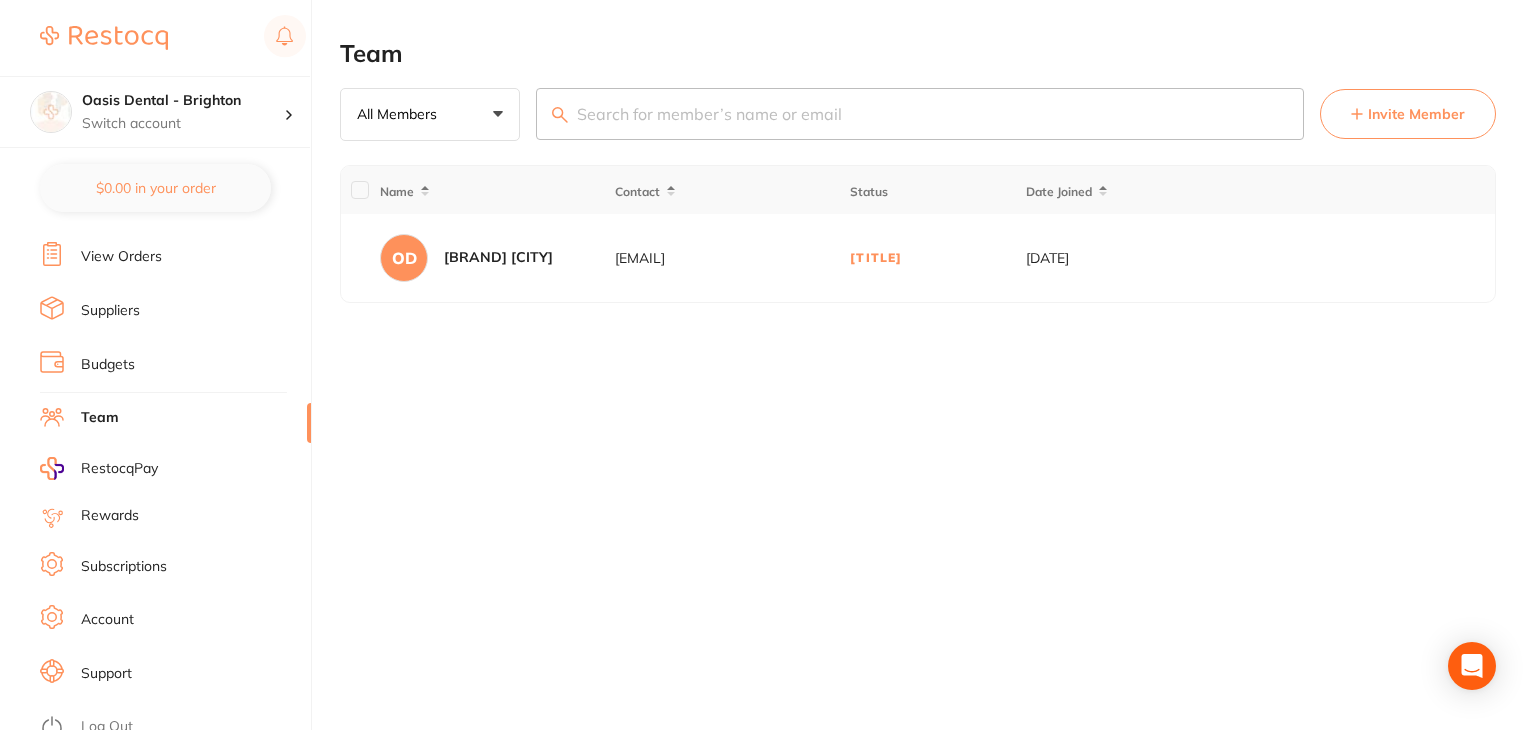 click on "Invite Member" at bounding box center (1416, 114) 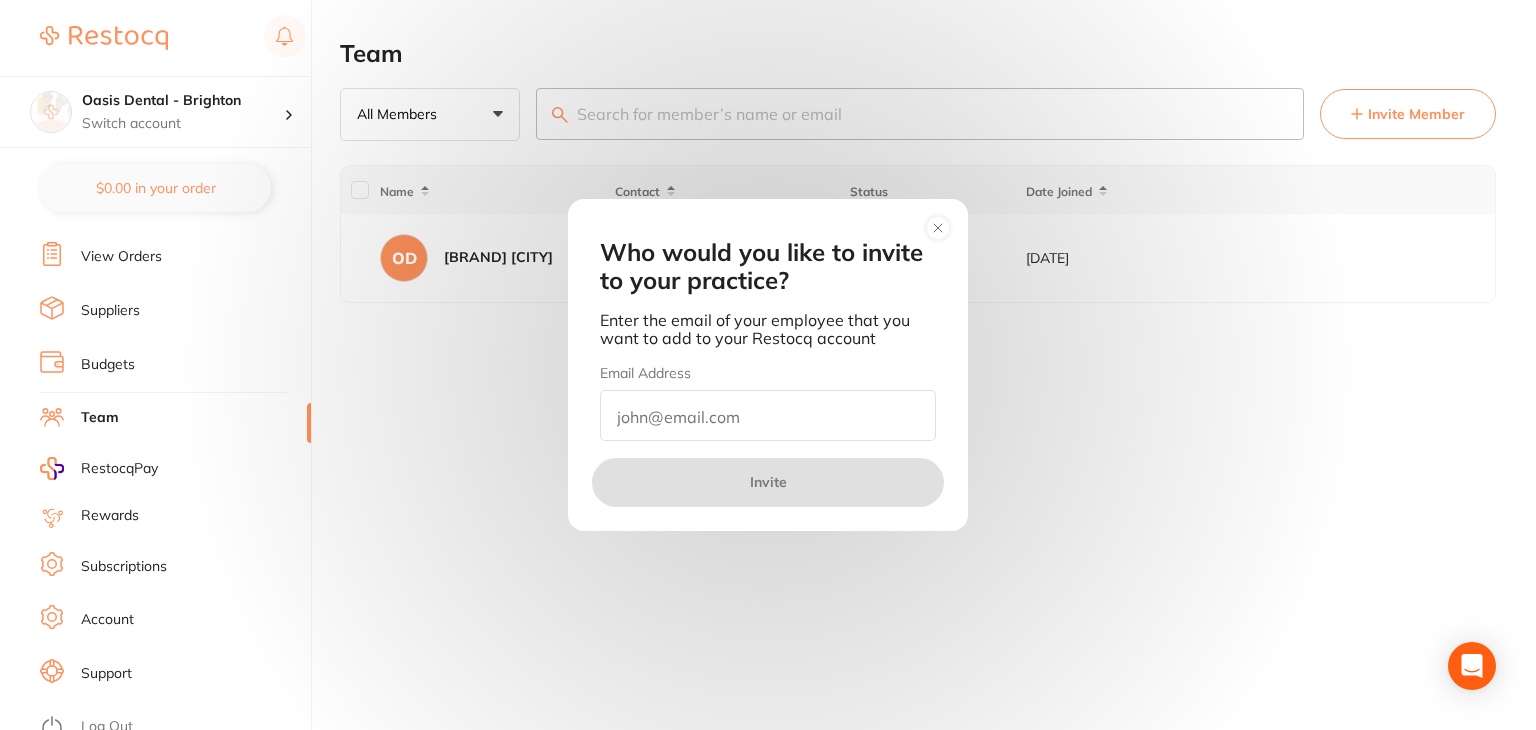 drag, startPoint x: 944, startPoint y: 229, endPoint x: 540, endPoint y: 218, distance: 404.14972 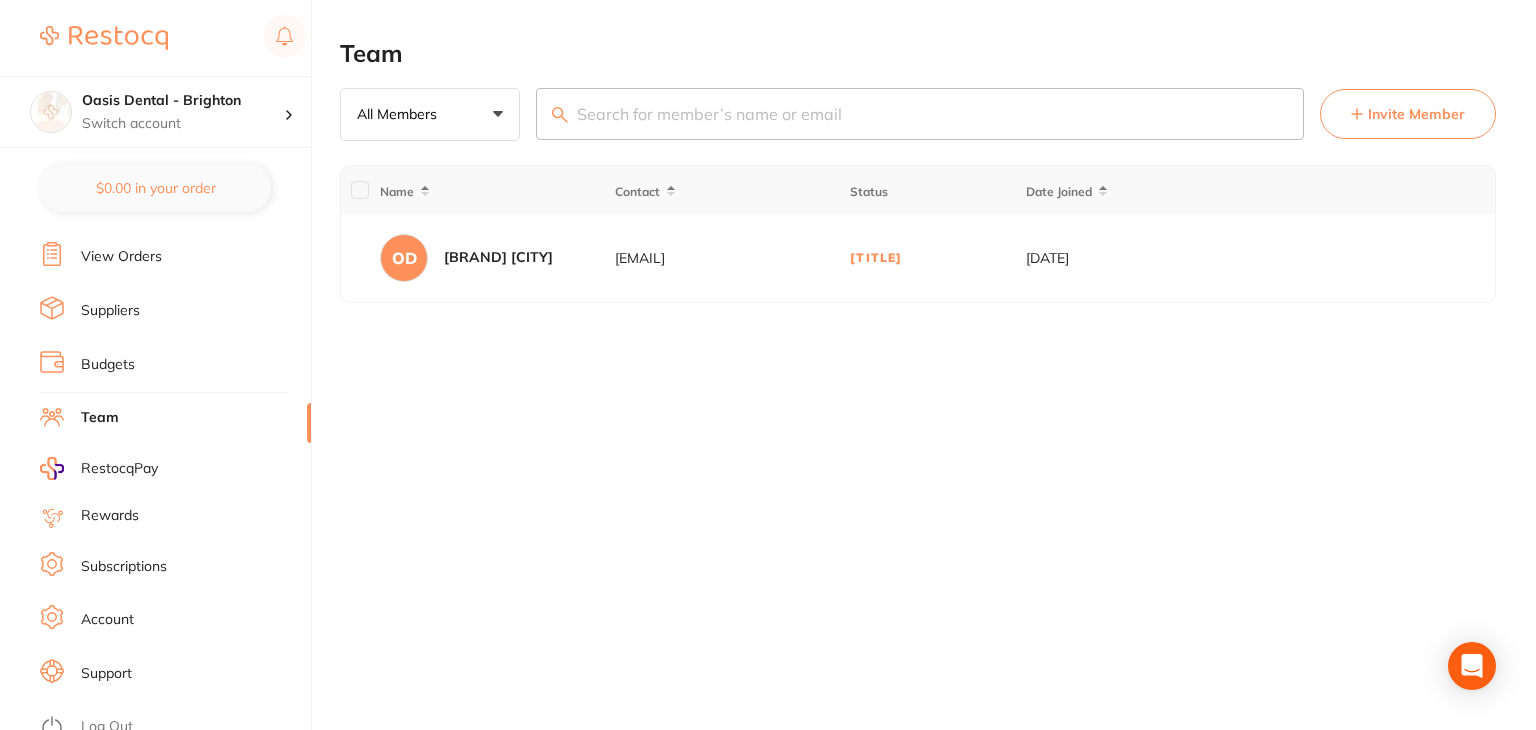 drag, startPoint x: 128, startPoint y: 709, endPoint x: 140, endPoint y: 709, distance: 12 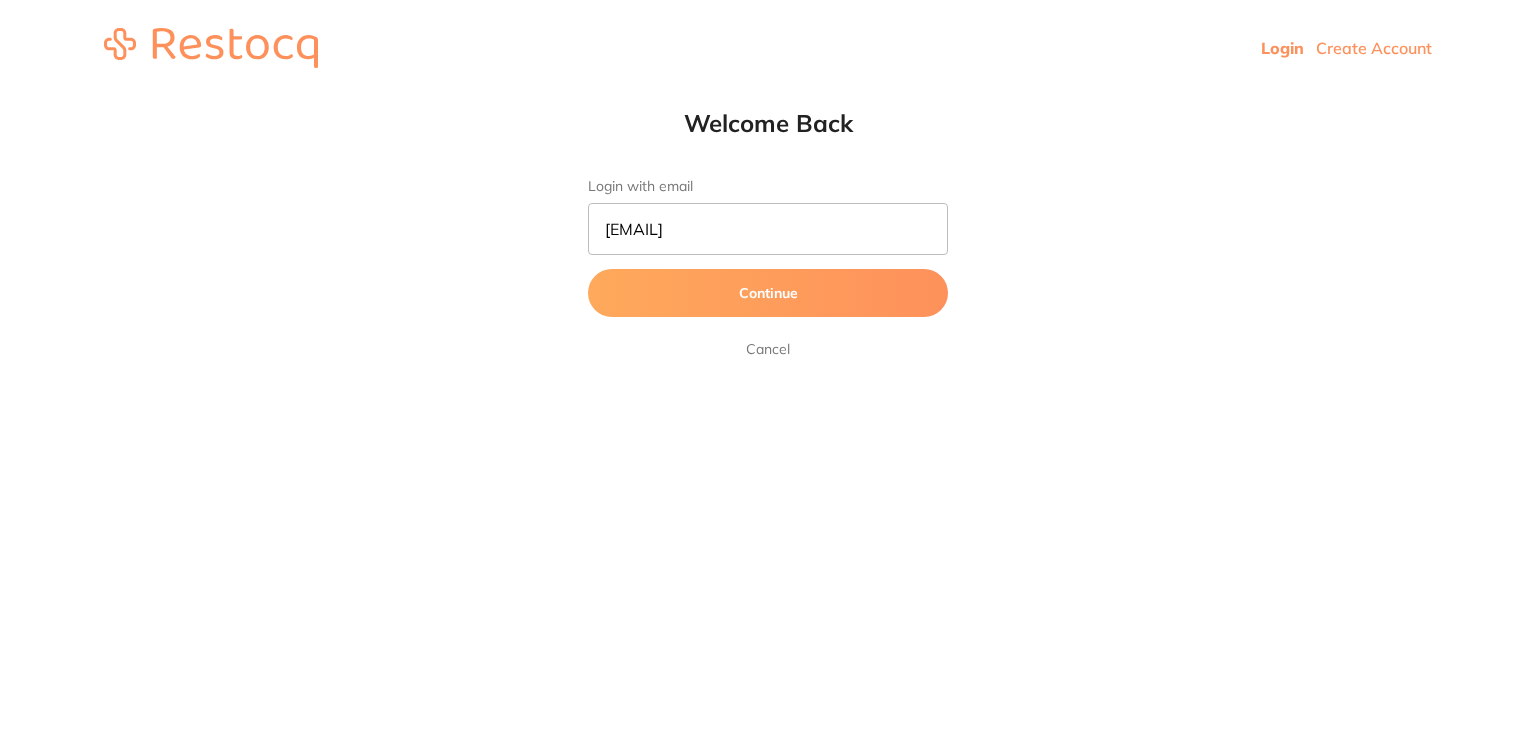 scroll, scrollTop: 0, scrollLeft: 0, axis: both 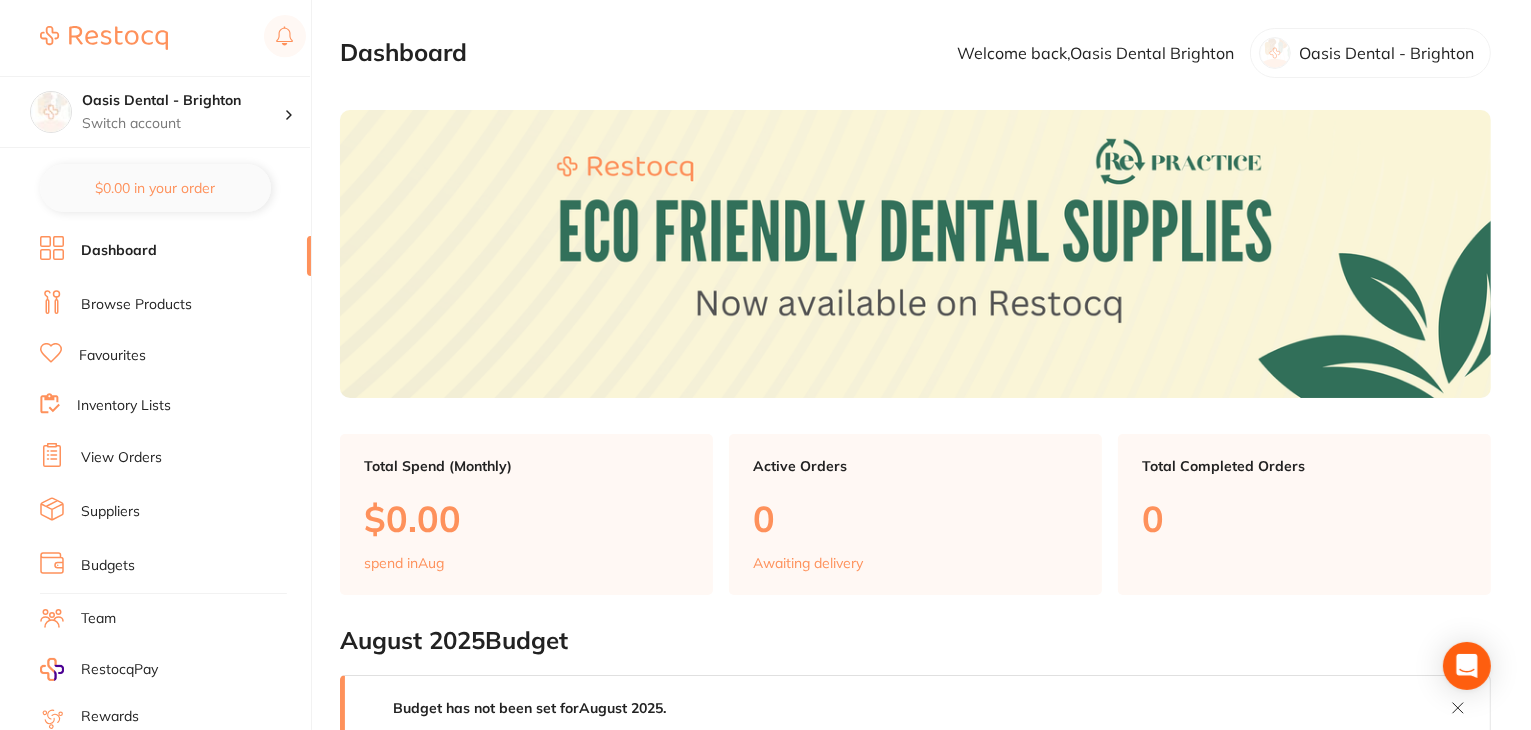 click on "Team" at bounding box center [98, 619] 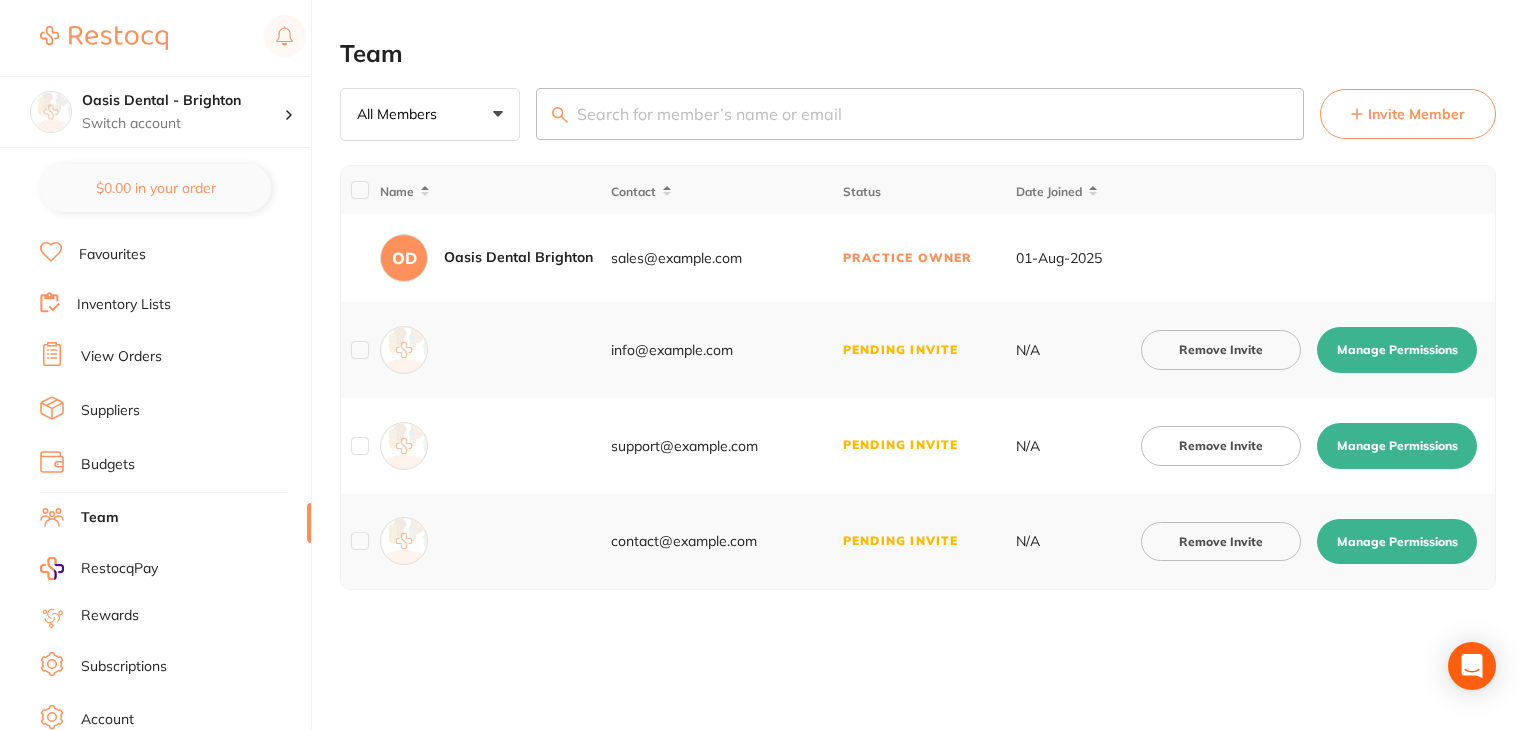 scroll, scrollTop: 201, scrollLeft: 0, axis: vertical 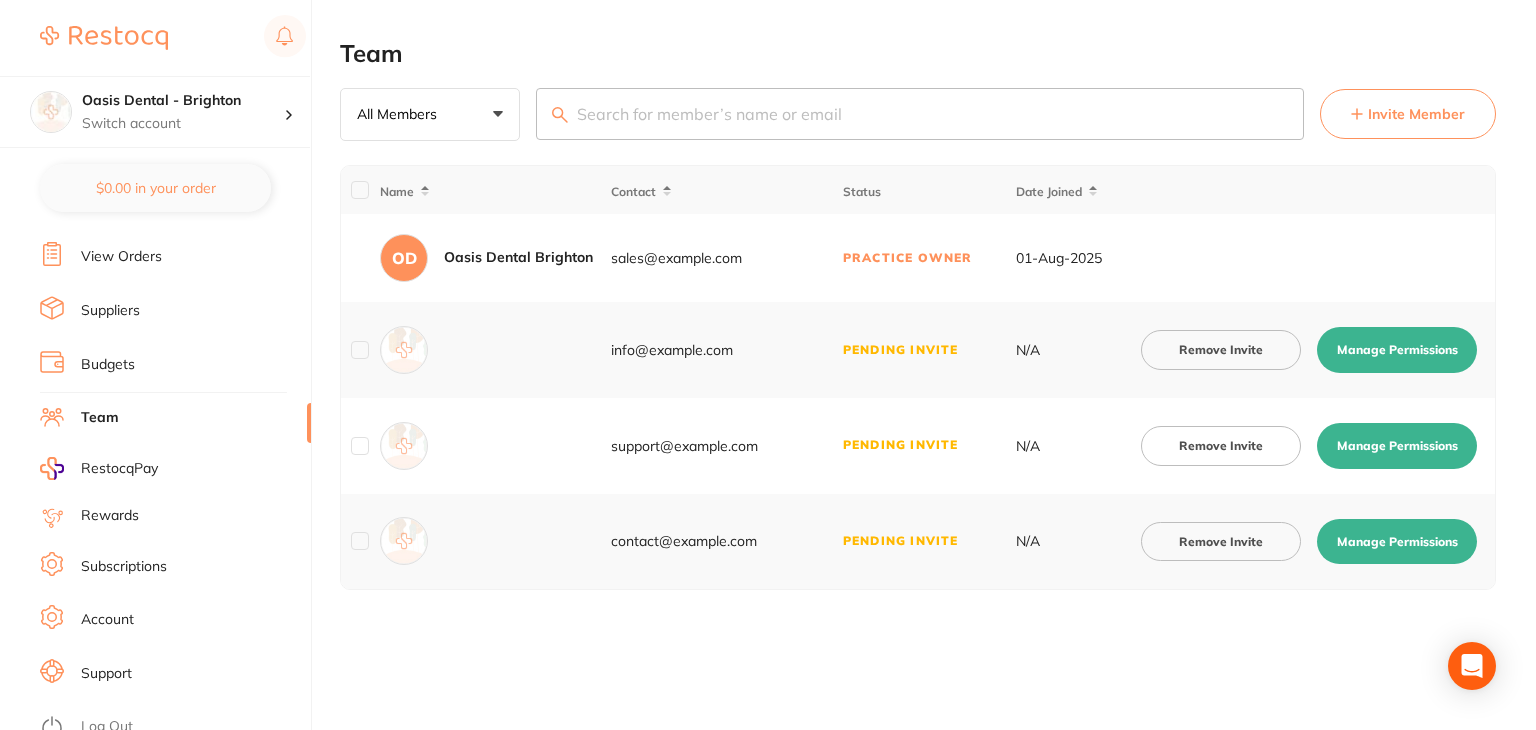 click on "Log Out" at bounding box center (107, 727) 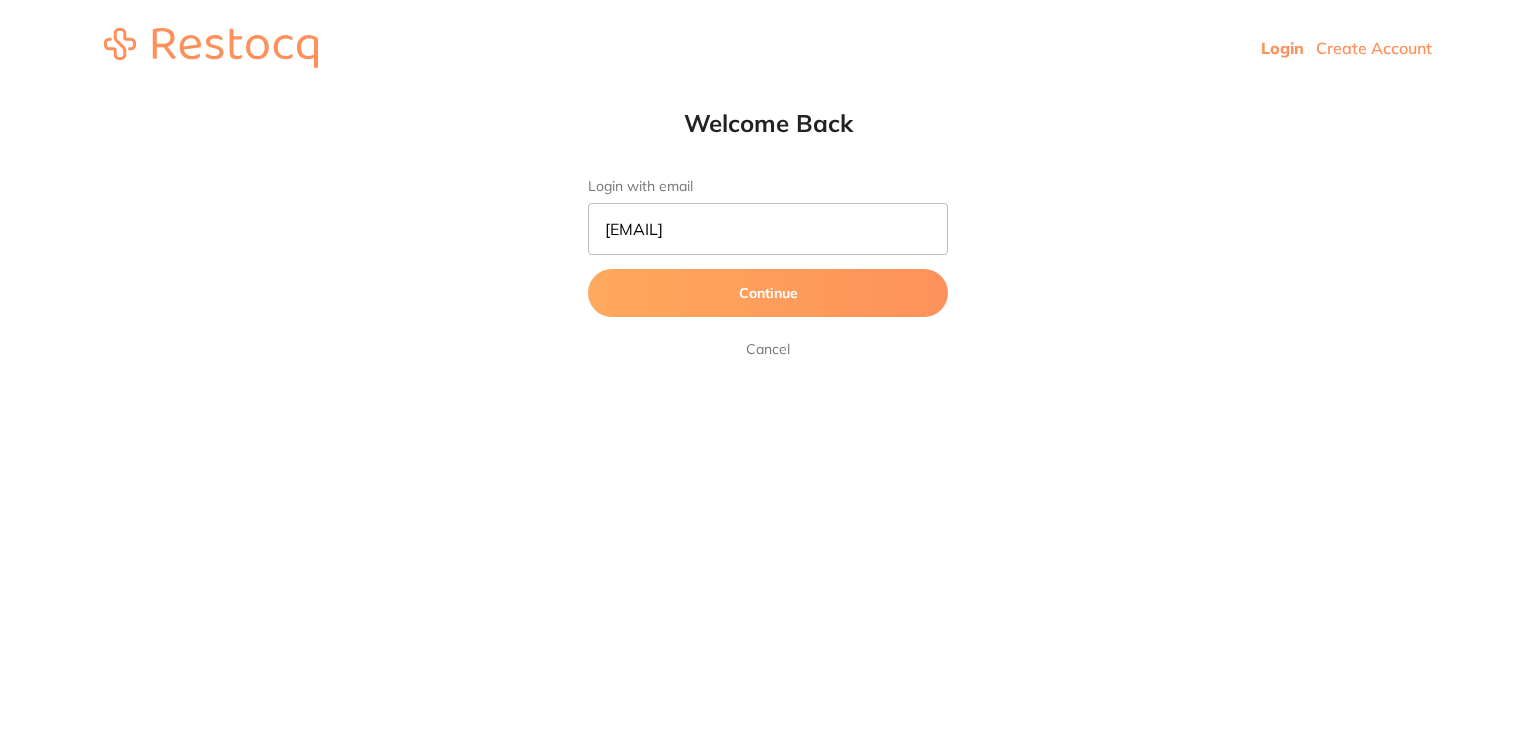 scroll, scrollTop: 0, scrollLeft: 0, axis: both 